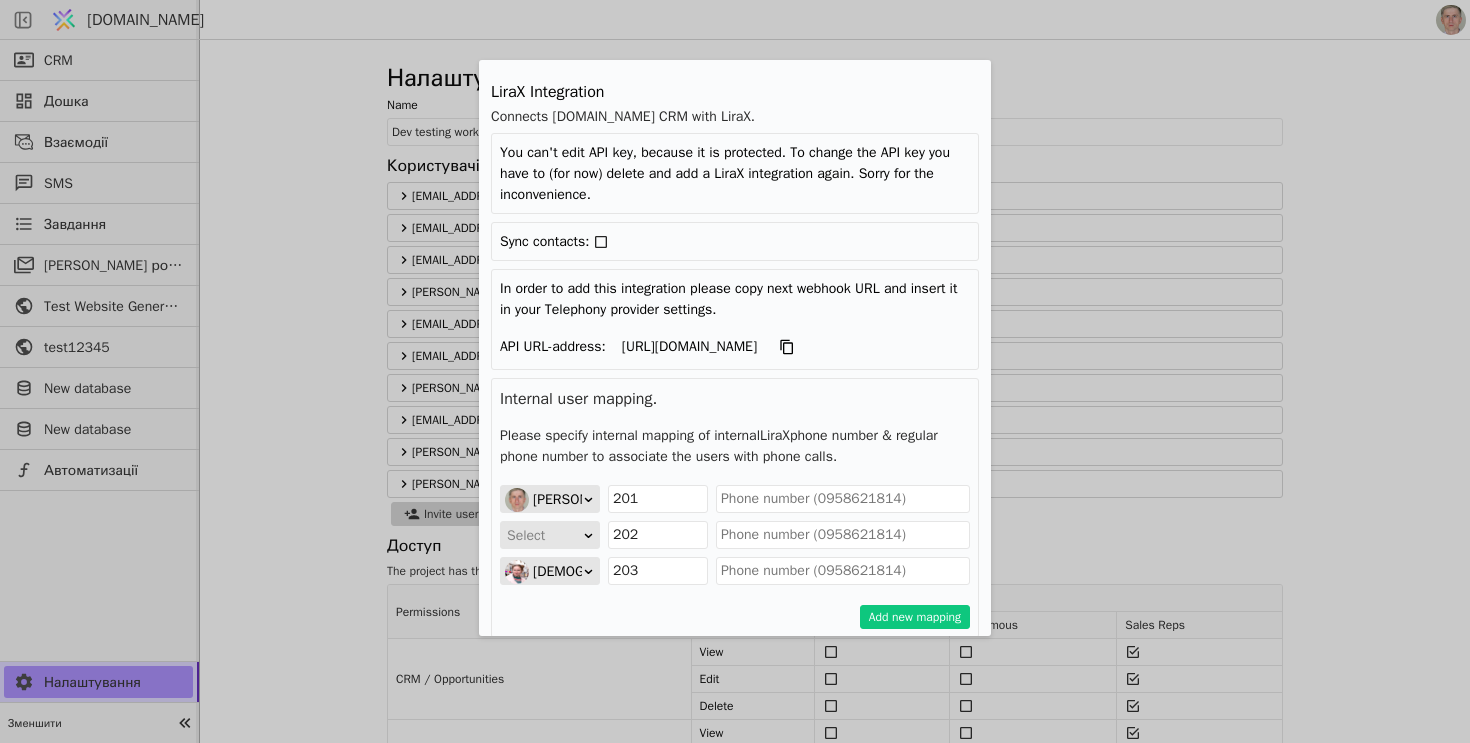 scroll, scrollTop: 0, scrollLeft: 0, axis: both 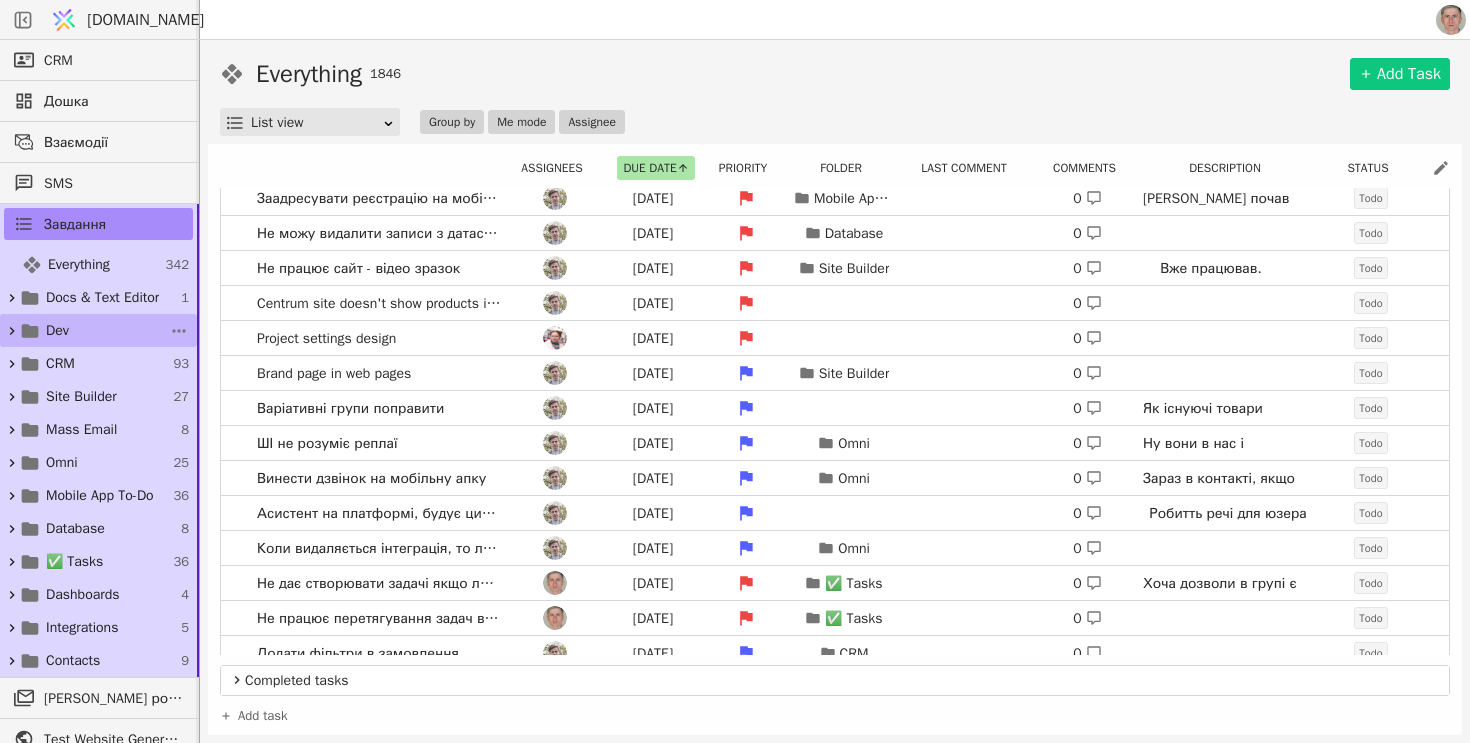 click on "Dev 66" at bounding box center (98, 330) 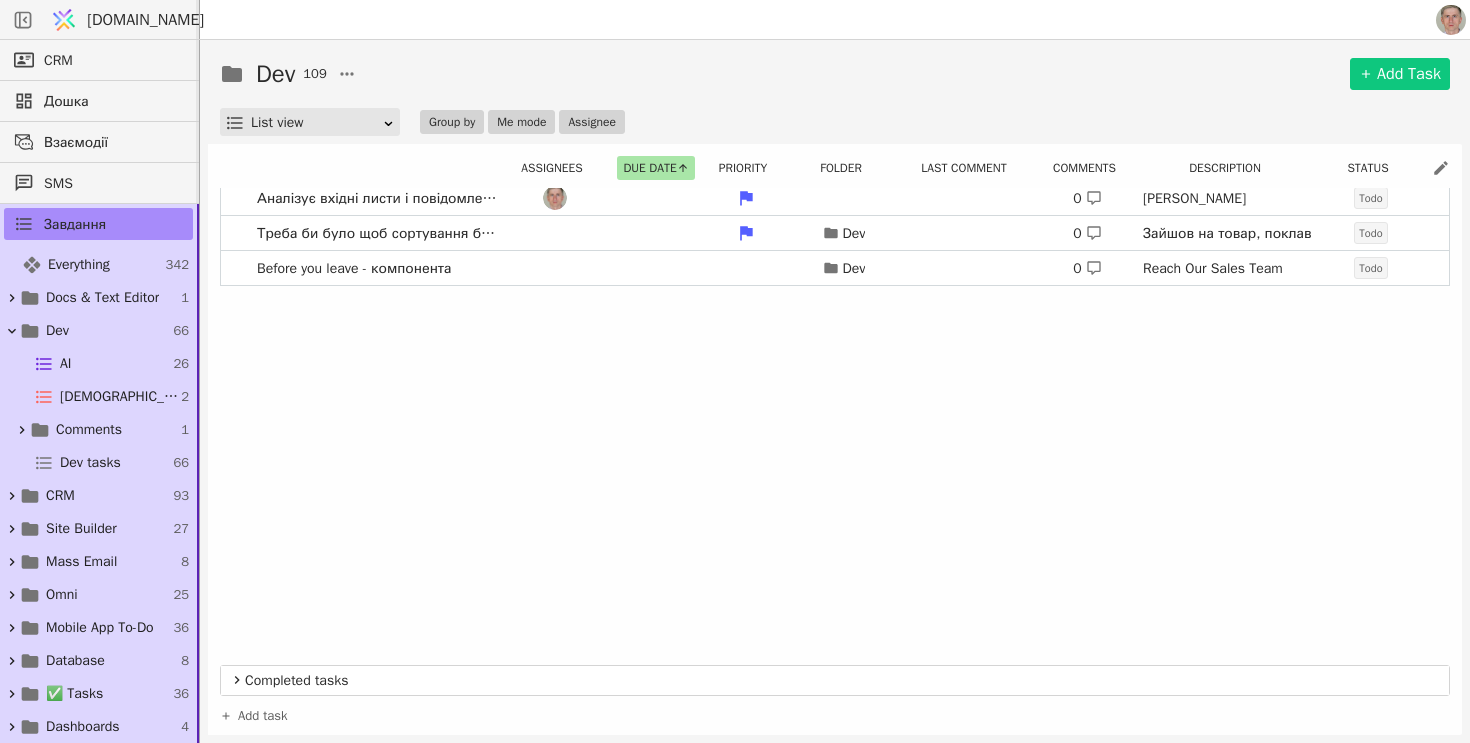 scroll, scrollTop: 0, scrollLeft: 0, axis: both 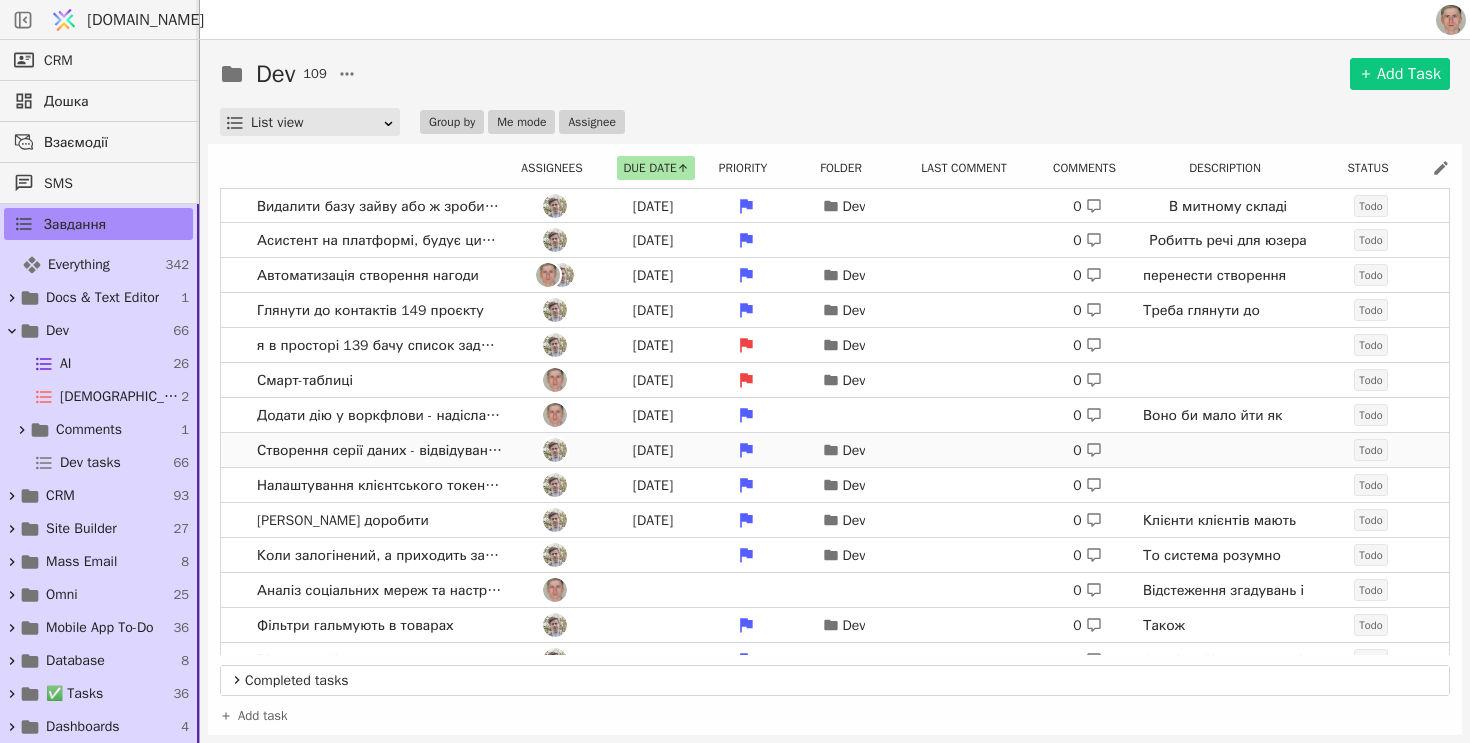click at bounding box center [555, 450] 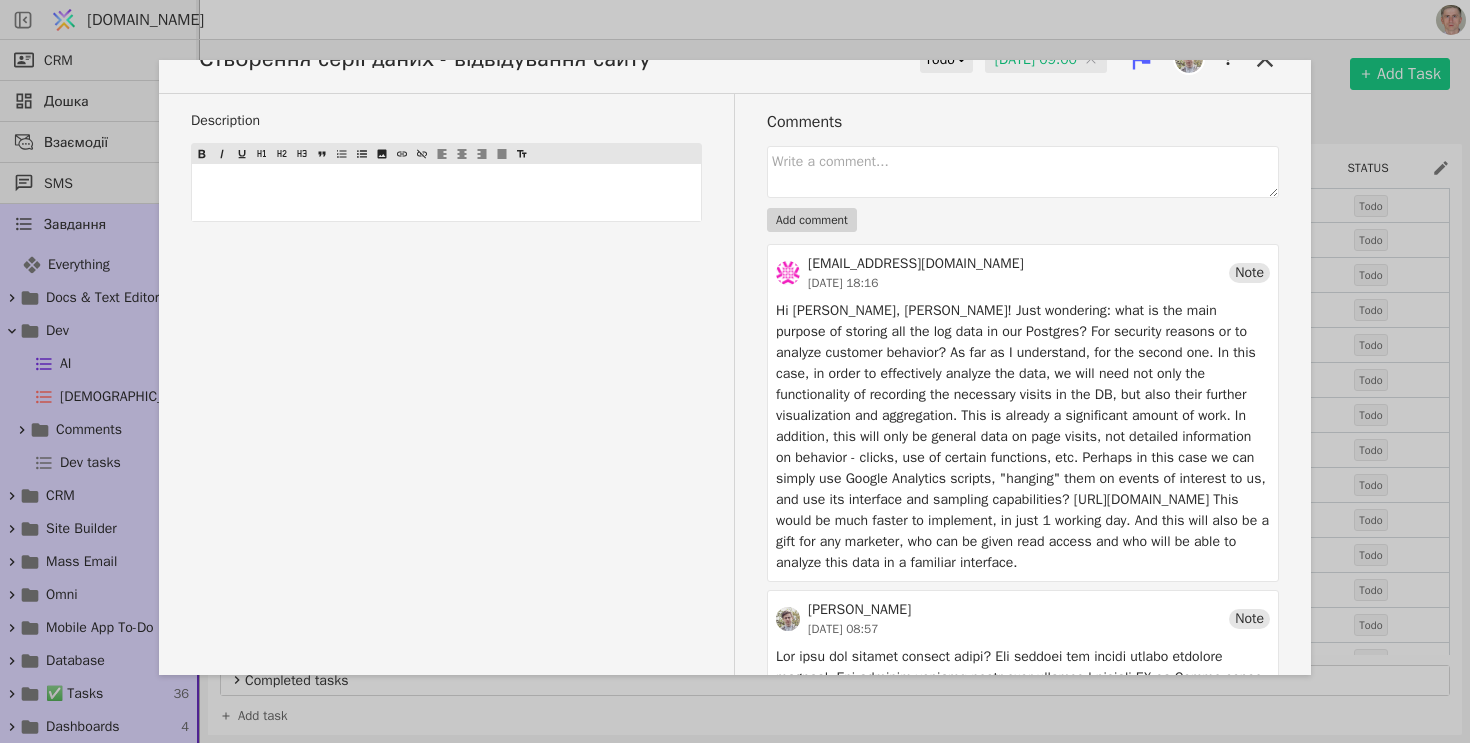 scroll, scrollTop: 0, scrollLeft: 0, axis: both 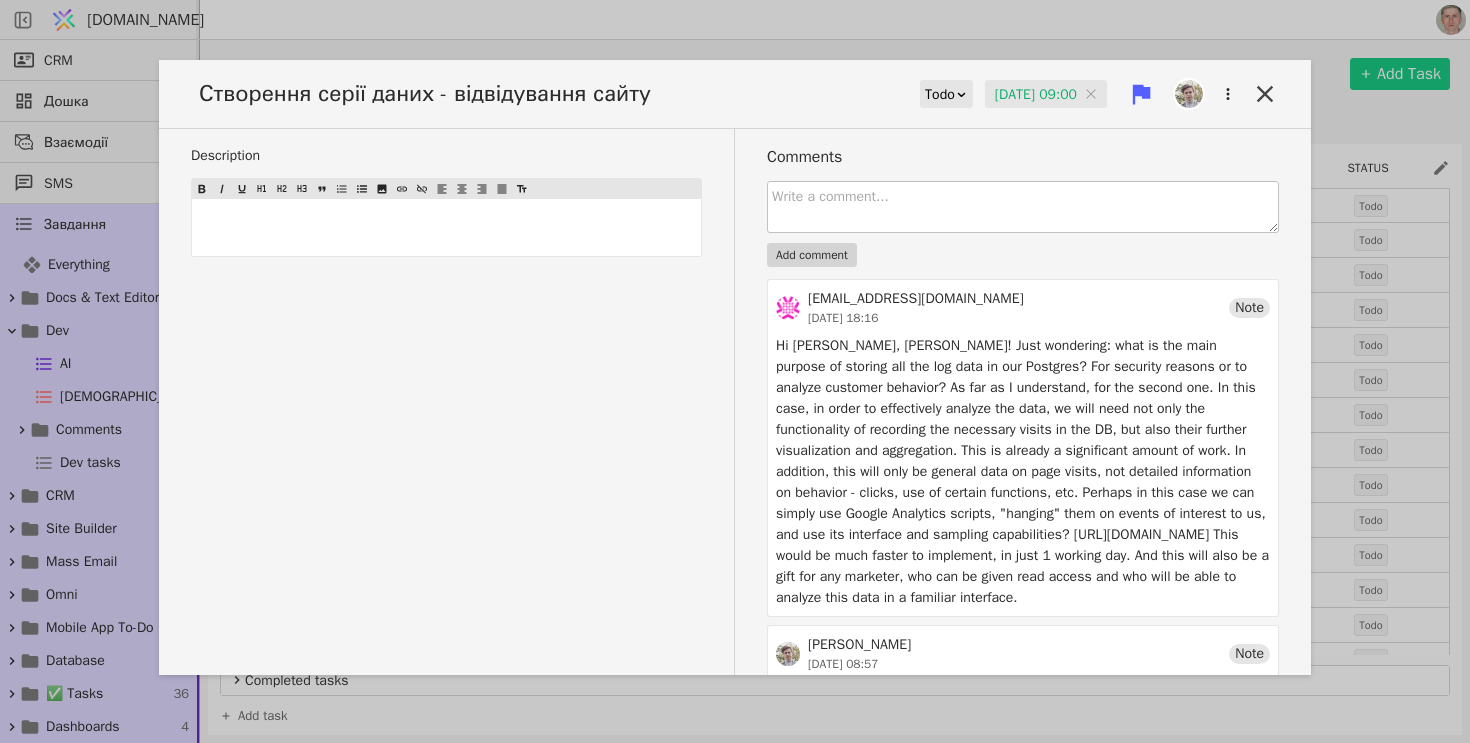 click at bounding box center (1023, 207) 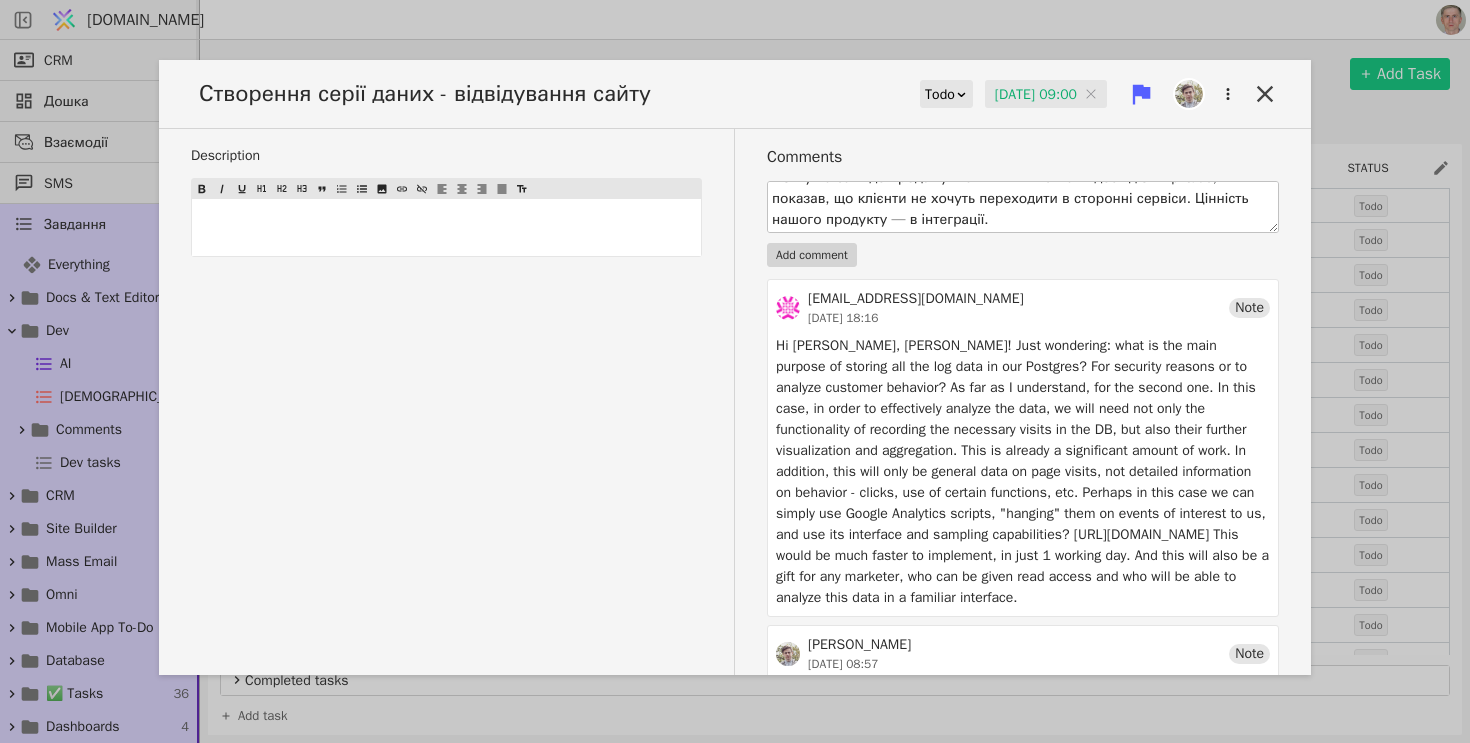 scroll, scrollTop: 63, scrollLeft: 0, axis: vertical 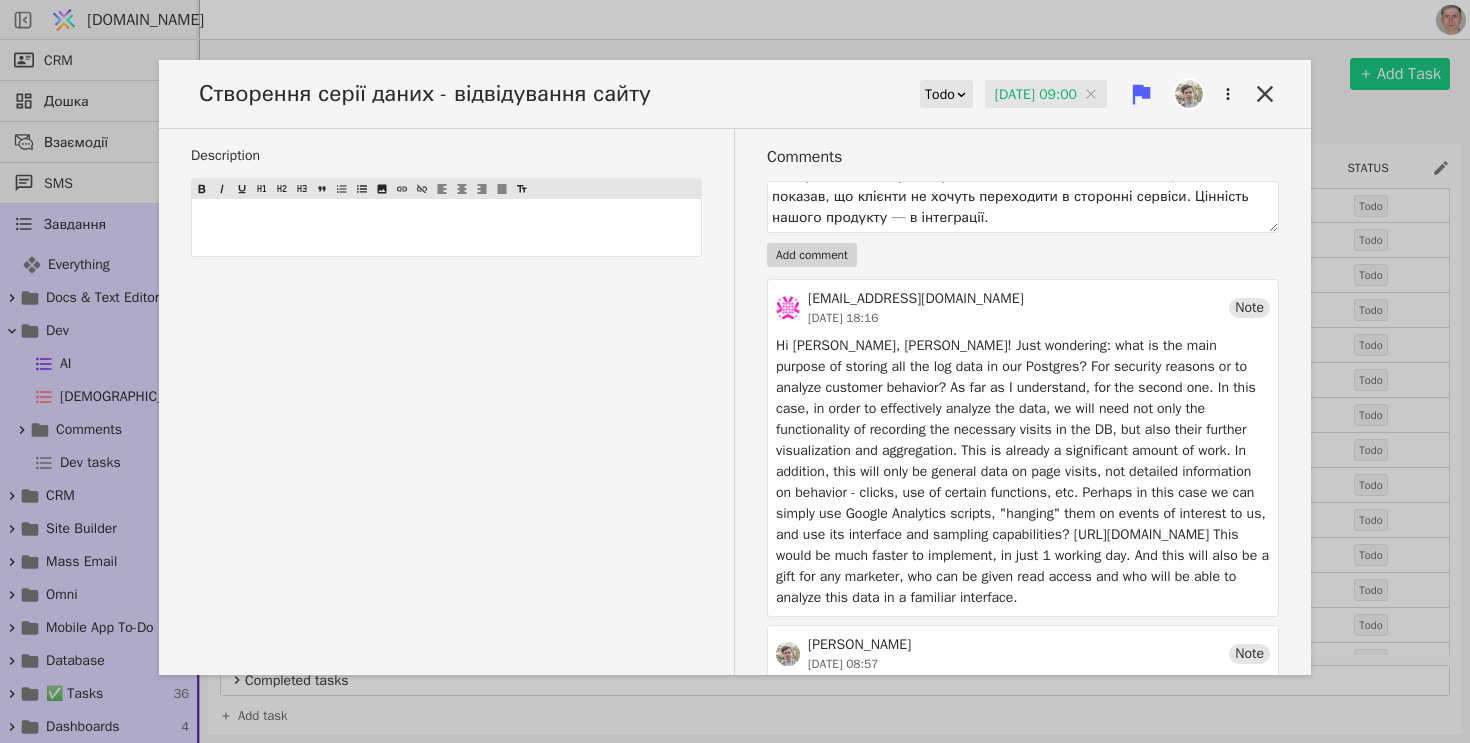 type on "Це функція для наших клієнтів, а не для нас. Наша кінцева мета — надати клієнтам єдиний дашборд, де вони бачать повний шлях: від першого візиту на сайт до продажу в CRM. Ми вже мали досвід з Amplitude, який показав, що клієнти не хочуть переходити в сторонні сервіси. Цінність нашого продукту — в інтеграції." 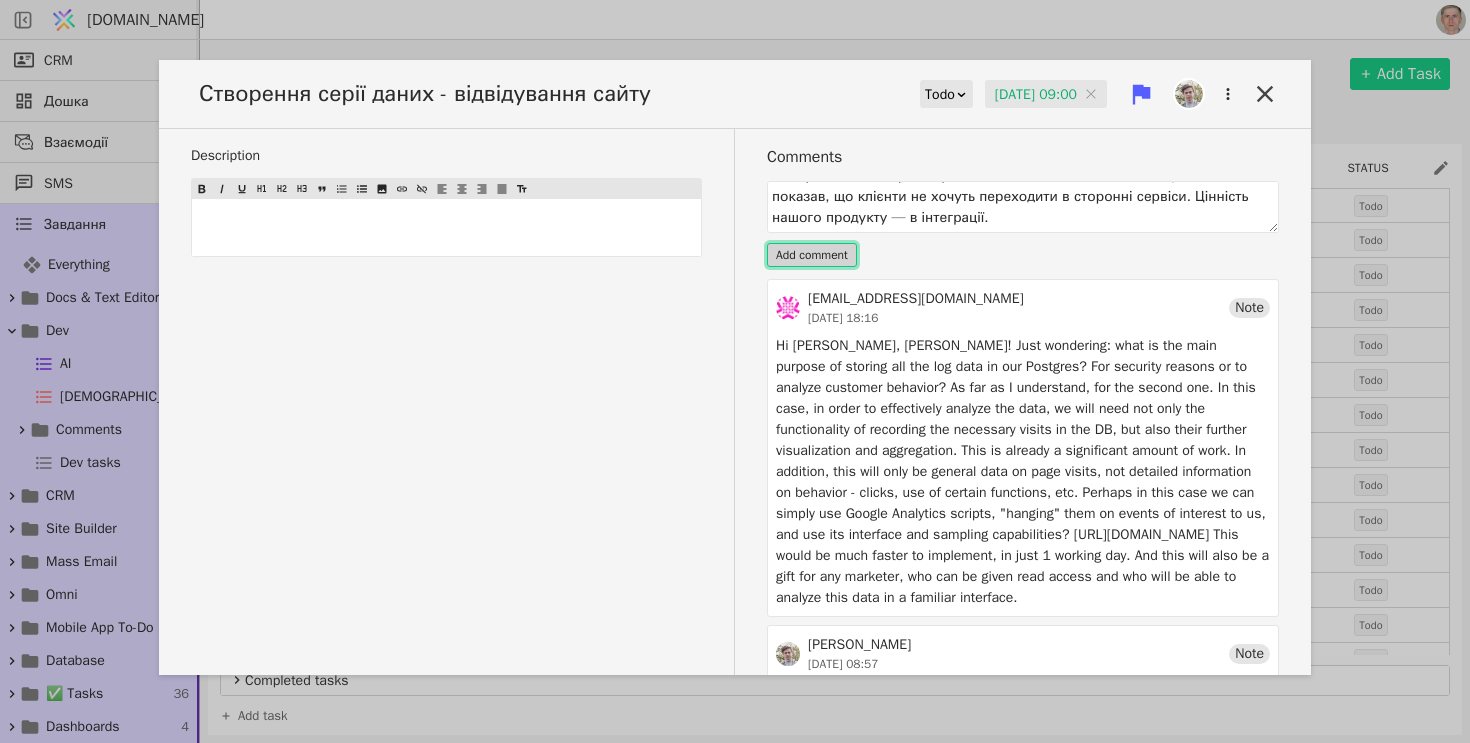 click on "Add comment" at bounding box center [812, 255] 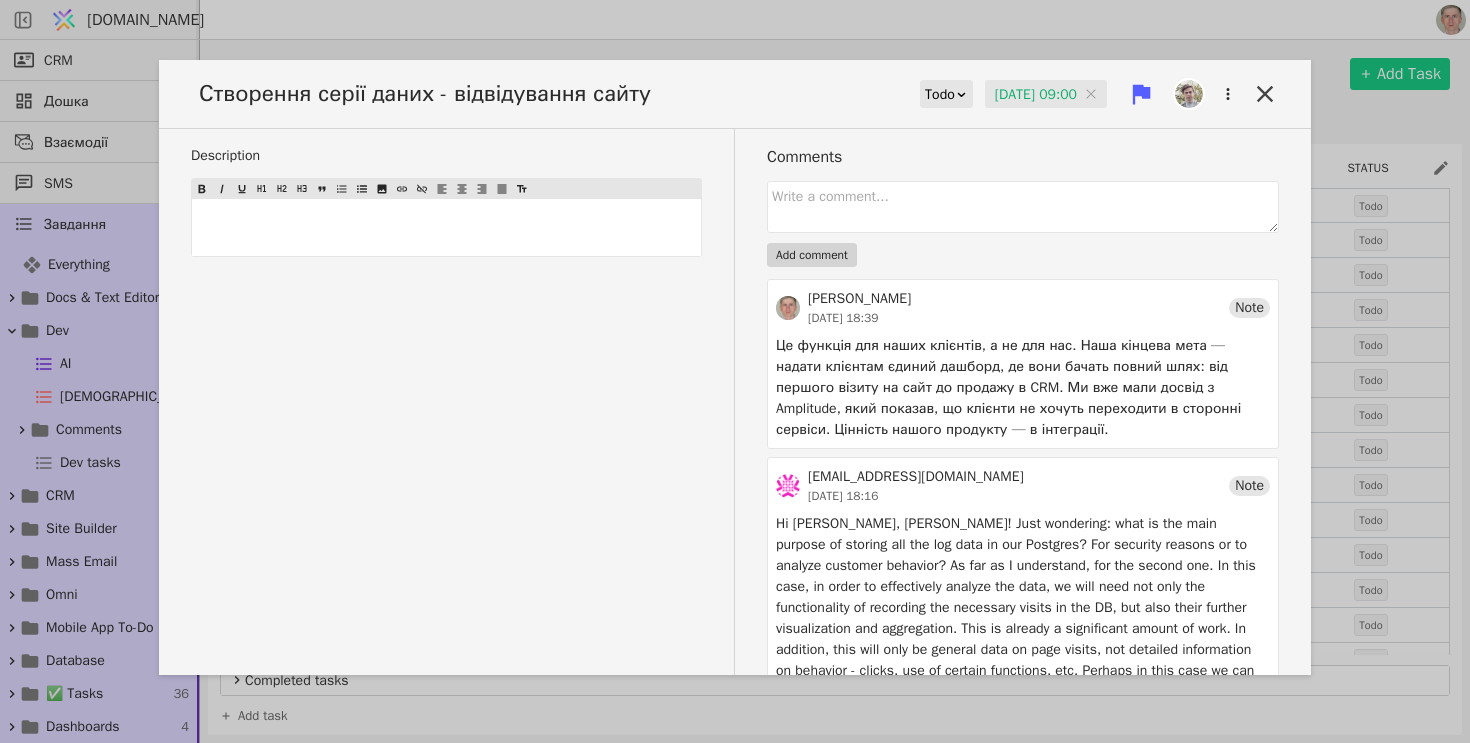 scroll, scrollTop: 0, scrollLeft: 0, axis: both 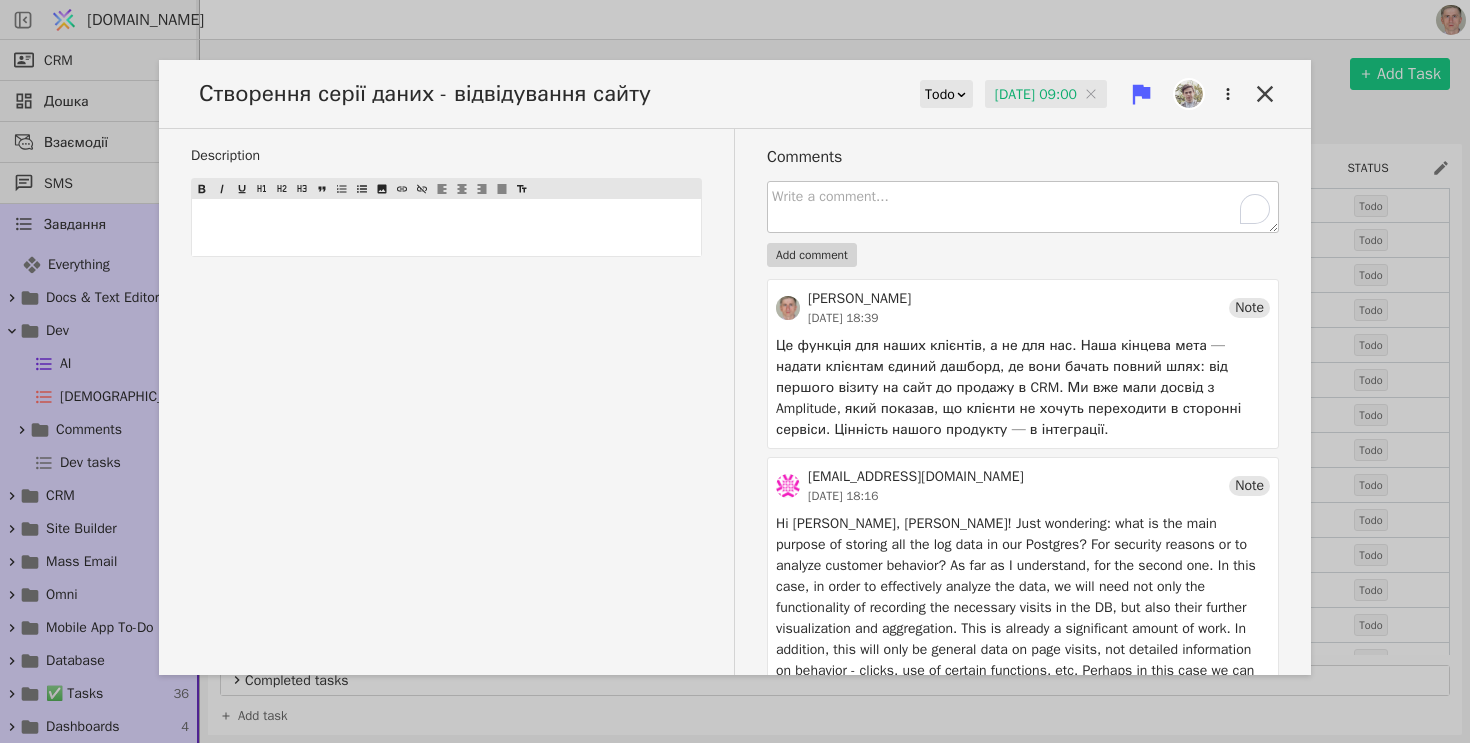 click at bounding box center [1023, 207] 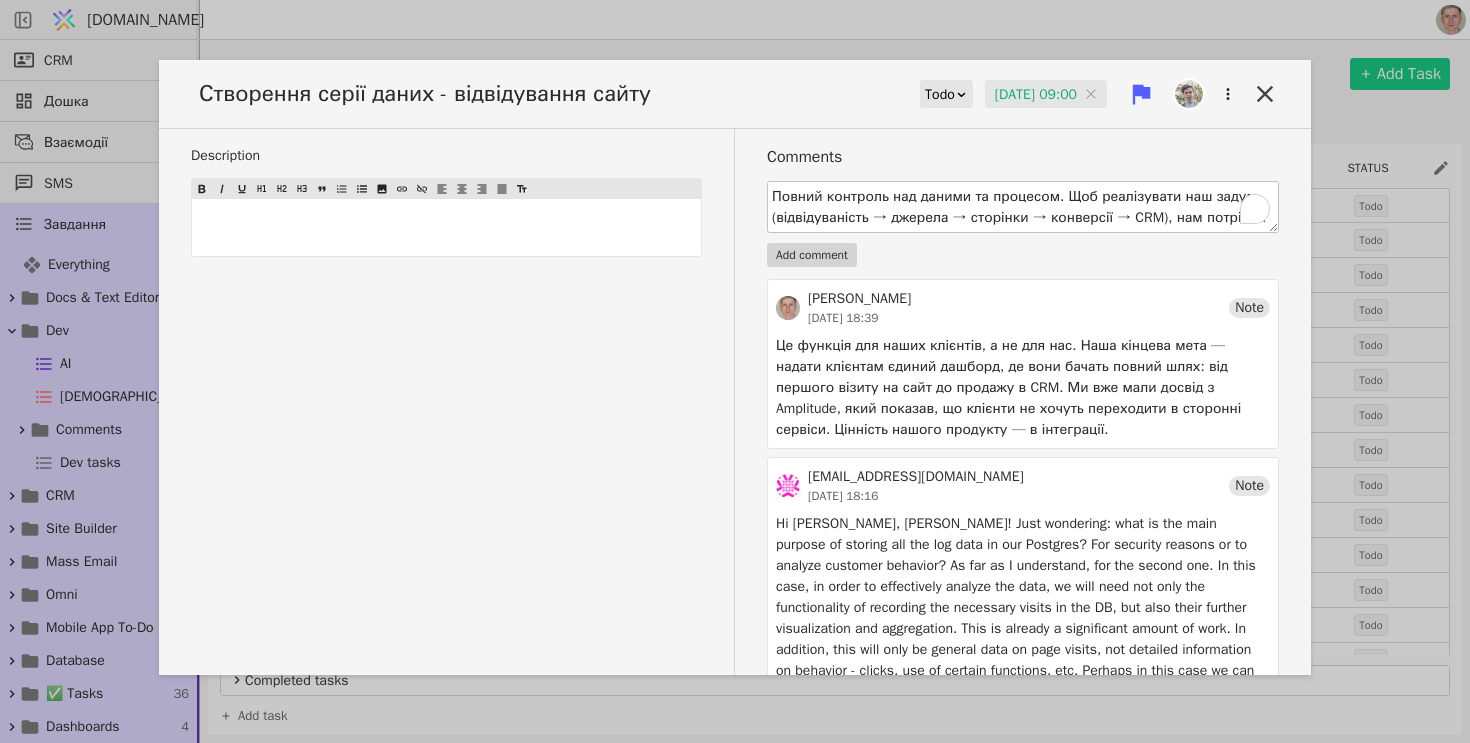 scroll, scrollTop: 78, scrollLeft: 0, axis: vertical 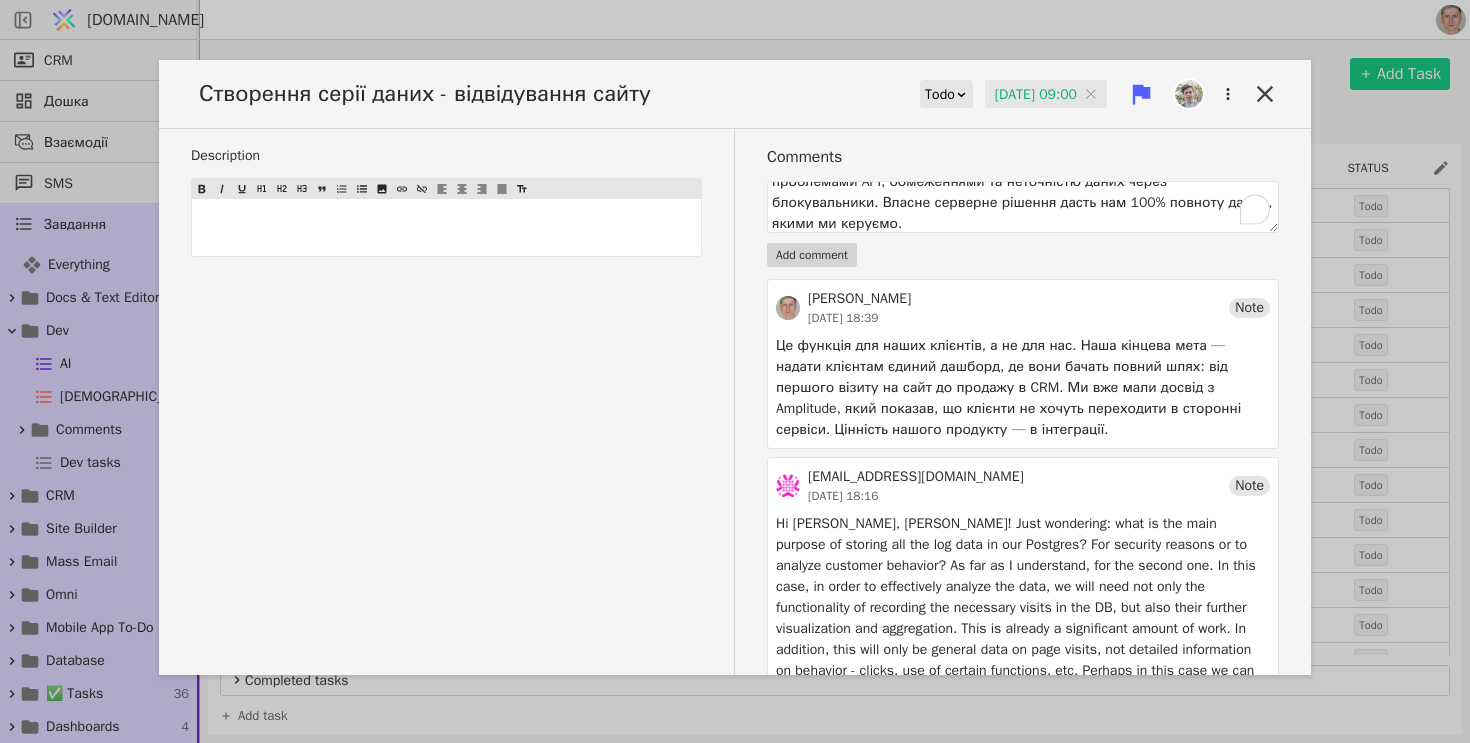 click on "Повний контроль над даними та процесом. Щоб реалізувати наш задум (відвідуваність → джерела → сторінки → конверсії → CRM), нам потрібен повний контроль над даними. Використовуючи GA, ми б зіткнулися з проблемами API, обмеженнями та неточністю даних через блокувальники. Власне серверне рішення дасть нам 100% повноту даних, якими ми керуємо. Add comment" at bounding box center [1023, 224] 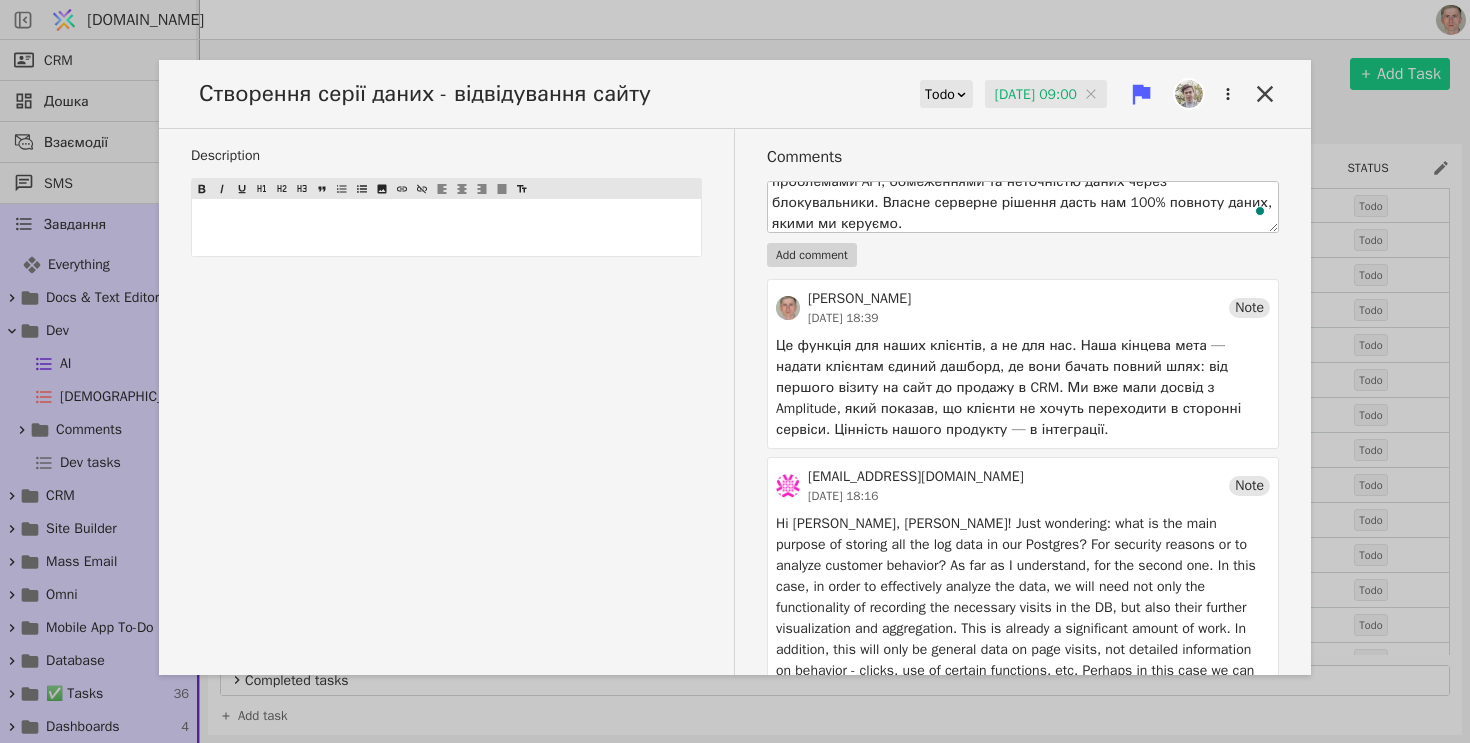 scroll, scrollTop: 2, scrollLeft: 0, axis: vertical 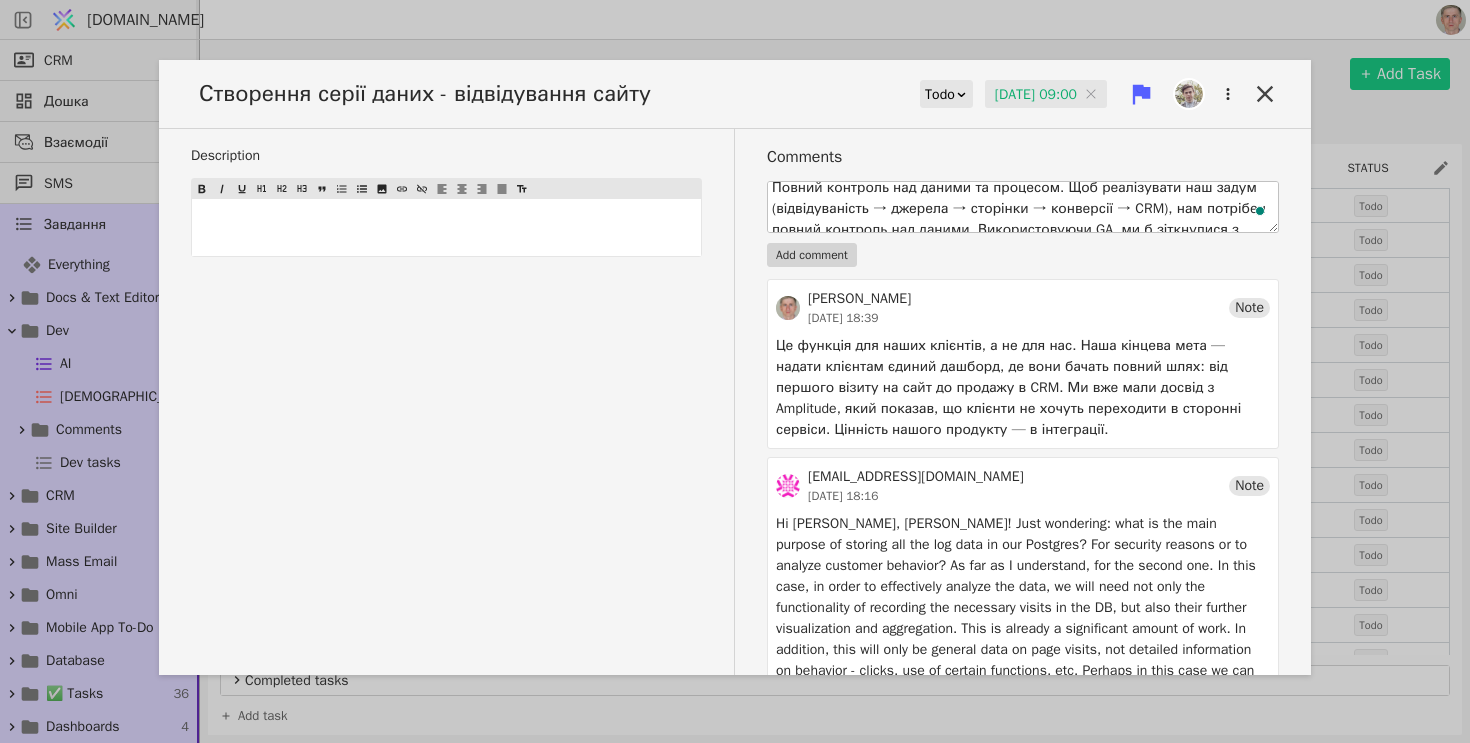 click on "Повний контроль над даними та процесом. Щоб реалізувати наш задум (відвідуваність → джерела → сторінки → конверсії → CRM), нам потрібен повний контроль над даними. Використовуючи GA, ми б зіткнулися з проблемами API, обмеженнями та неточністю даних через блокувальники. Власне серверне рішення дасть нам 100% повноту даних, якими ми керуємо." at bounding box center (1023, 207) 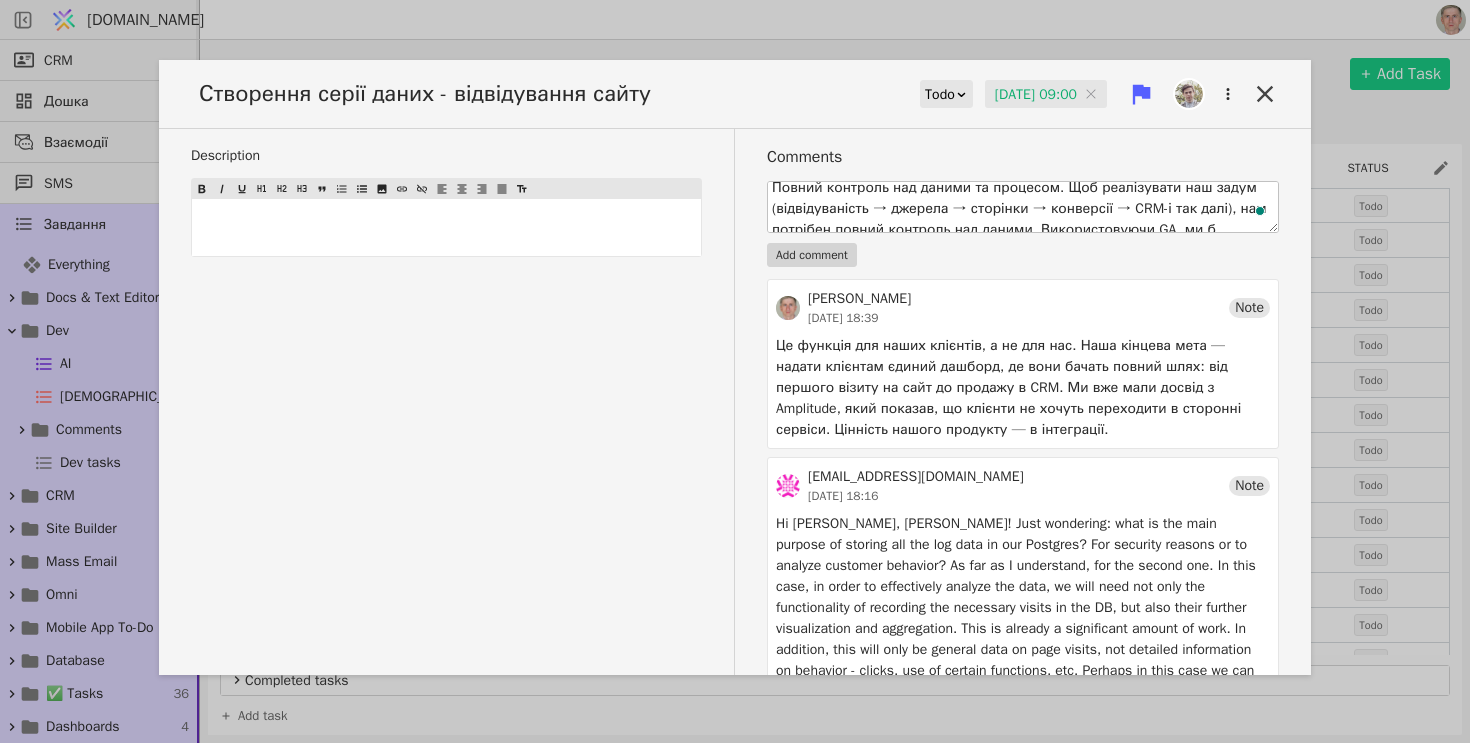 scroll, scrollTop: 84, scrollLeft: 0, axis: vertical 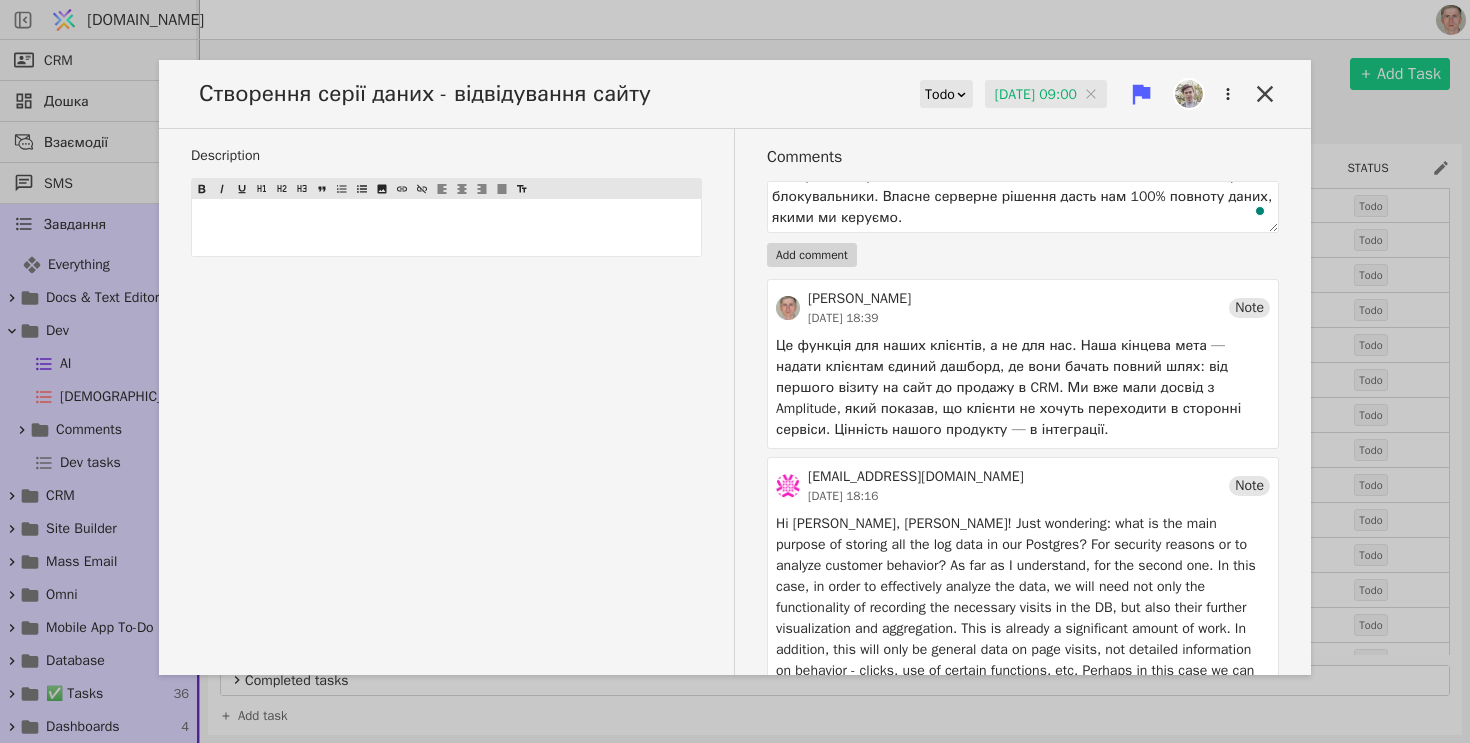 type on "Повний контроль над даними та процесом. Щоб реалізувати наш задум (відвідуваність → джерела → сторінки → конверсії → CRM-і так далі), нам потрібен повний контроль над даними. Використовуючи GA, ми б зіткнулися з проблемами API, обмеженнями та неточністю даних через блокувальники. Власне серверне рішення дасть нам 100% повноту даних, якими ми керуємо." 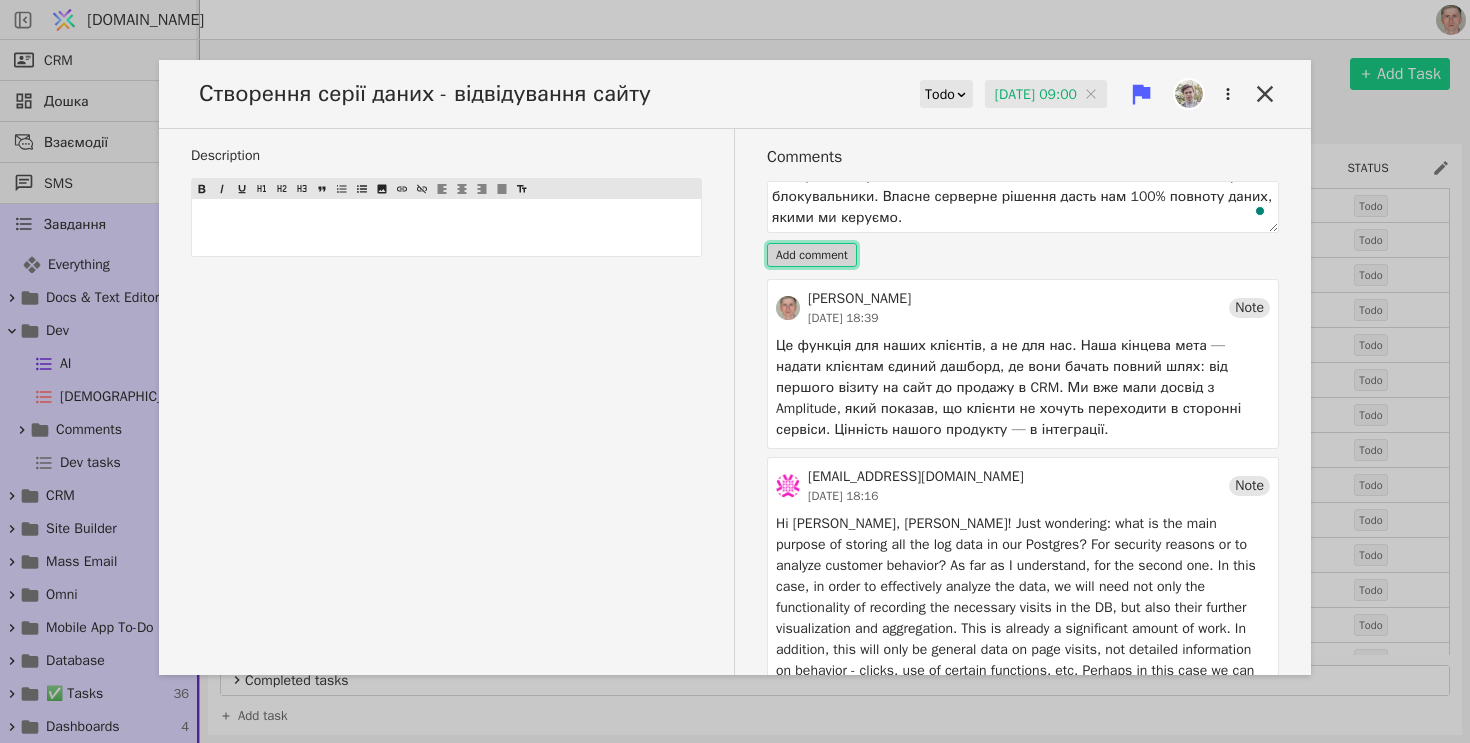 click on "Add comment" at bounding box center (812, 255) 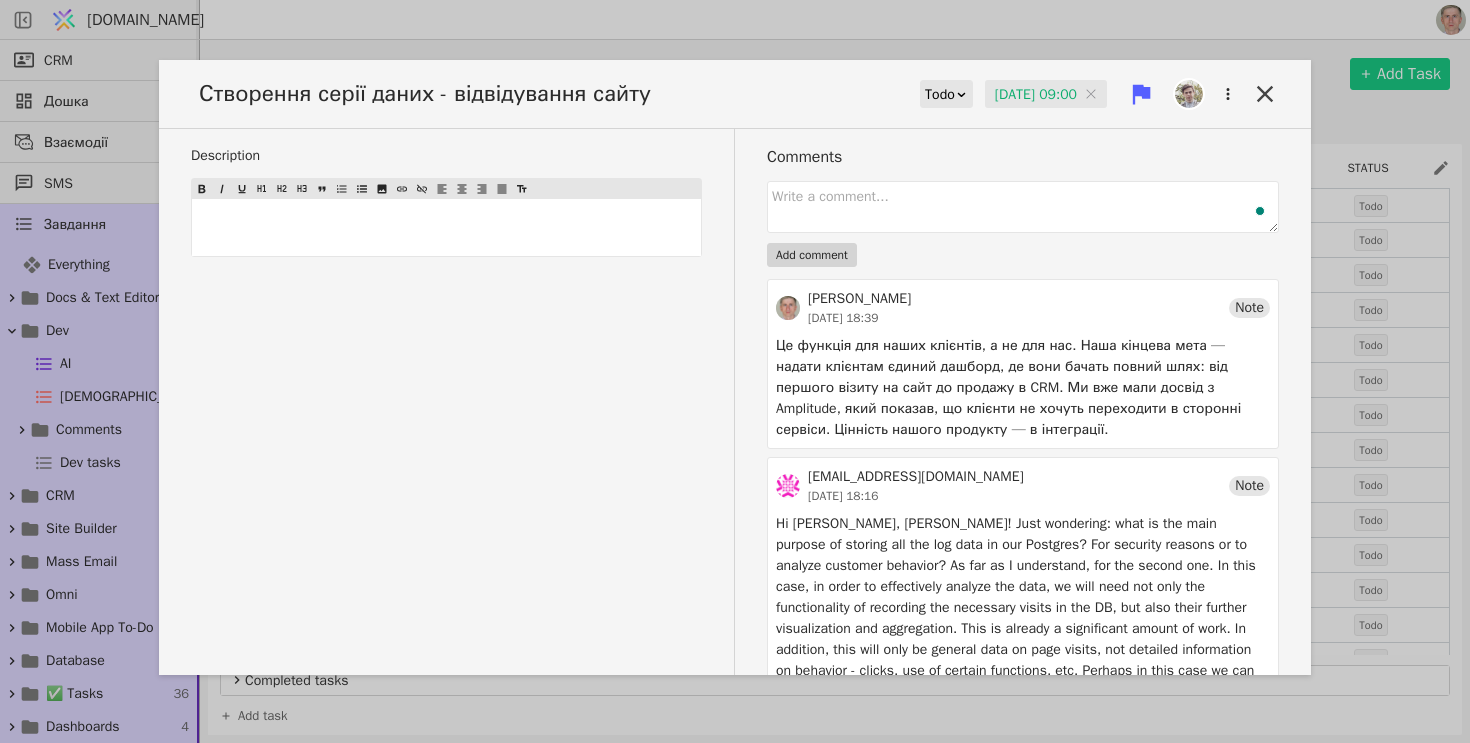 scroll, scrollTop: 0, scrollLeft: 0, axis: both 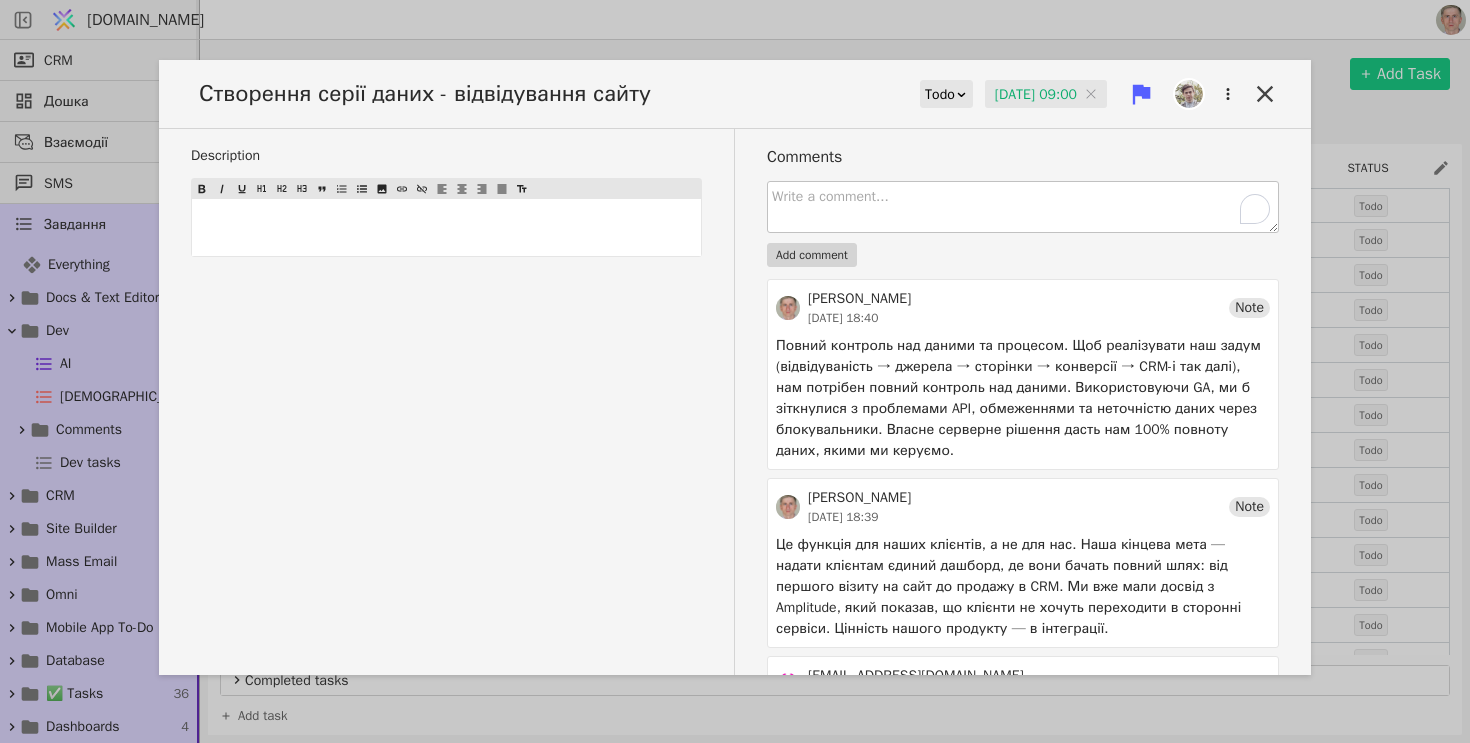click at bounding box center (1023, 207) 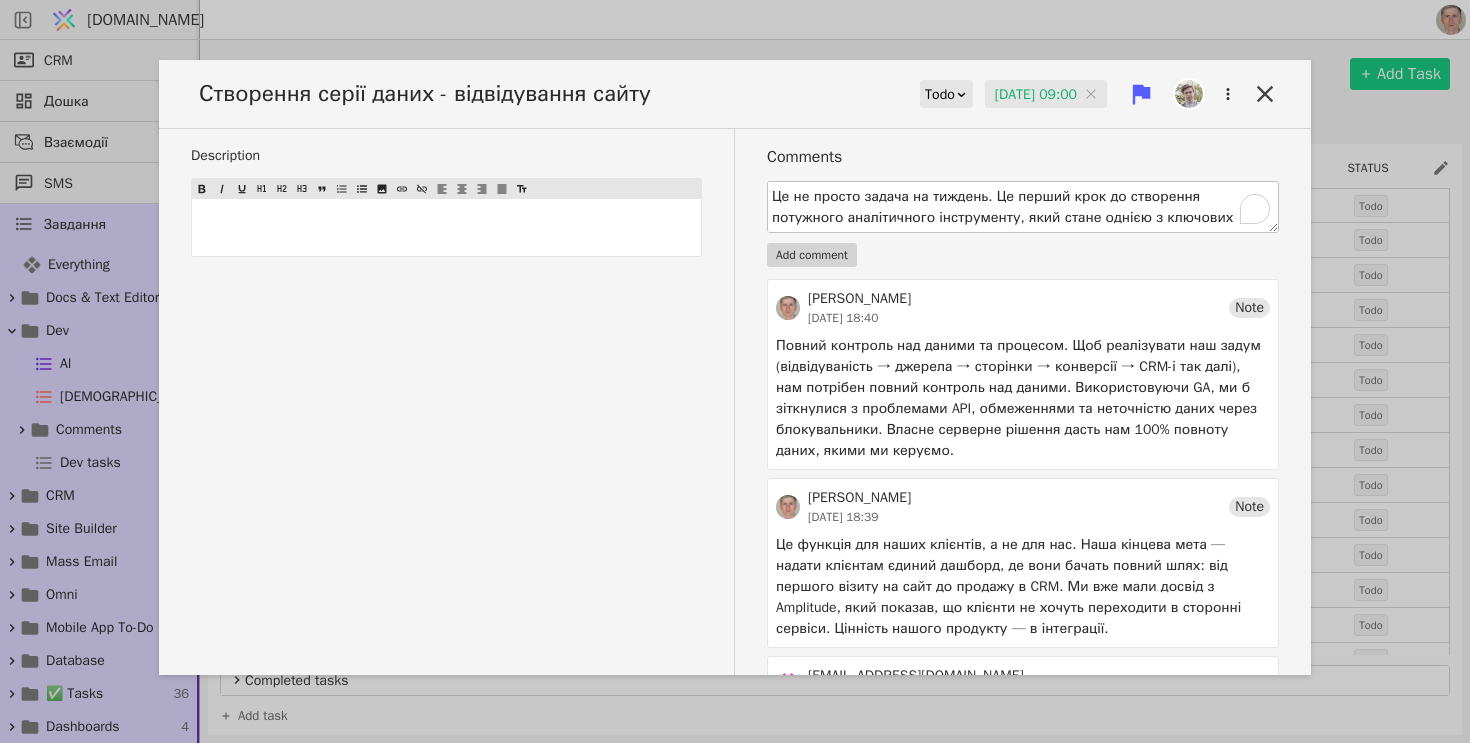 scroll, scrollTop: 15, scrollLeft: 0, axis: vertical 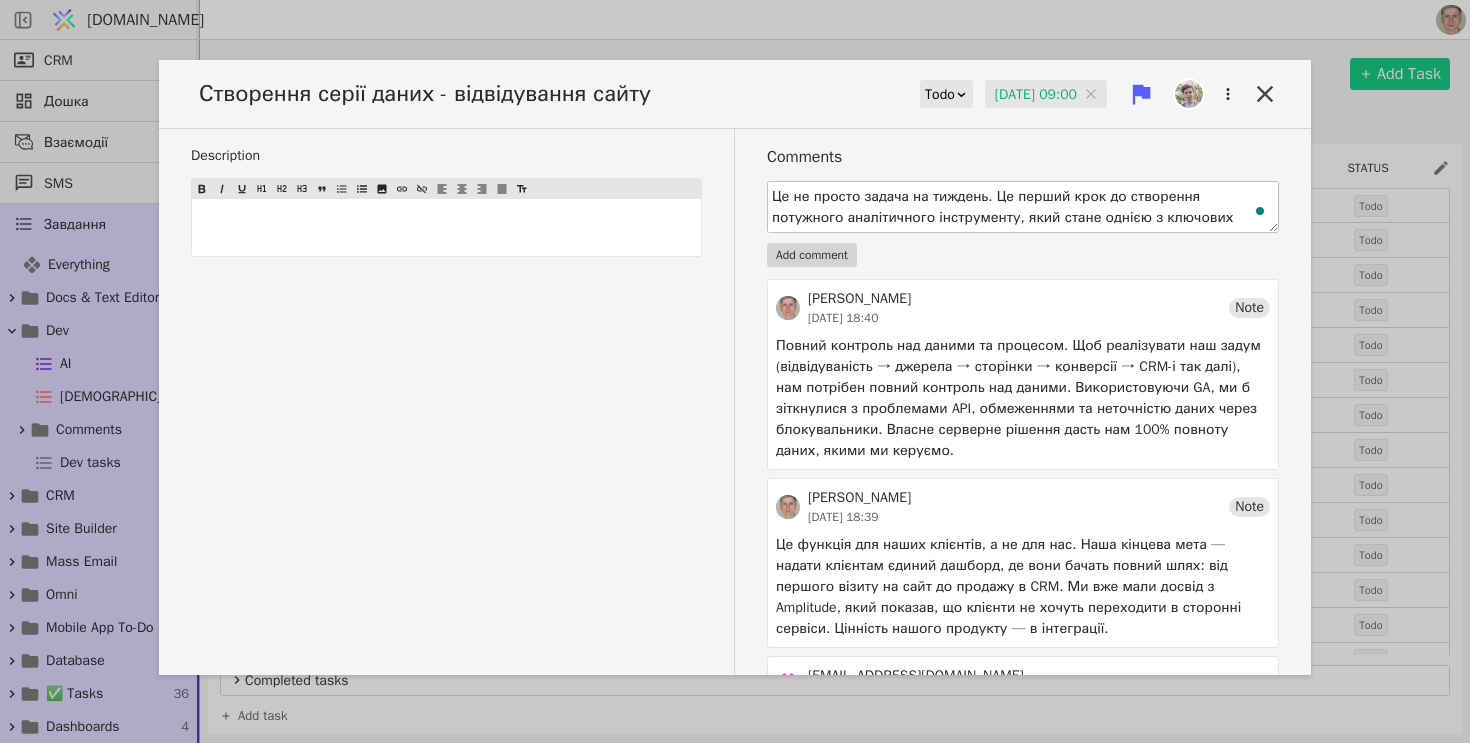 drag, startPoint x: 998, startPoint y: 190, endPoint x: 949, endPoint y: 194, distance: 49.162994 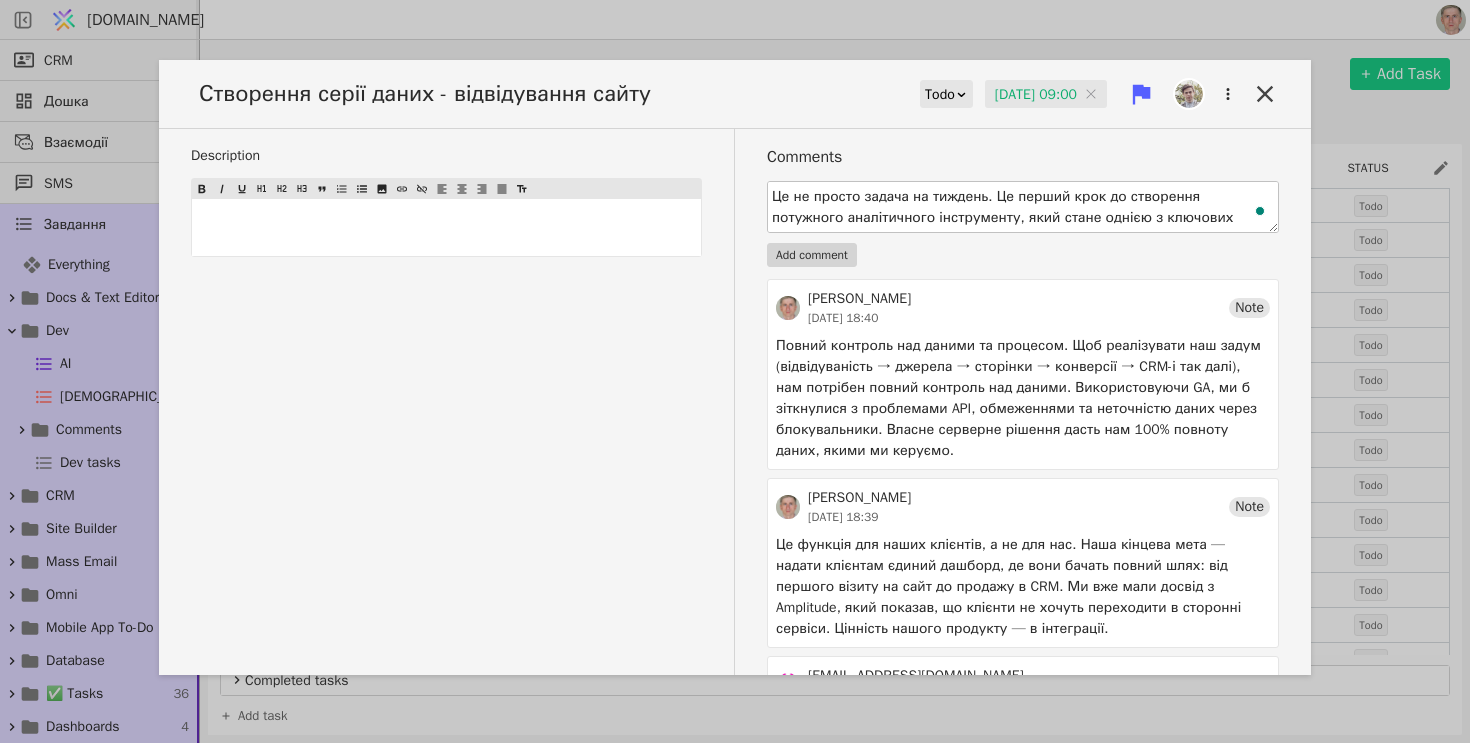 drag, startPoint x: 1009, startPoint y: 196, endPoint x: 774, endPoint y: 191, distance: 235.05319 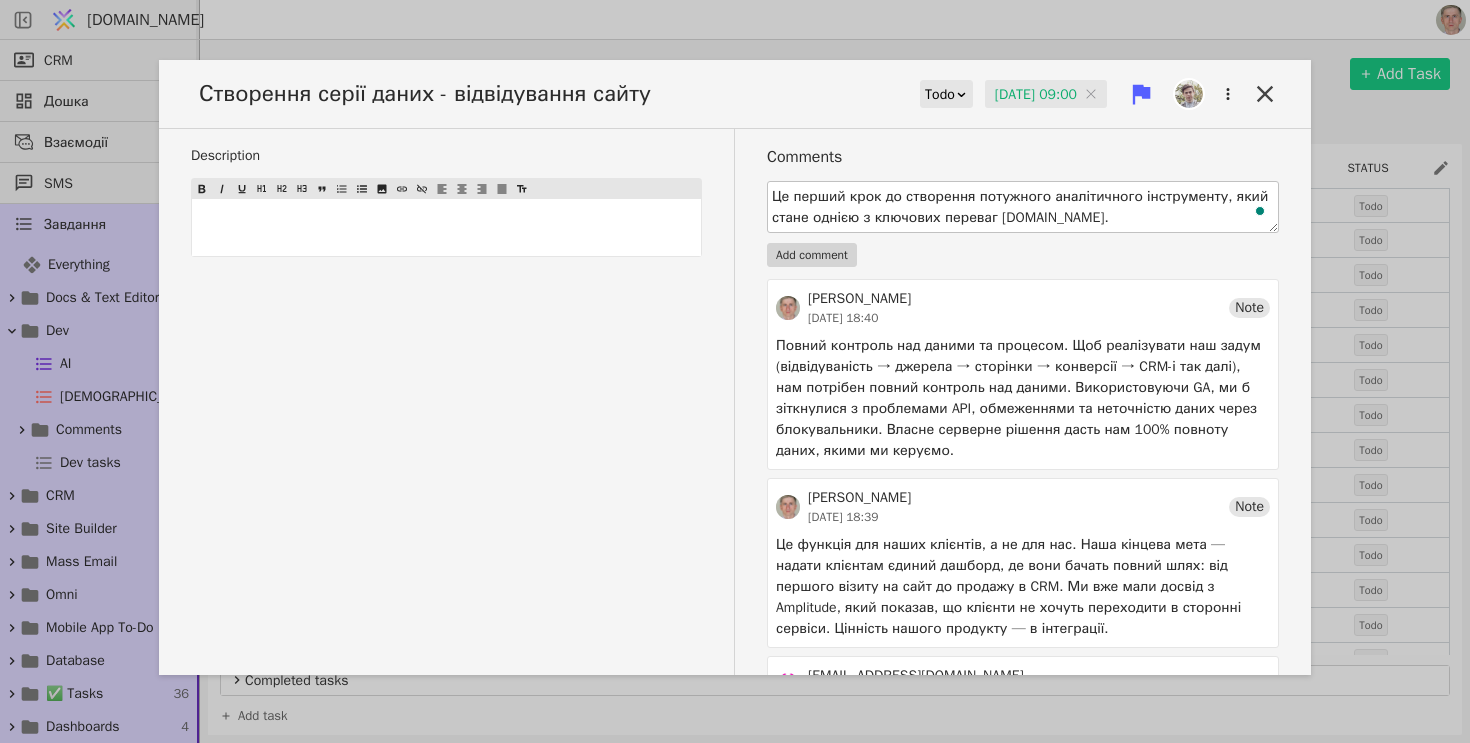 click on "Це перший крок до створення потужного аналітичного інструменту, який стане однією з ключових переваг [DOMAIN_NAME]." at bounding box center [1023, 207] 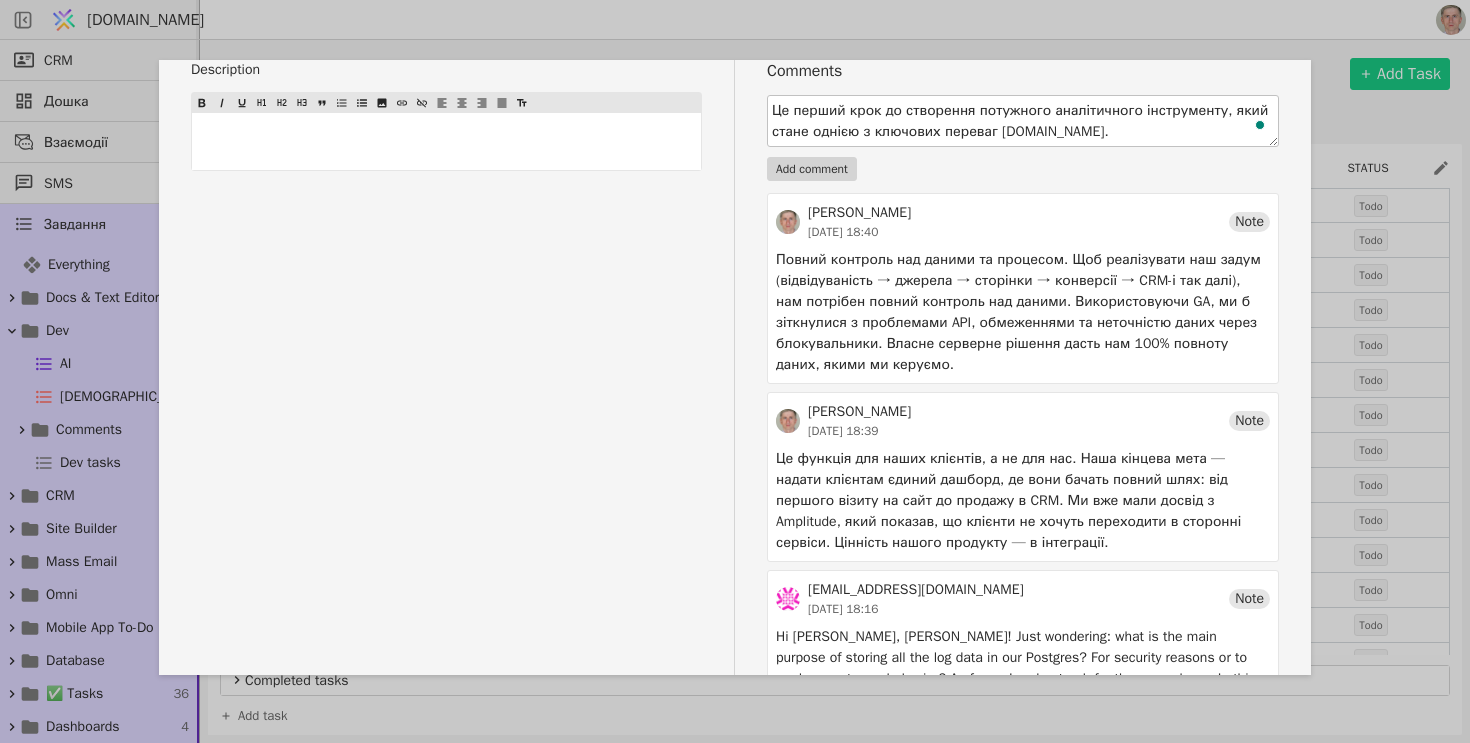 scroll, scrollTop: 71, scrollLeft: 0, axis: vertical 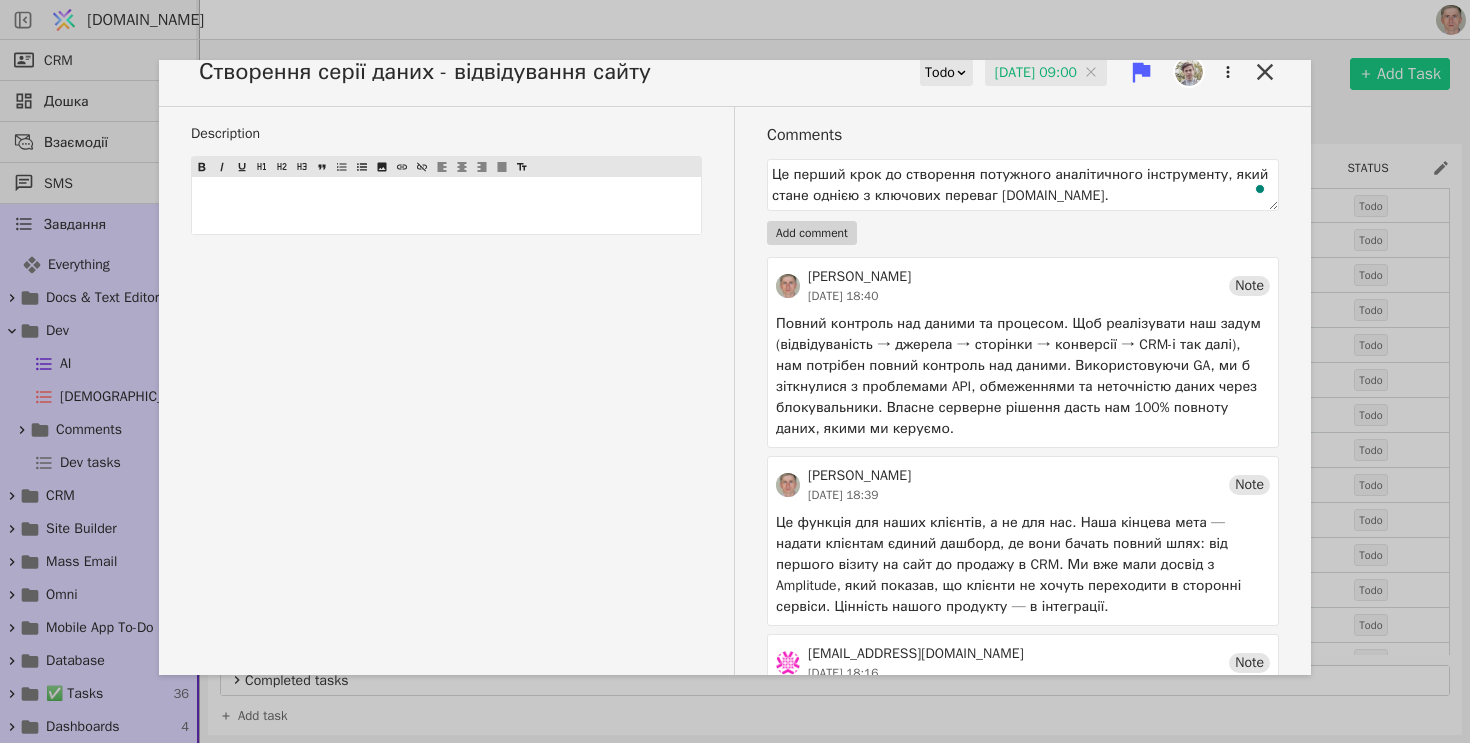 type on "Це перший крок до створення потужного аналітичного інструменту, який стане однією з ключових переваг [DOMAIN_NAME]." 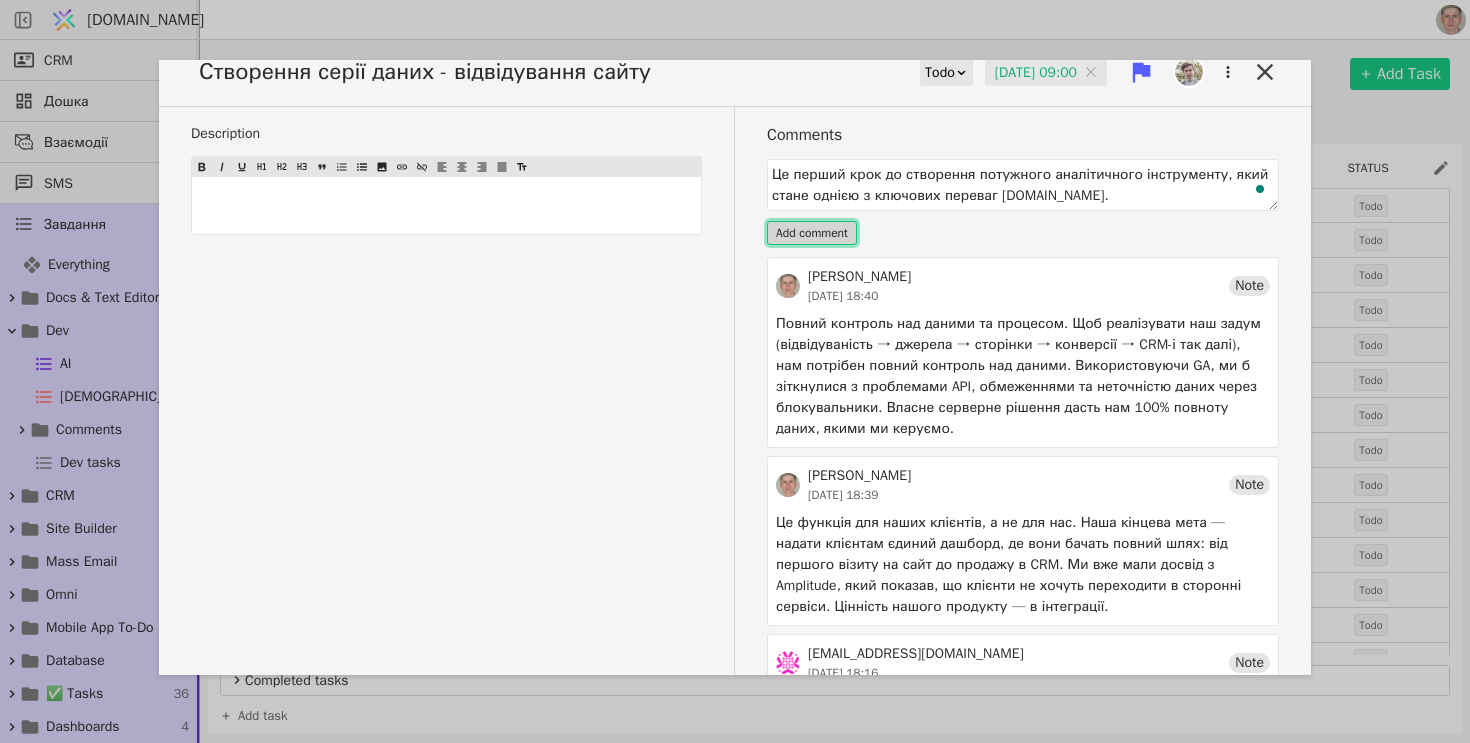click on "Add comment" at bounding box center (812, 233) 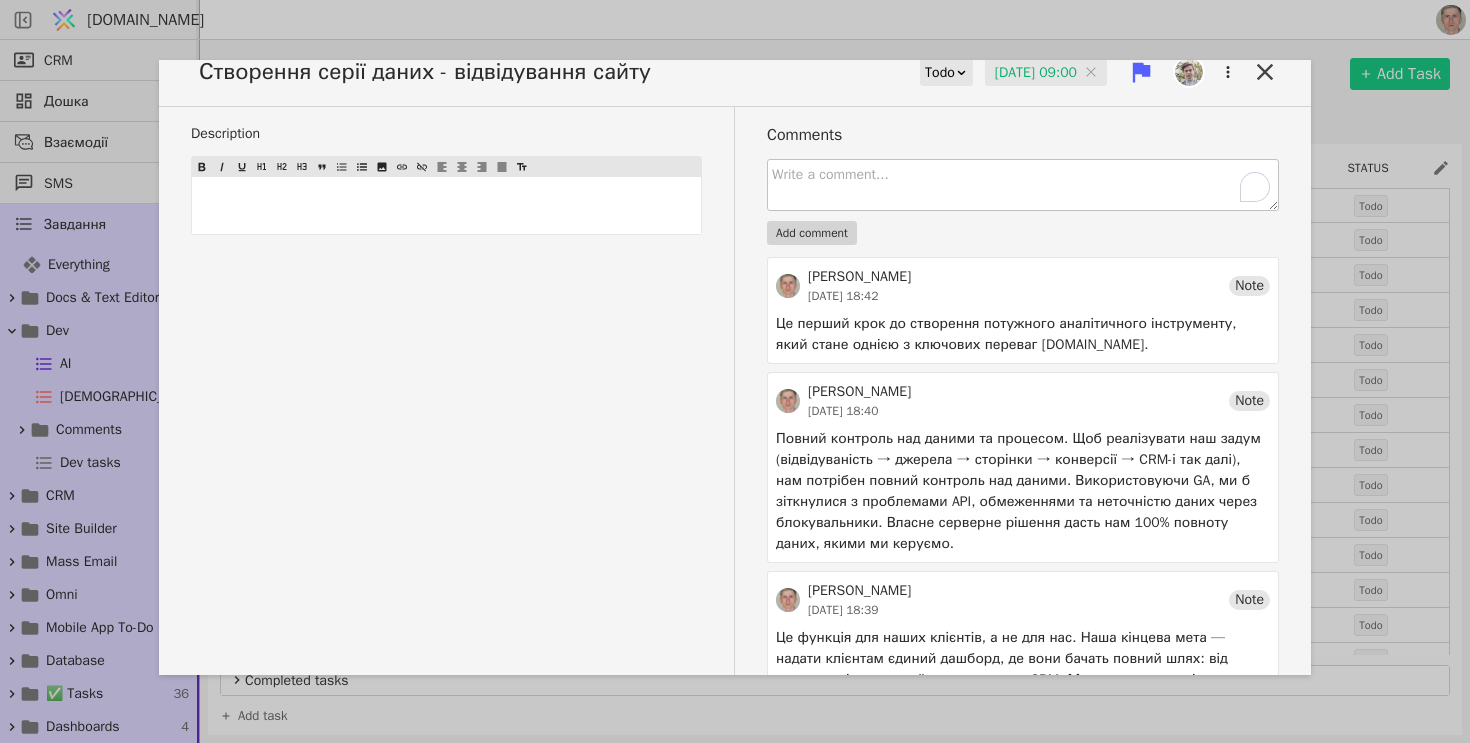 click at bounding box center [1023, 185] 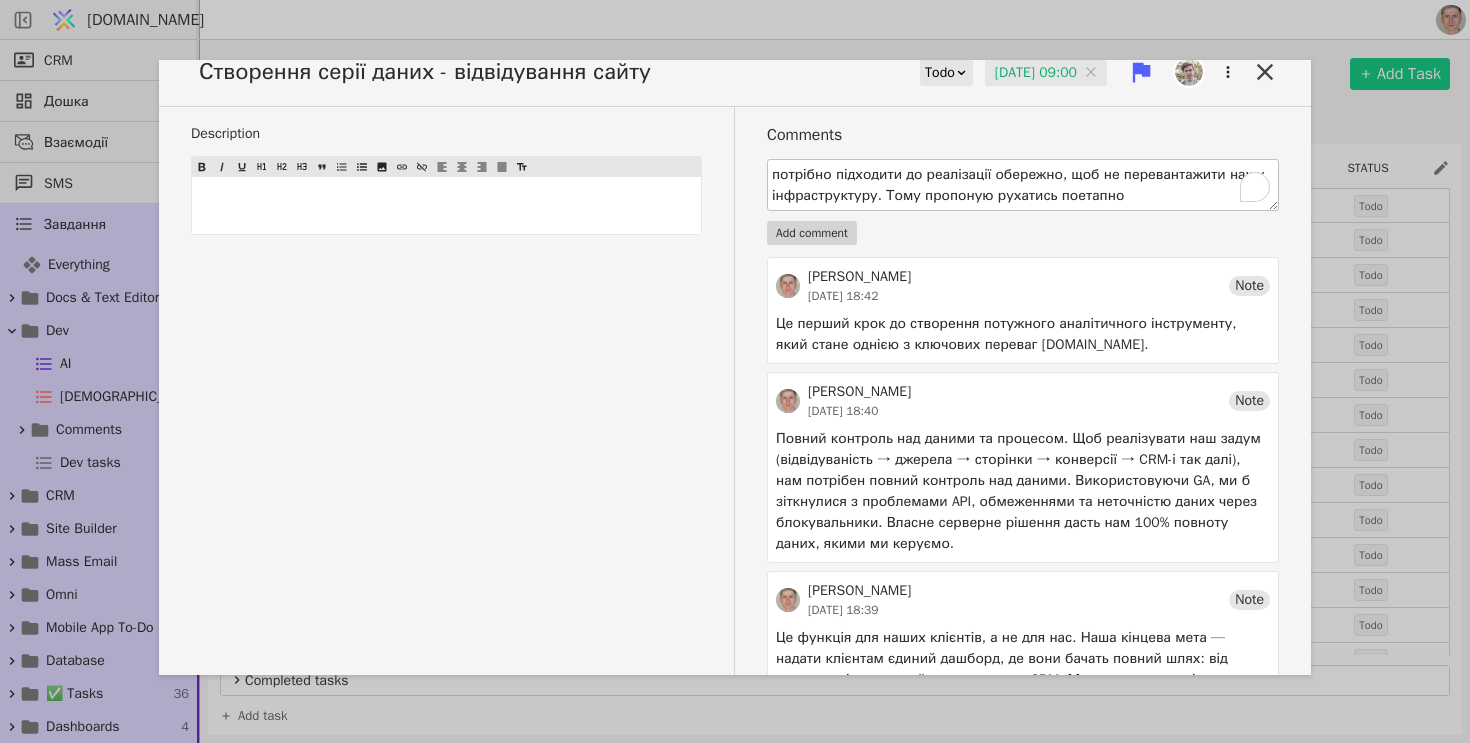paste on "Відчуваю, що дані варто зберігати з різною деталізацією залежно від давнини: чим старіший період, тим грубіша агрегація. Можливий і подвійний підхід — для платних клієнтів зберігати повну, довгострокову історію, а для безкоштовних залишати лише короткий або агрегований зріз." 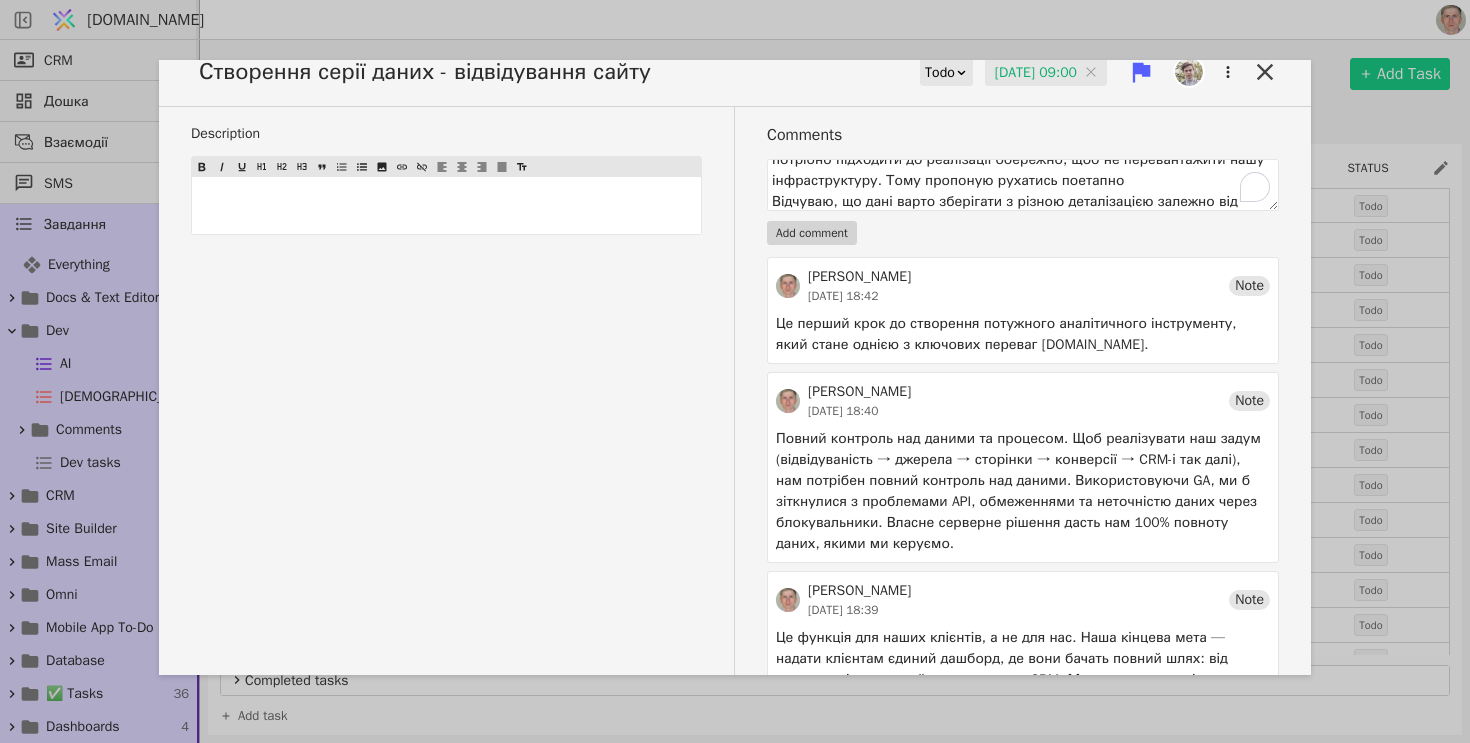 scroll, scrollTop: 99, scrollLeft: 0, axis: vertical 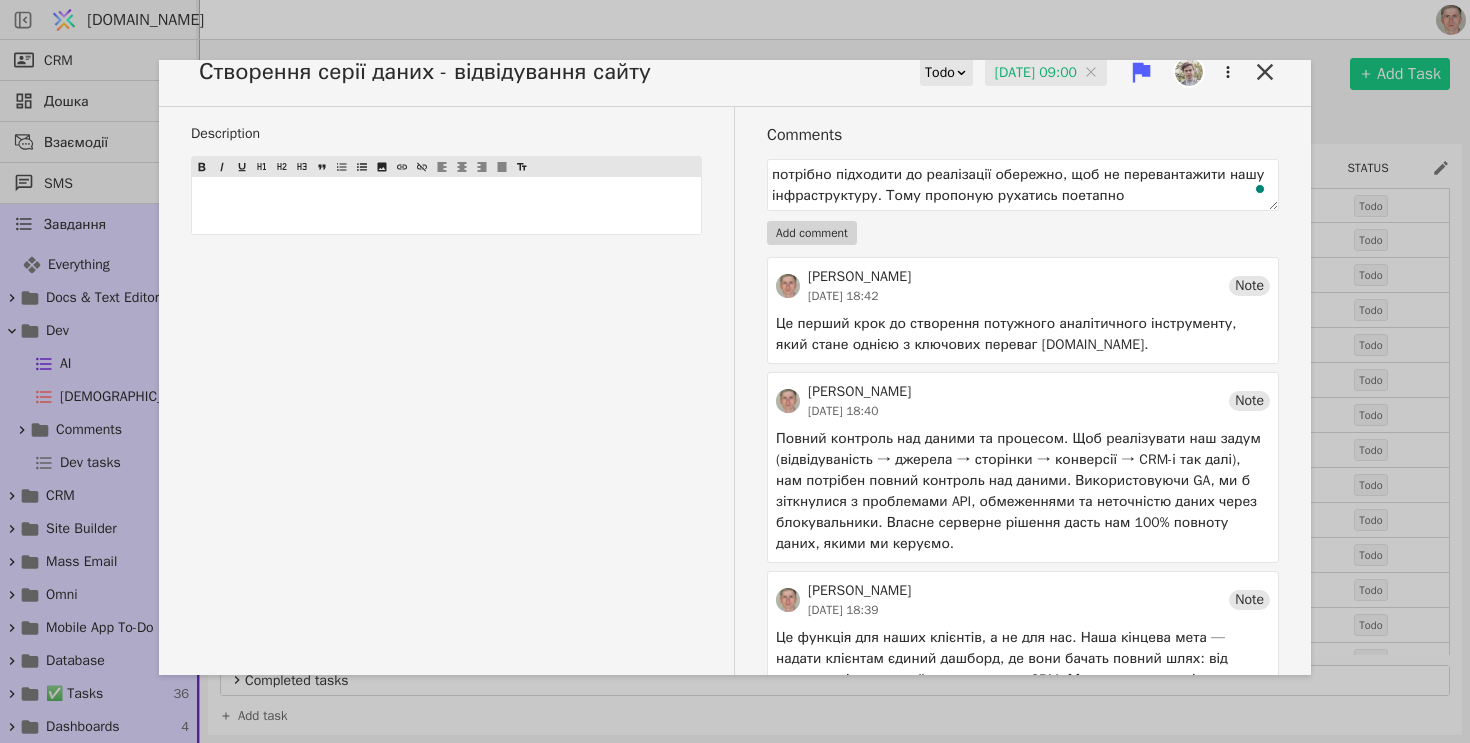 drag, startPoint x: 785, startPoint y: 174, endPoint x: 685, endPoint y: 160, distance: 100.97524 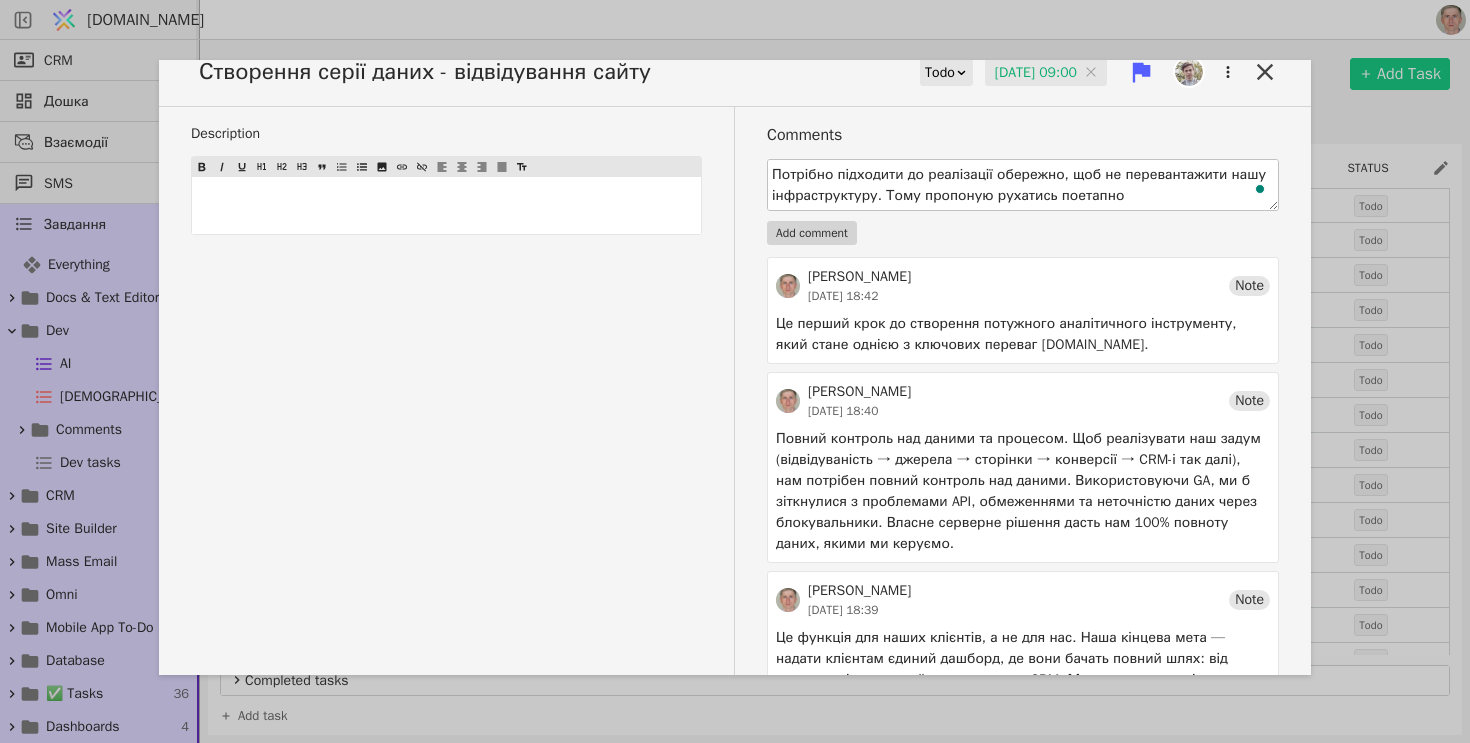 scroll, scrollTop: 24, scrollLeft: 0, axis: vertical 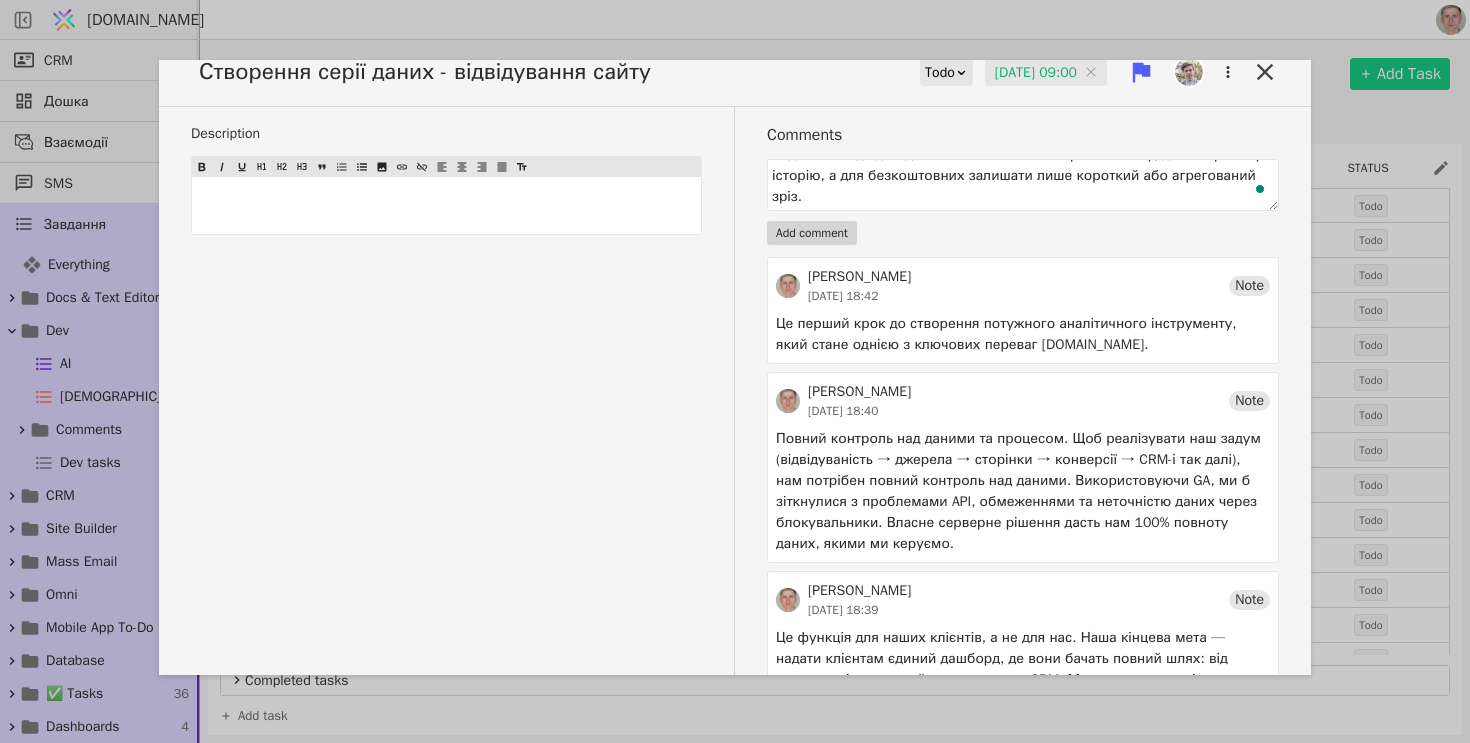 type on "Потрібно підходити до реалізації обережно, щоб не перевантажити нашу інфраструктуру. Тому пропоную рухатись поетапно
Відчуваю, що дані варто зберігати з різною деталізацією залежно від давнини: чим старіший період, тим грубіша агрегація. Можливий і подвійний підхід — для платних клієнтів зберігати повну, довгострокову історію, а для безкоштовних залишати лише короткий або агрегований зріз." 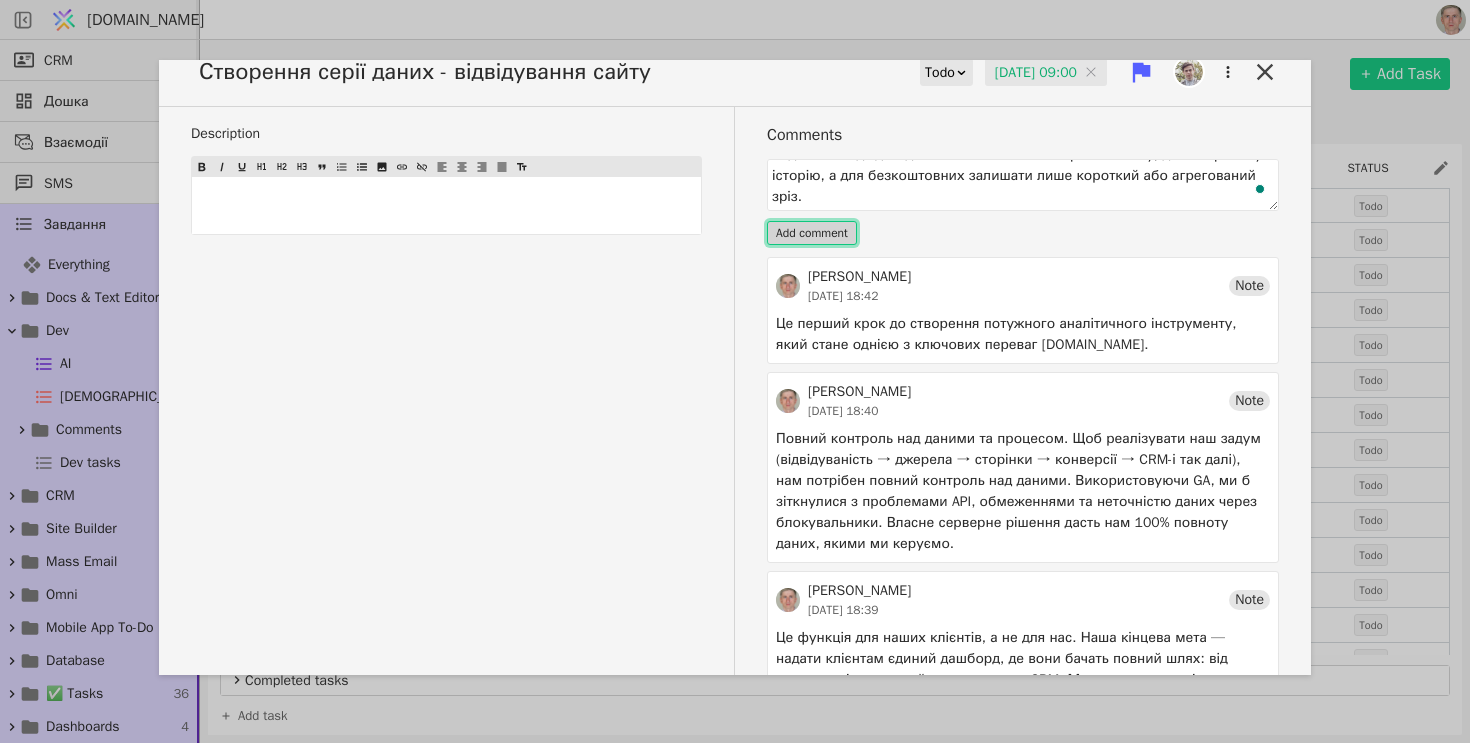 click on "Add comment" at bounding box center (812, 233) 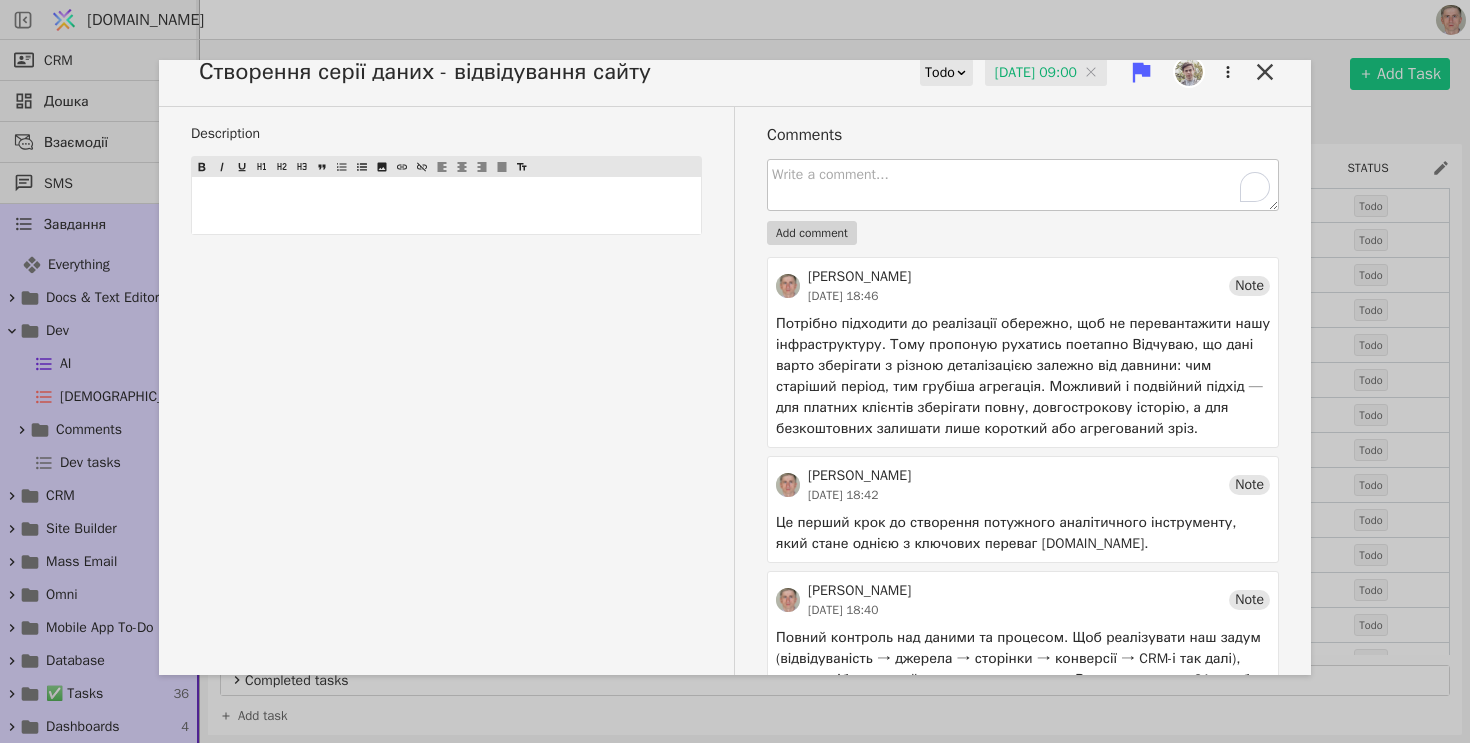 click at bounding box center (1023, 185) 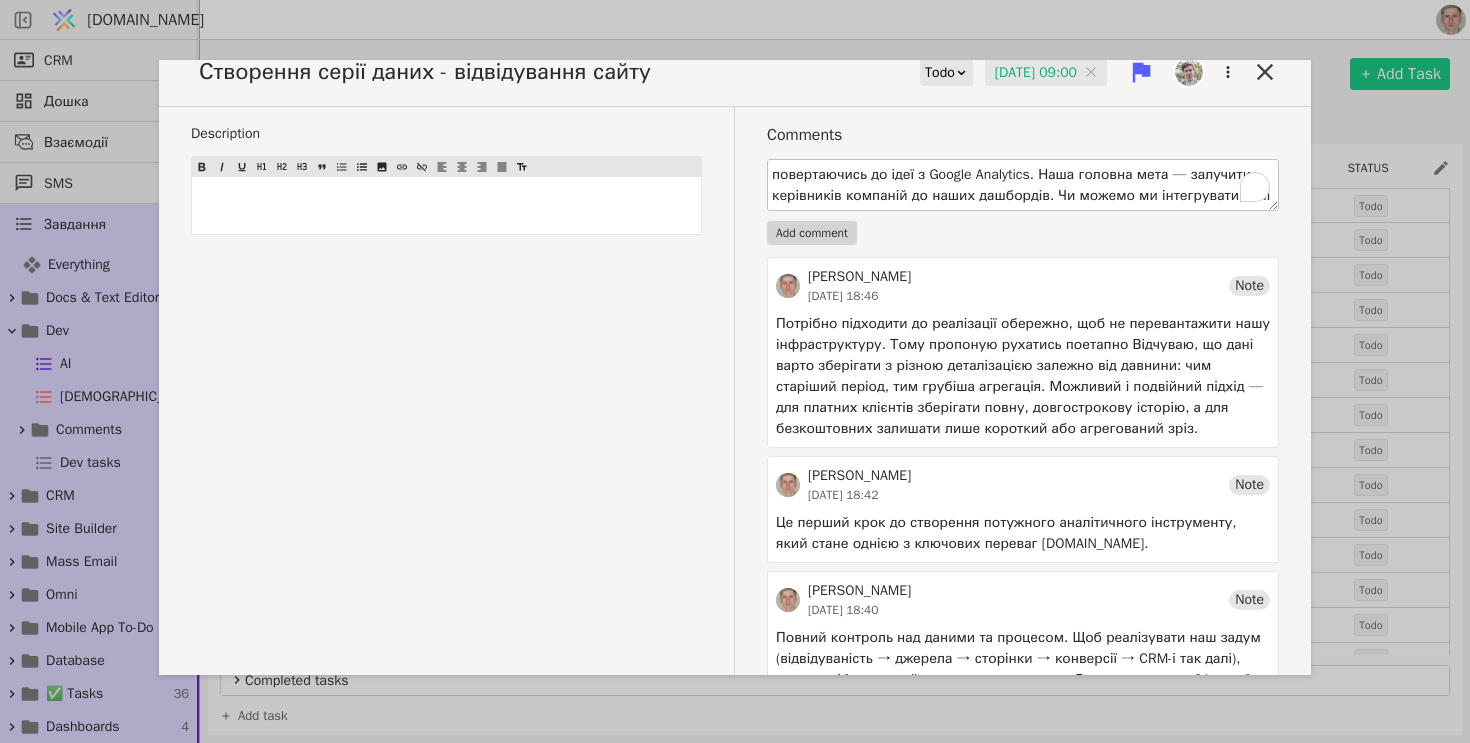 scroll, scrollTop: 57, scrollLeft: 0, axis: vertical 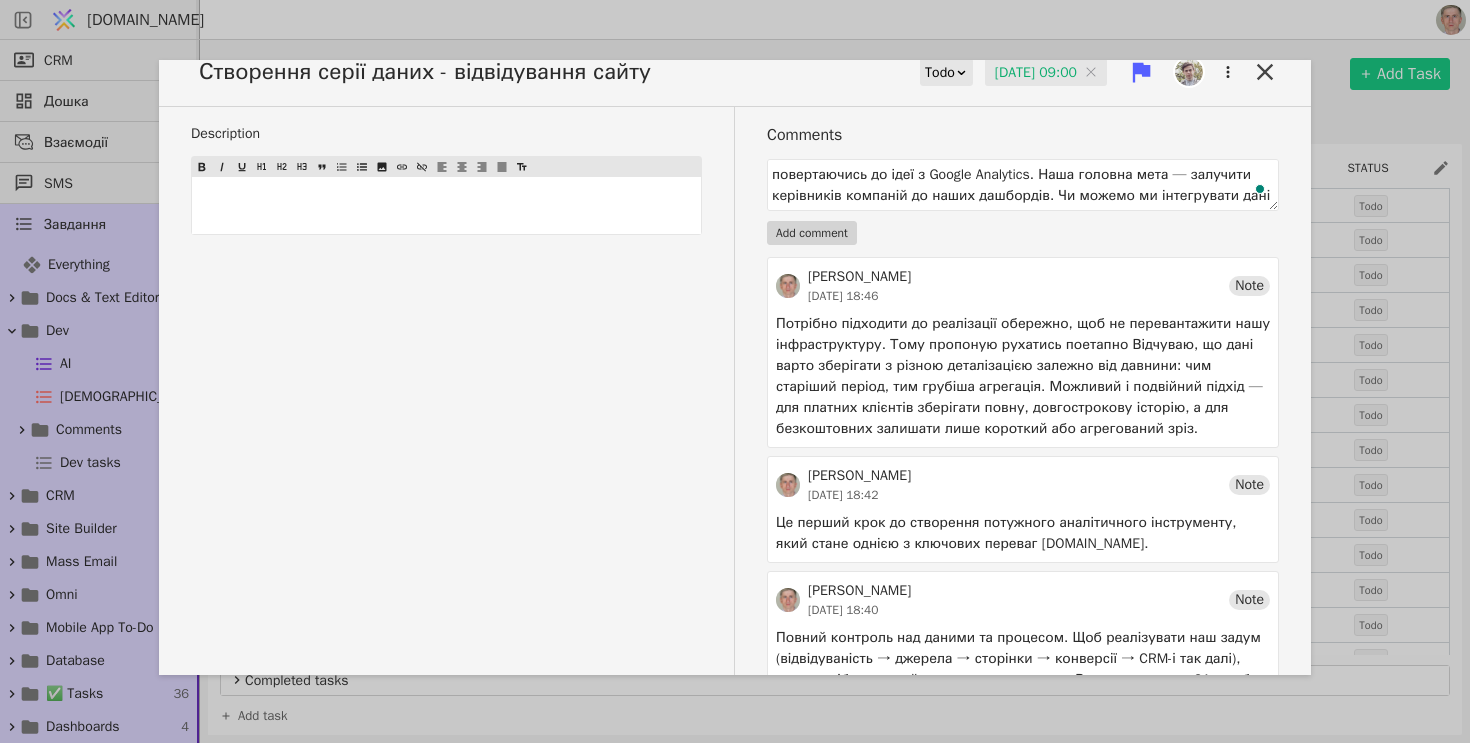drag, startPoint x: 894, startPoint y: 174, endPoint x: 668, endPoint y: 162, distance: 226.31836 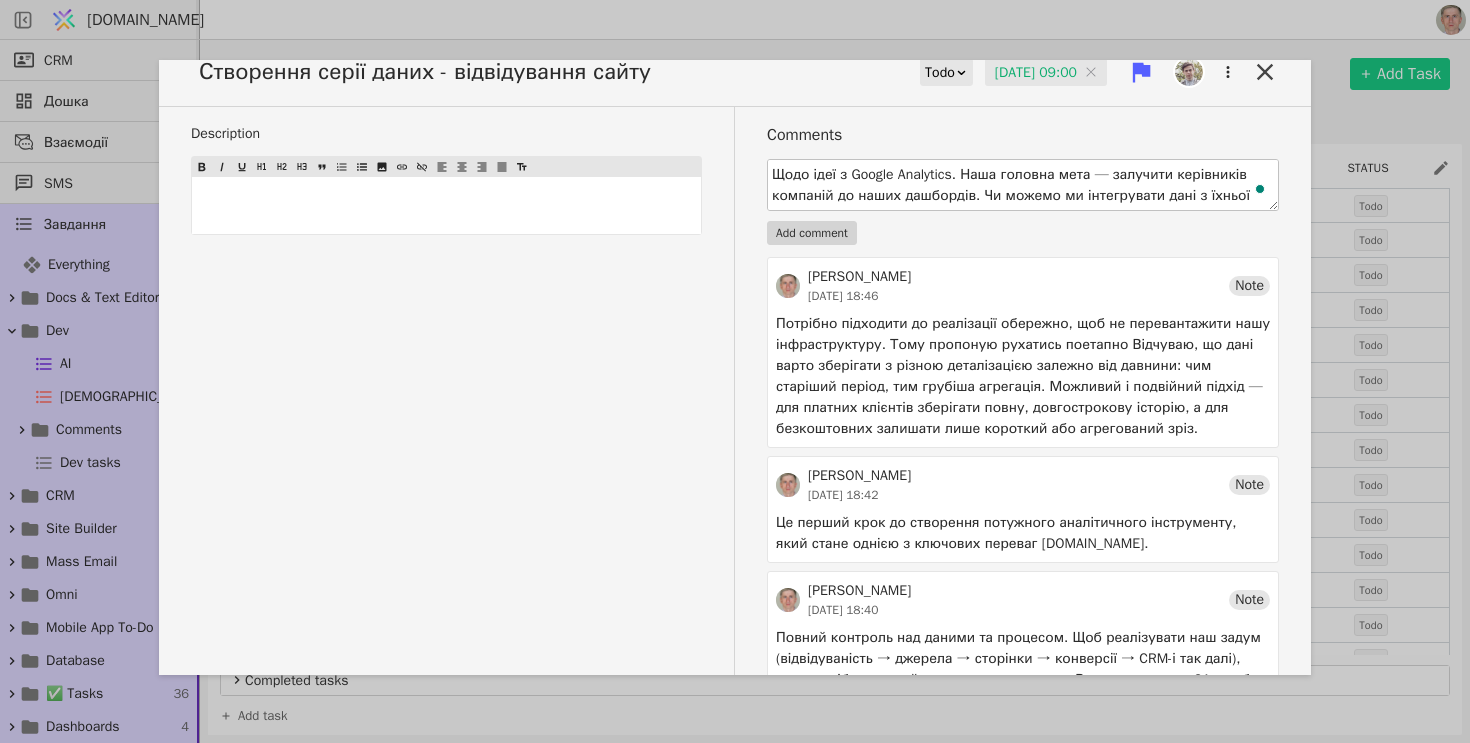 scroll, scrollTop: 32, scrollLeft: 0, axis: vertical 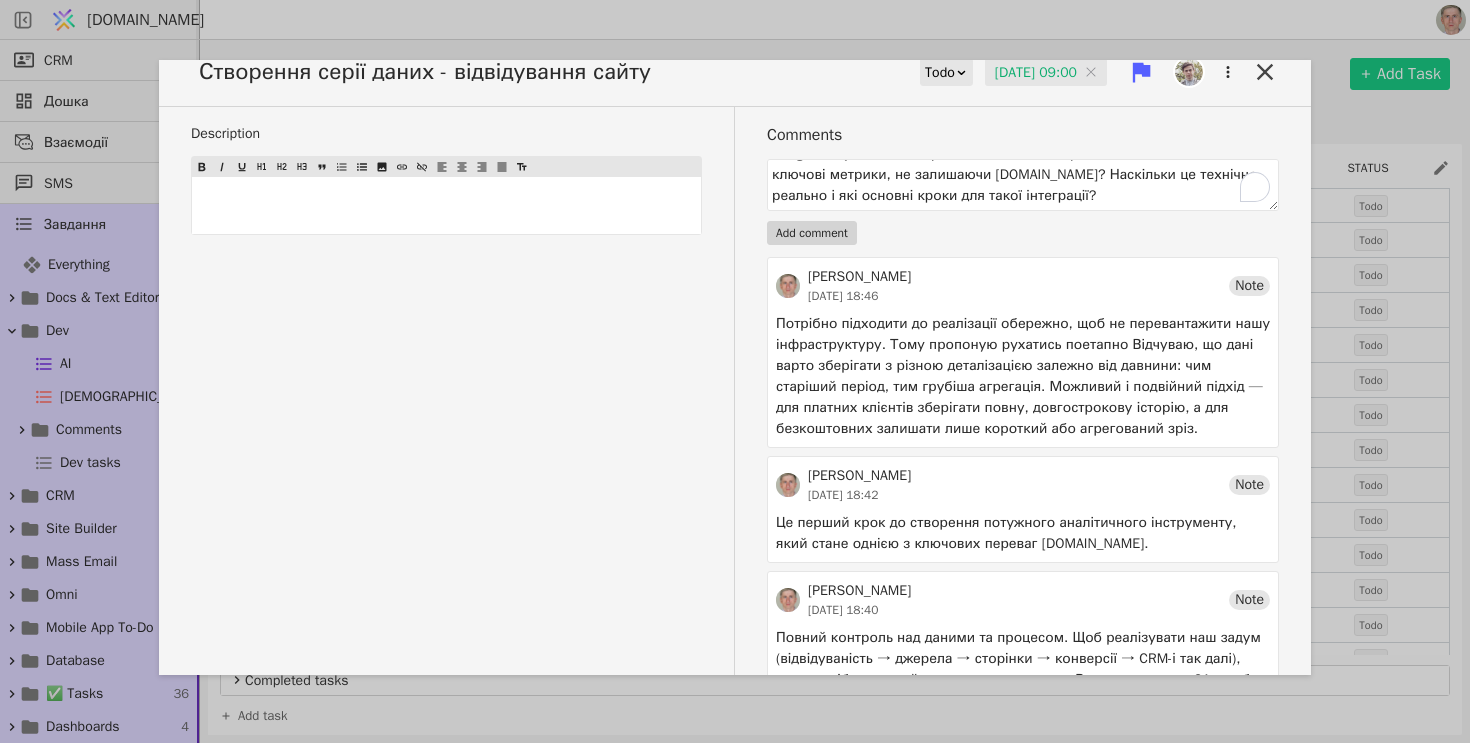 type on "Щодо ідеї з Google Analytics. Наша головна мета — залучити керівників компаній до наших дашбордів. Чи можемо ми інтегрувати дані з їхньої Google Analytics безпосередньо в наш застосунок, щоб вони бачили ключові метрики, не залишаючи [DOMAIN_NAME]? Наскільки це технічно реально і які основні кроки для такої інтеграції?" 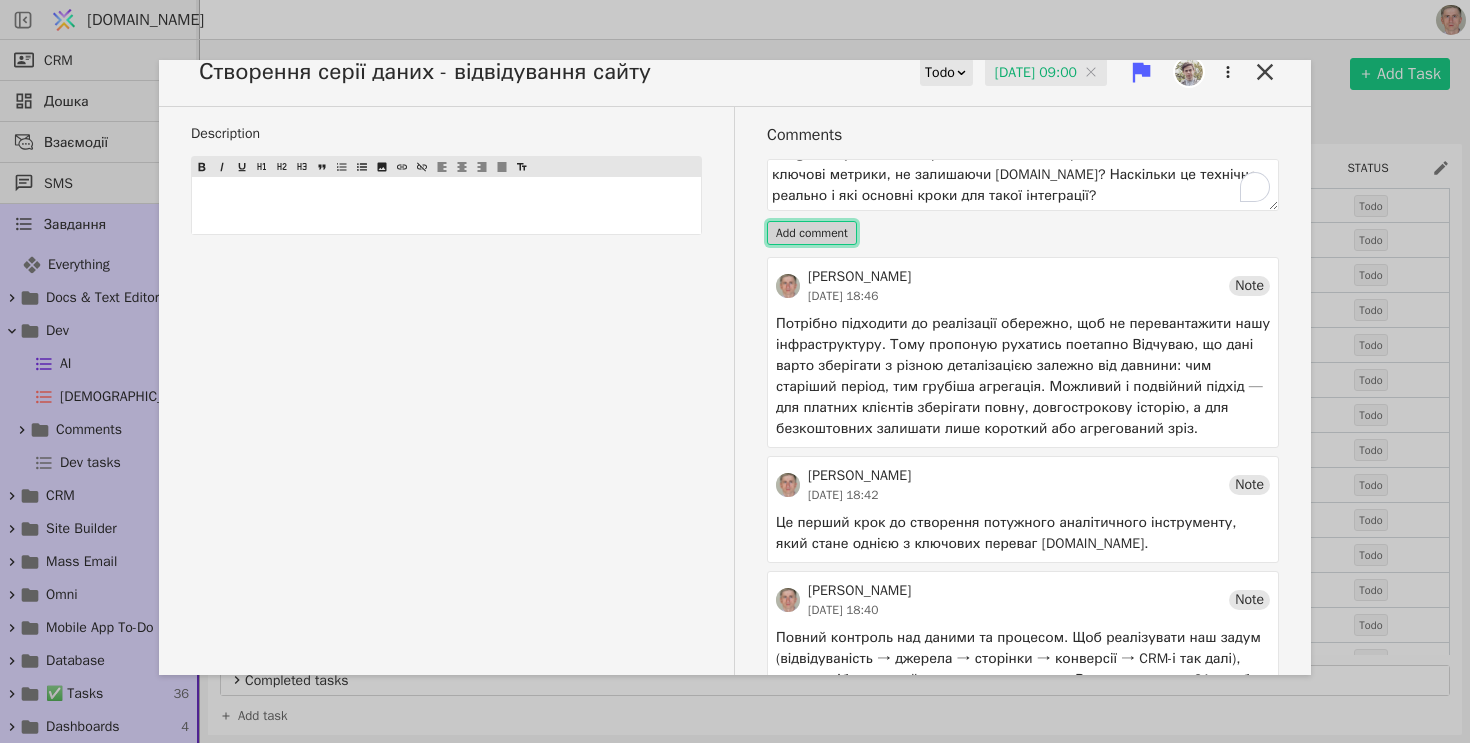 click on "Add comment" at bounding box center (812, 233) 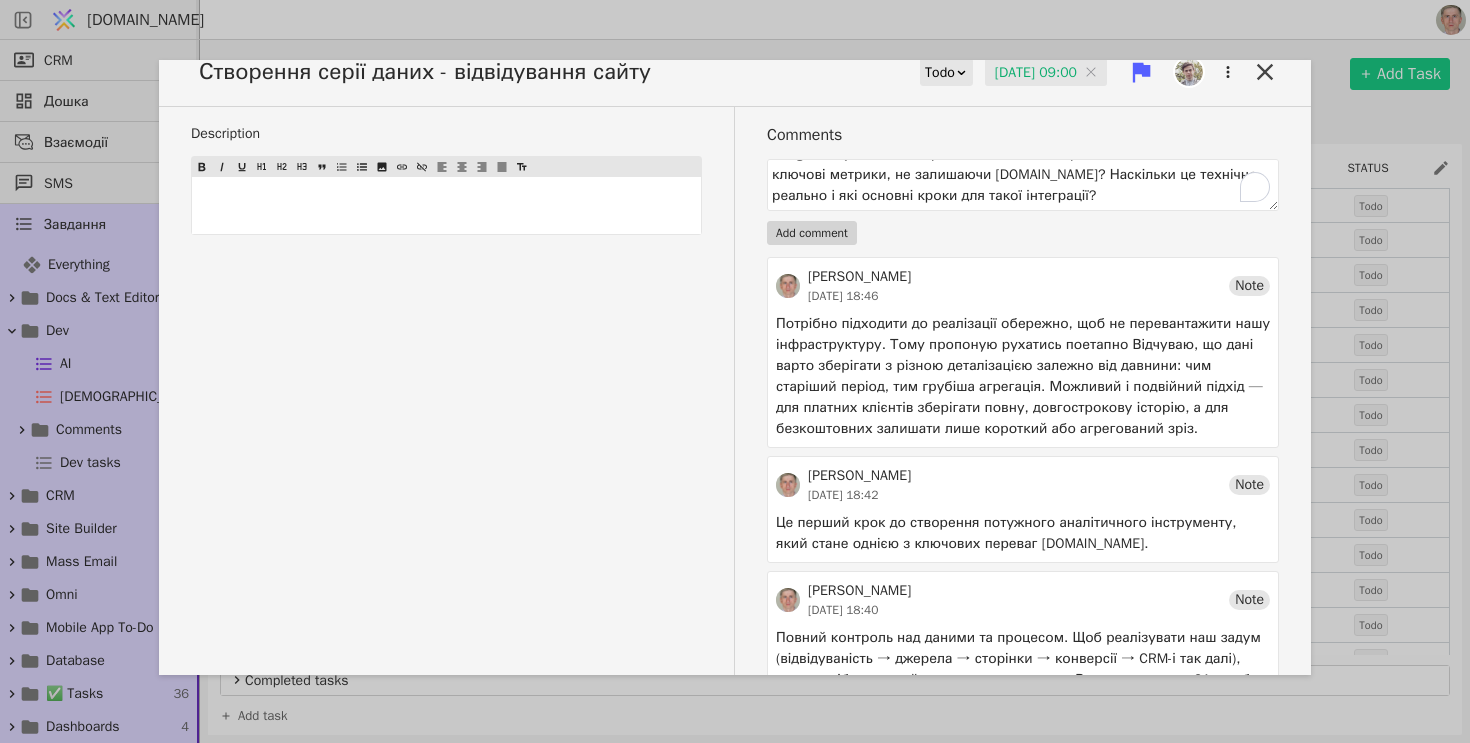 type 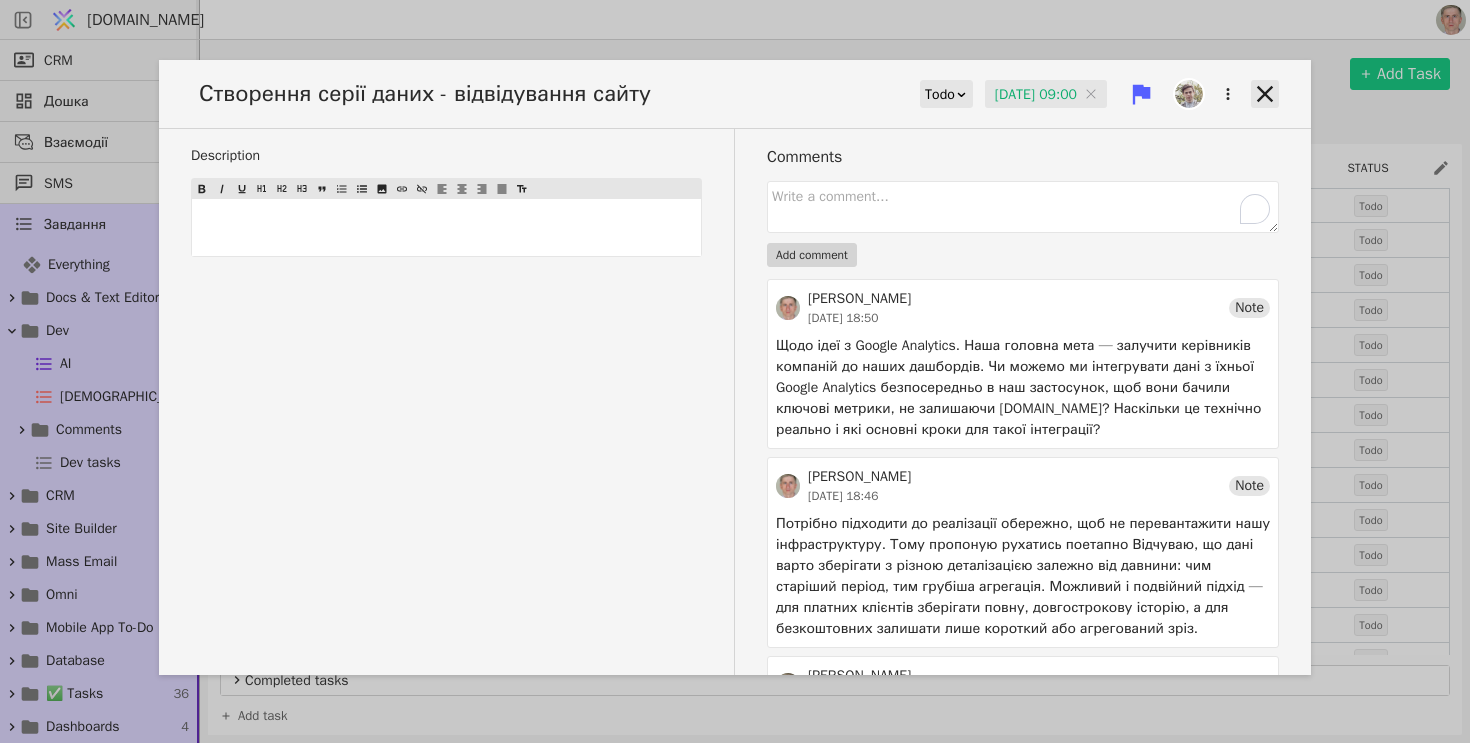 click 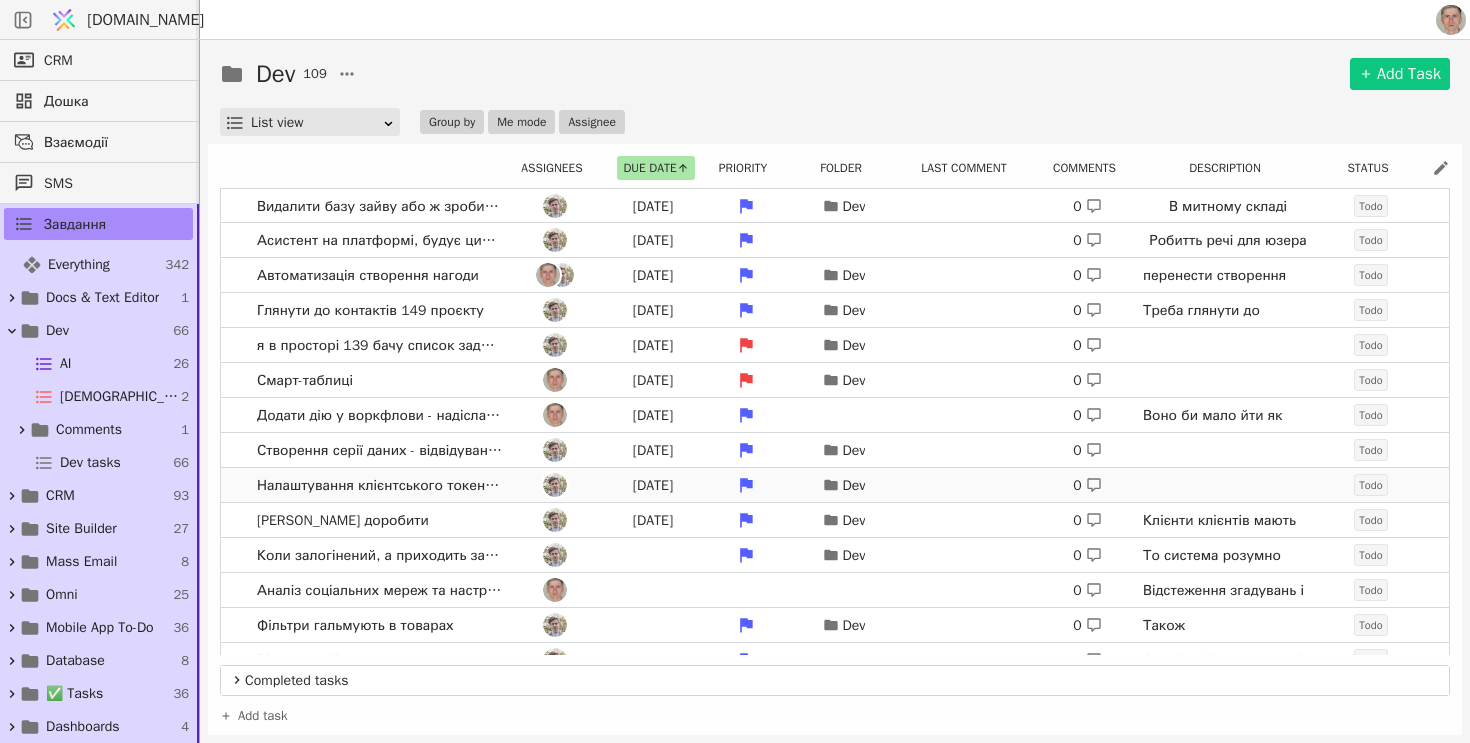 click at bounding box center (555, 485) 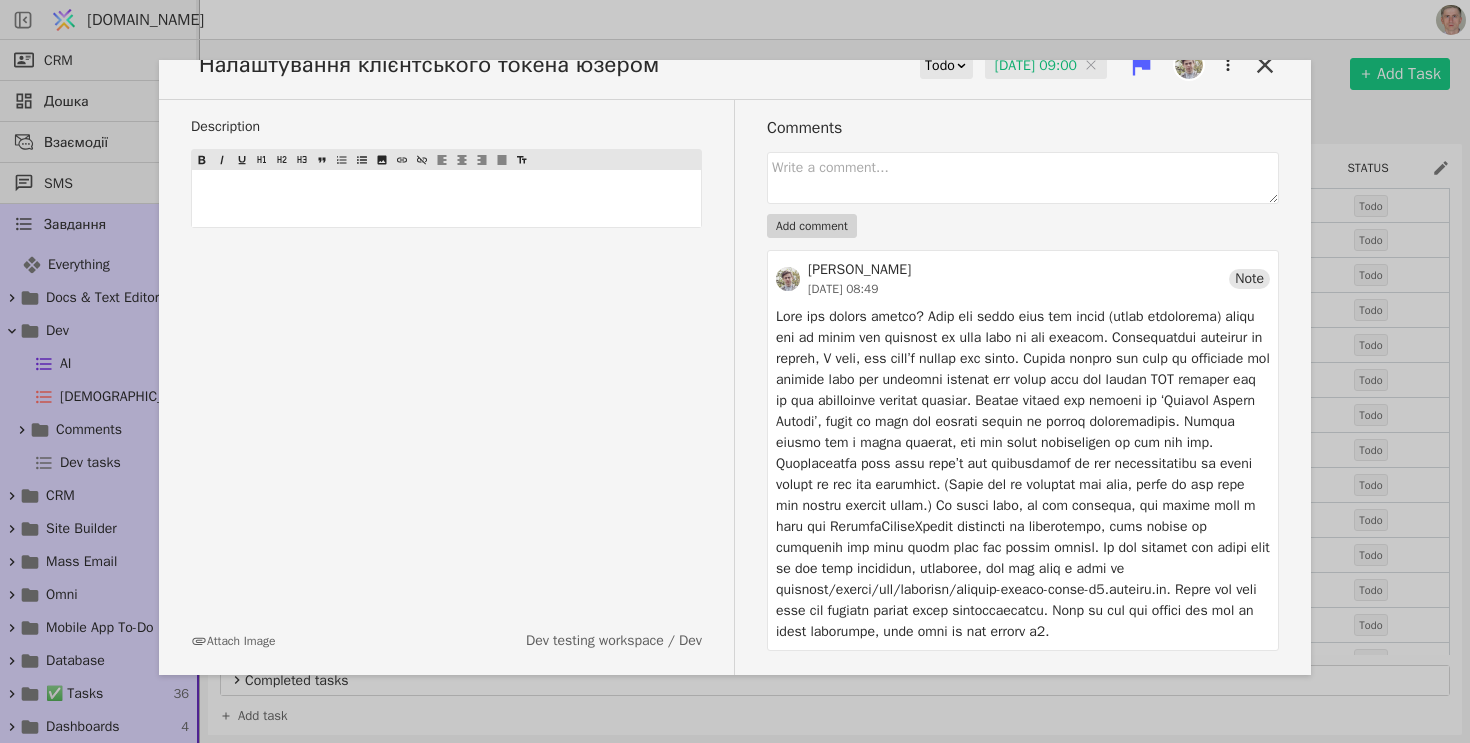 click on "Налаштування клієнтського токена юзером Todo [DATE] 09:00 [DATE] 09:00 Description ﻿ Attach Image Dev testing workspace /  Dev Comments Add comment [PERSON_NAME] [DATE]  08:49 Note" at bounding box center [735, 371] 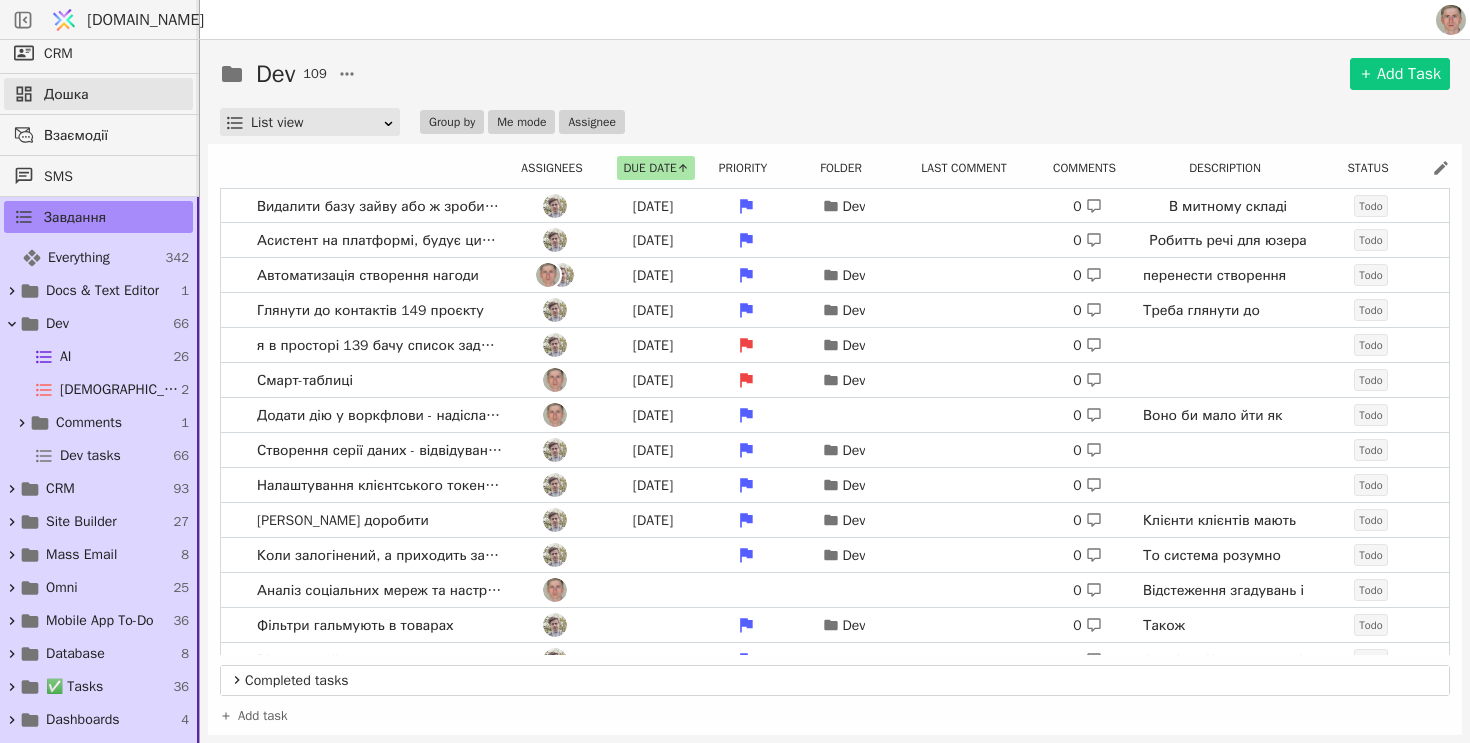 click on "Дошка" at bounding box center (113, 94) 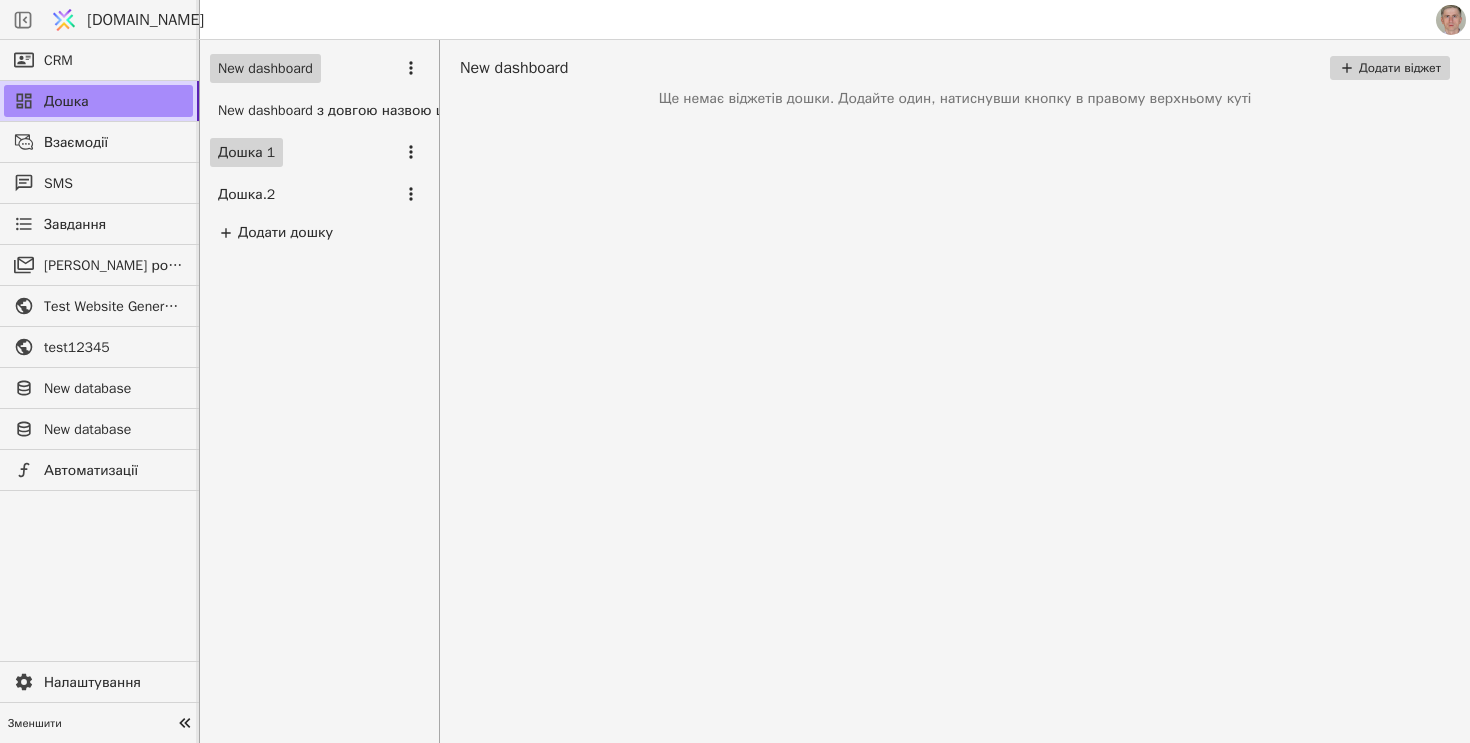 click on "Дошка 1" at bounding box center (246, 152) 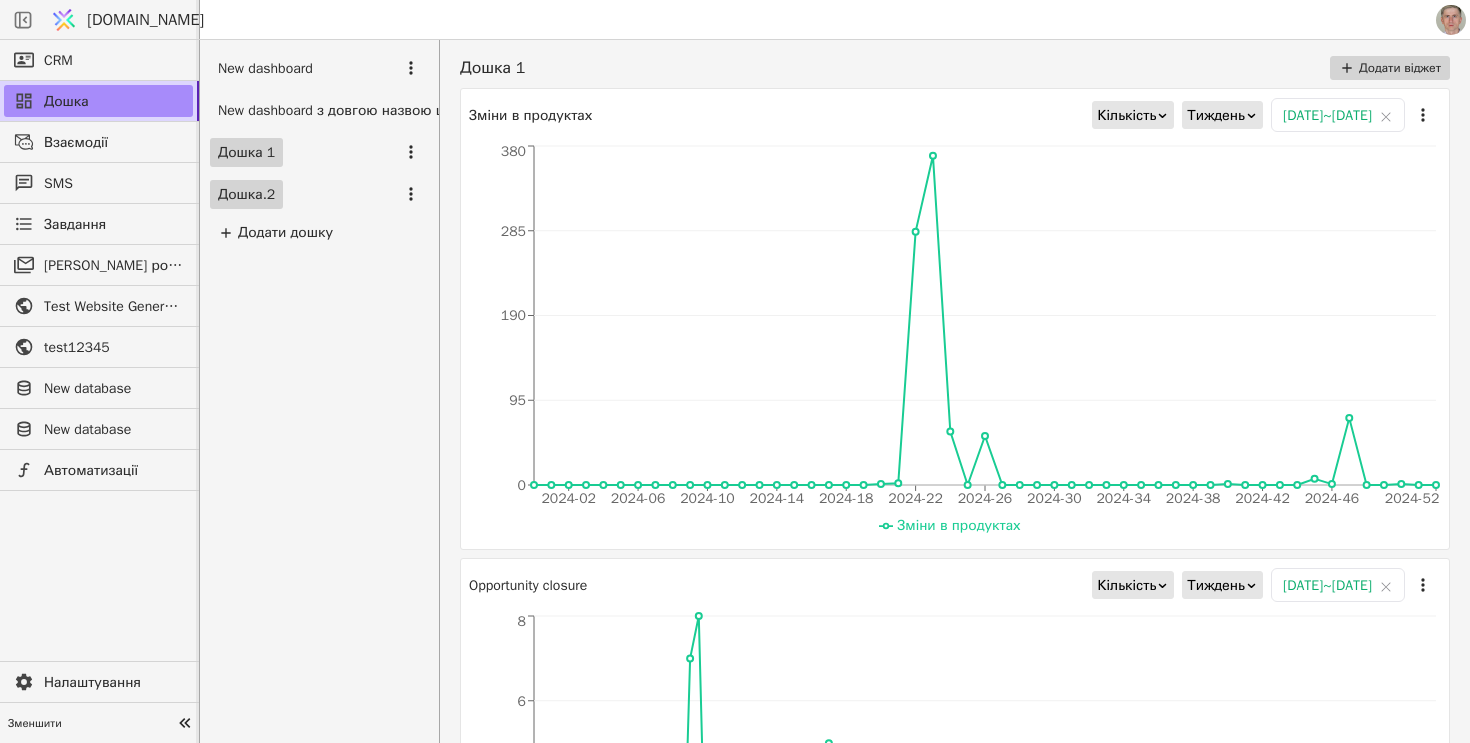 drag, startPoint x: 279, startPoint y: 188, endPoint x: 335, endPoint y: 167, distance: 59.808025 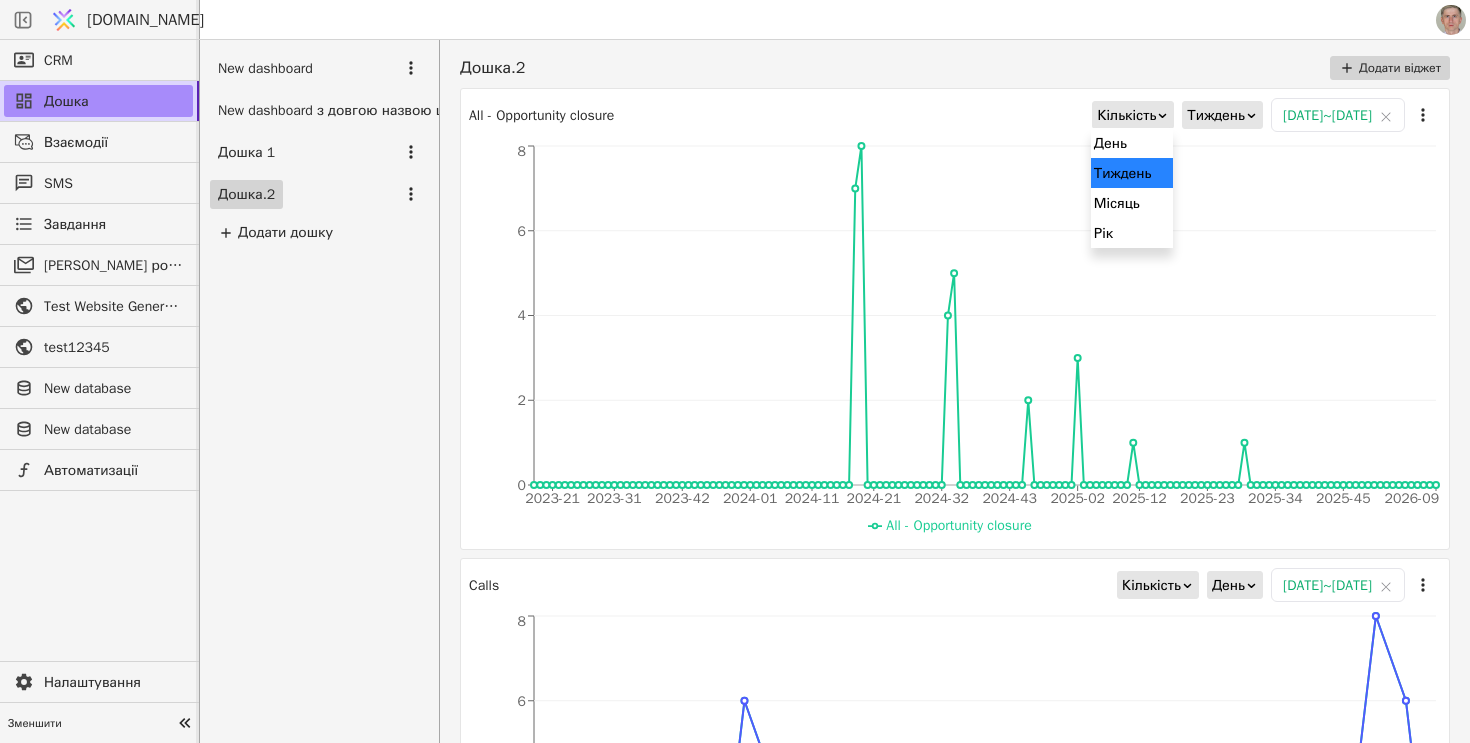 click on "Тиждень" at bounding box center (1216, 116) 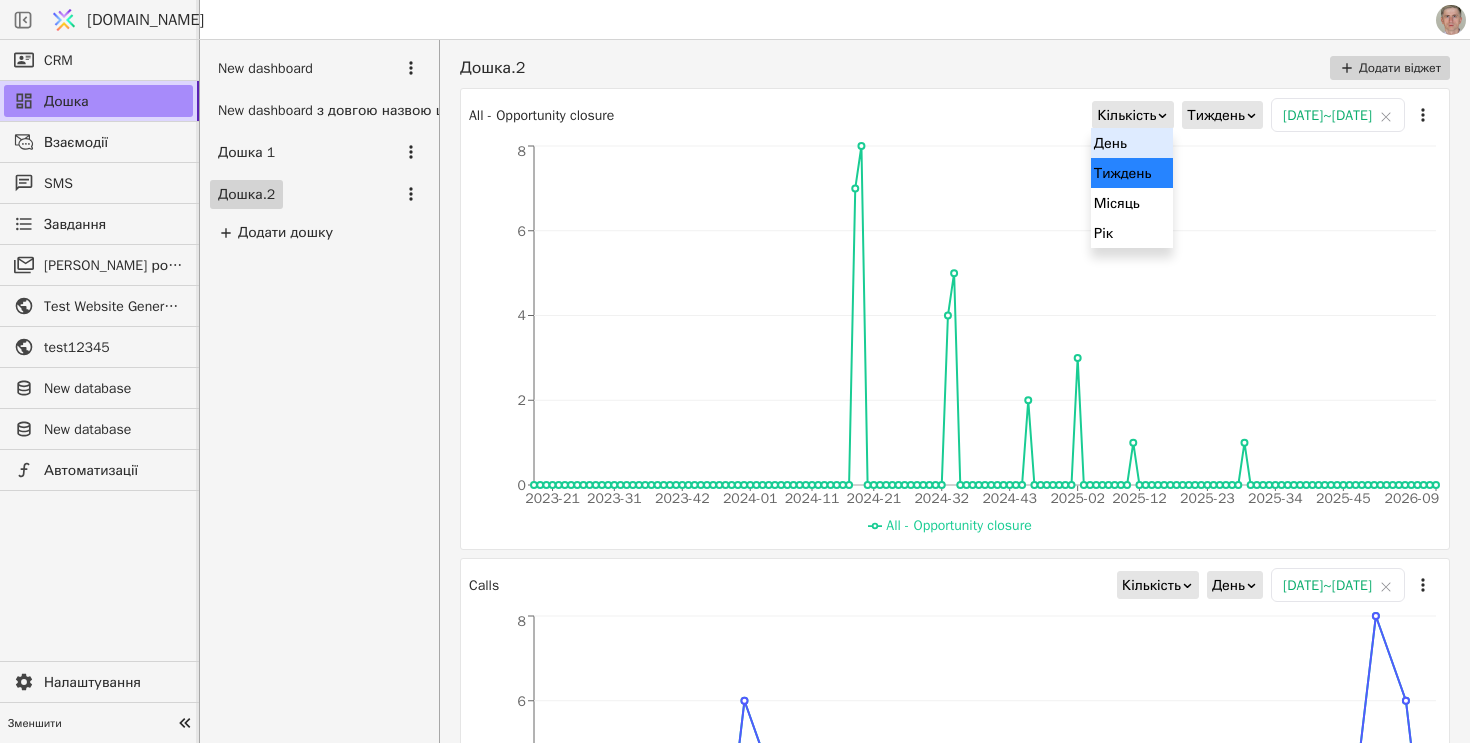 click on "День" at bounding box center (1132, 143) 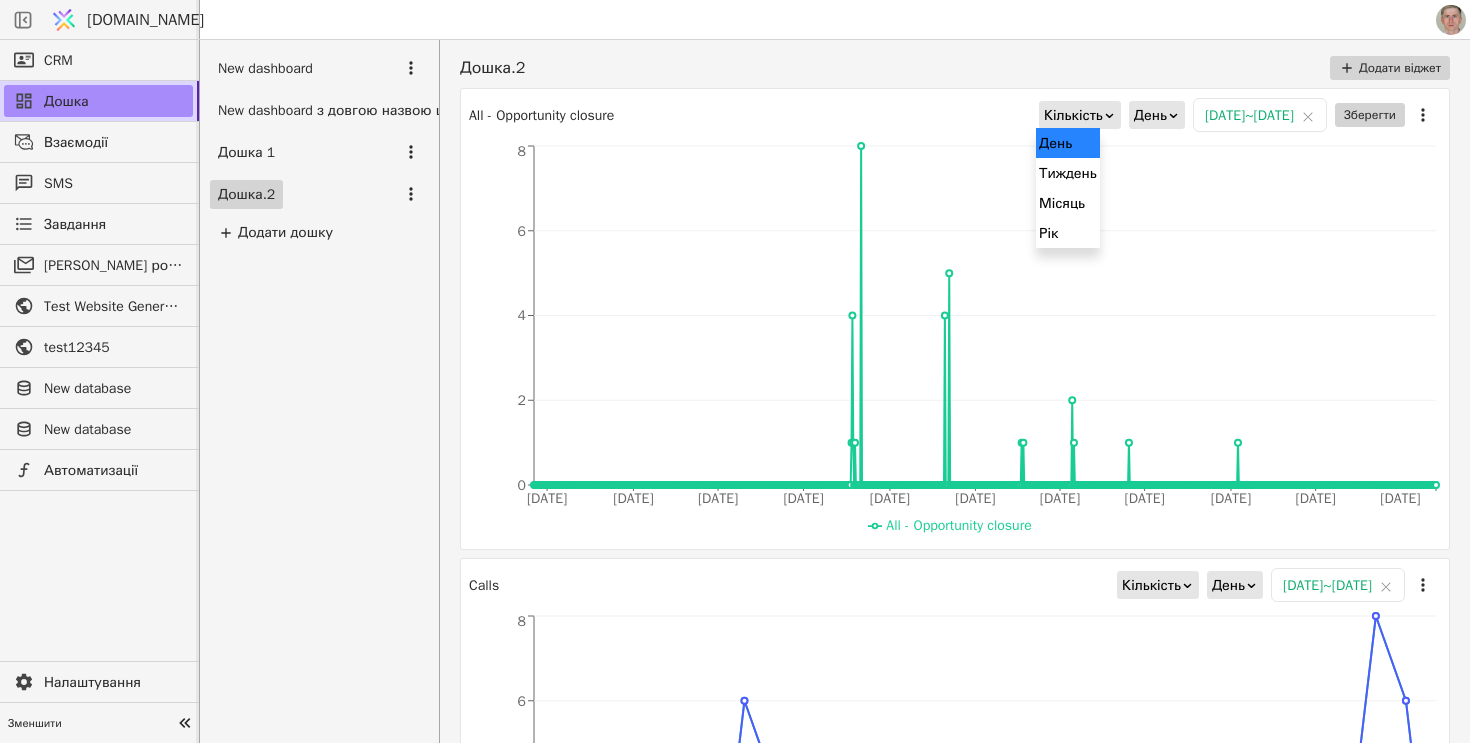 click on "День" at bounding box center (1150, 116) 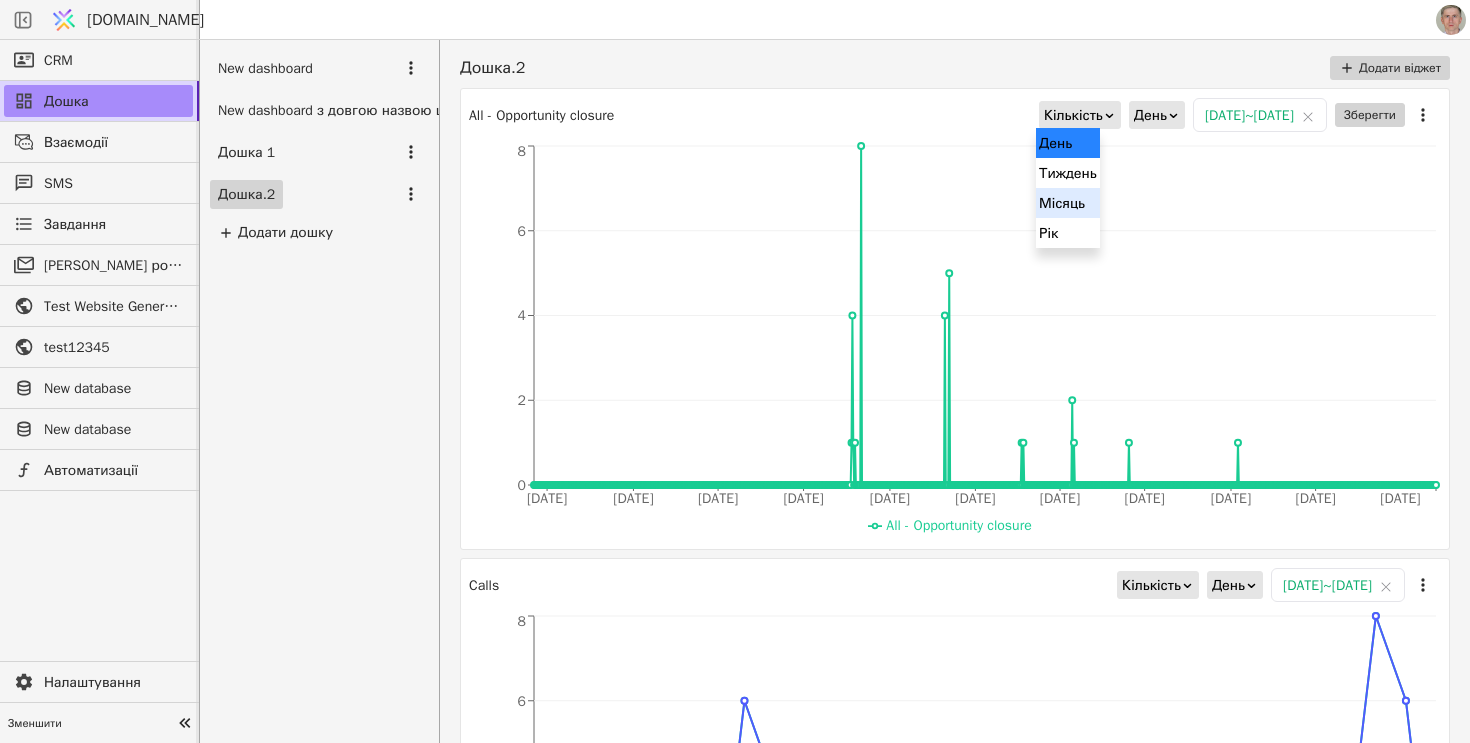 click on "Місяць" at bounding box center [1068, 203] 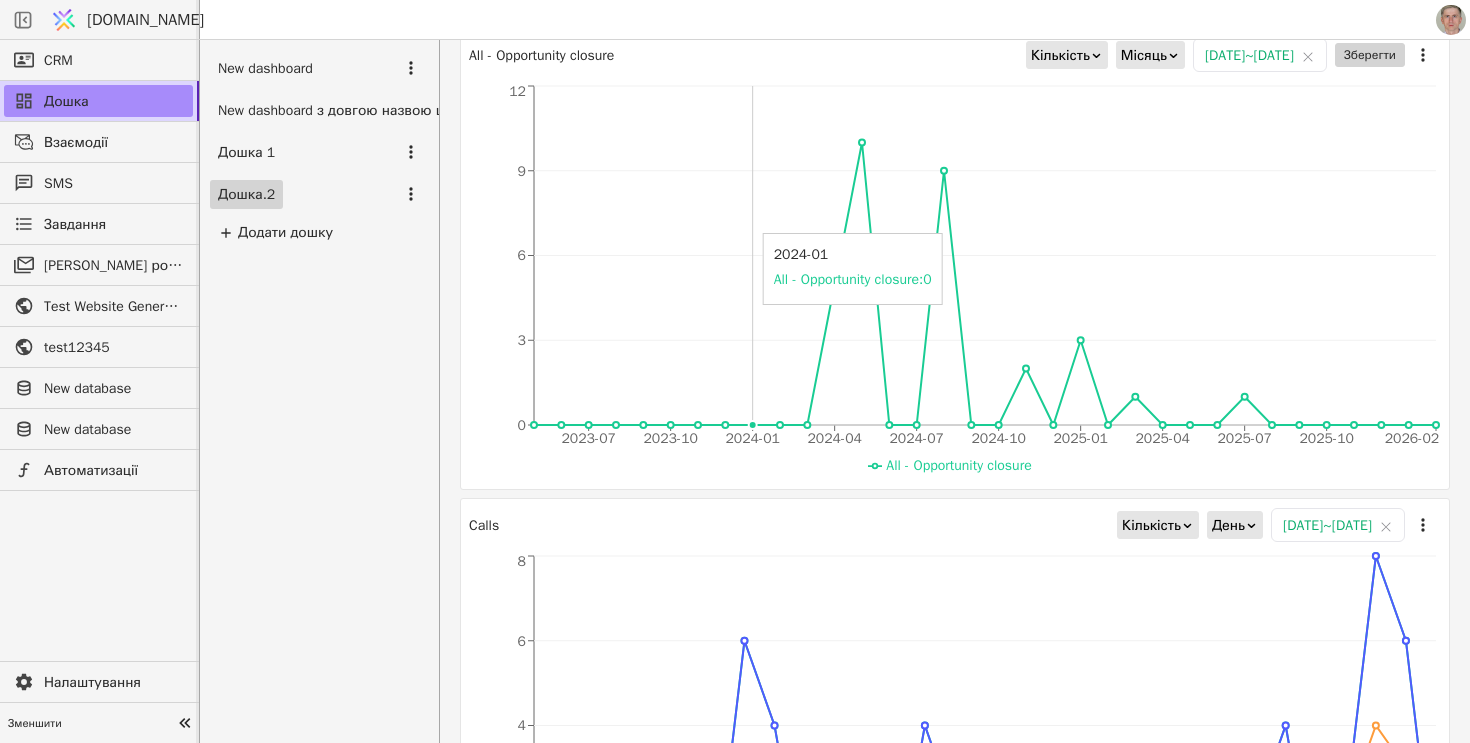 scroll, scrollTop: 56, scrollLeft: 0, axis: vertical 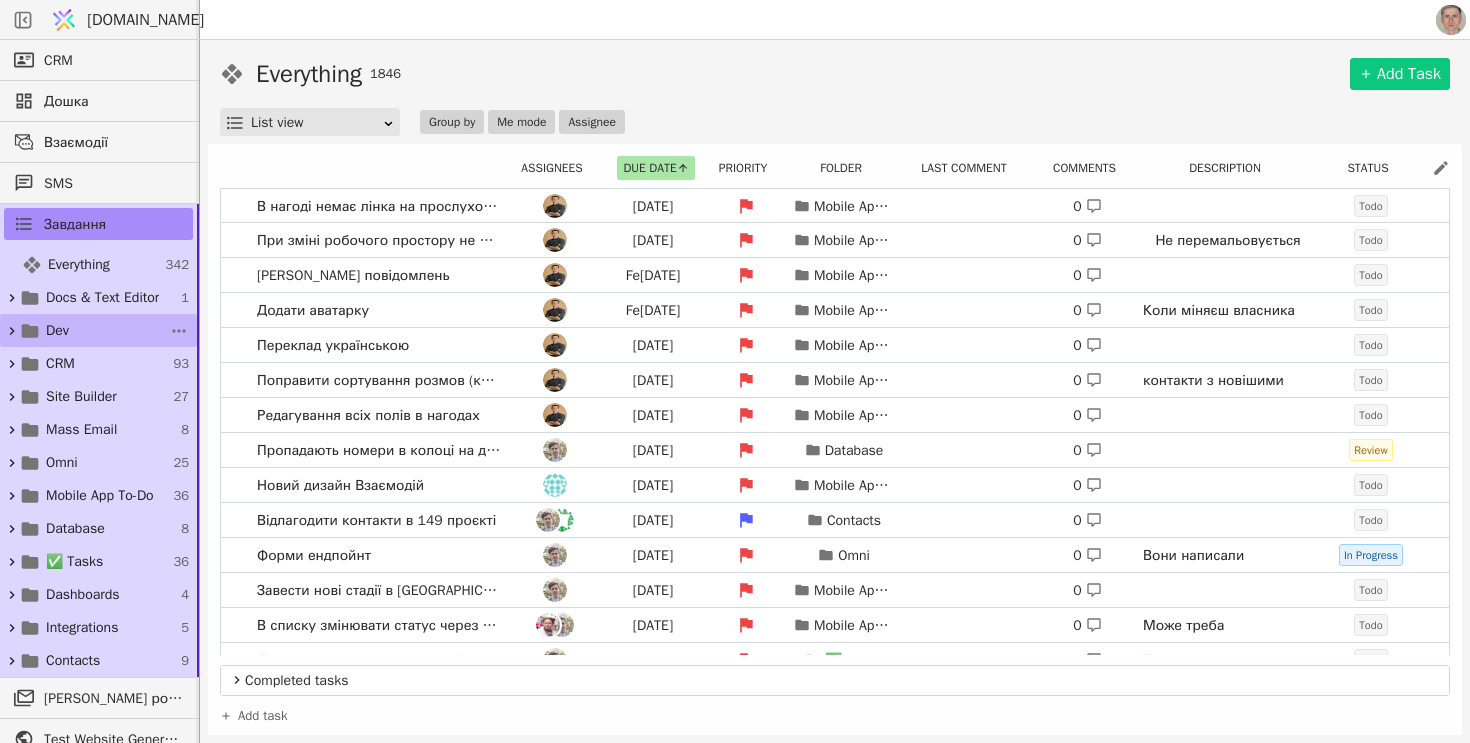 click on "Dev" at bounding box center [57, 330] 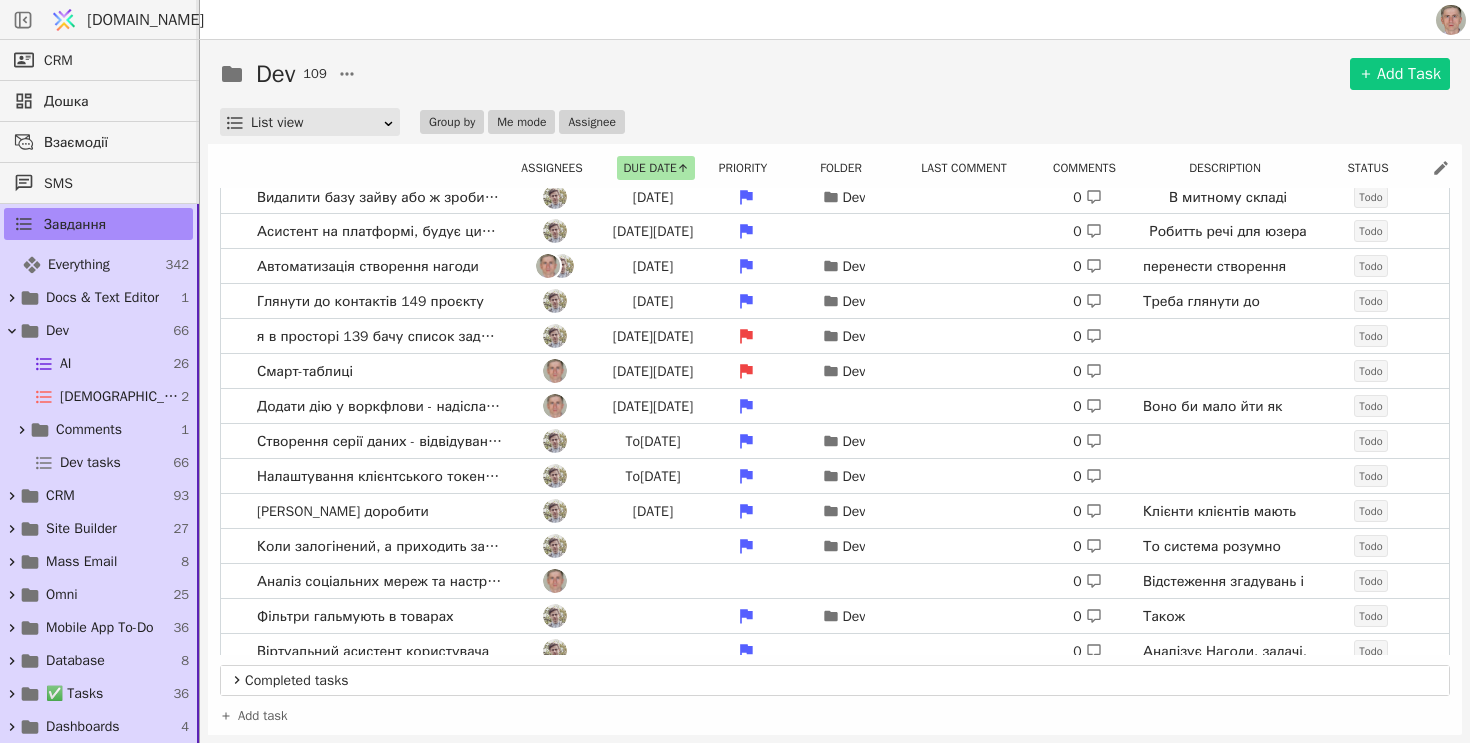 scroll, scrollTop: 12, scrollLeft: 0, axis: vertical 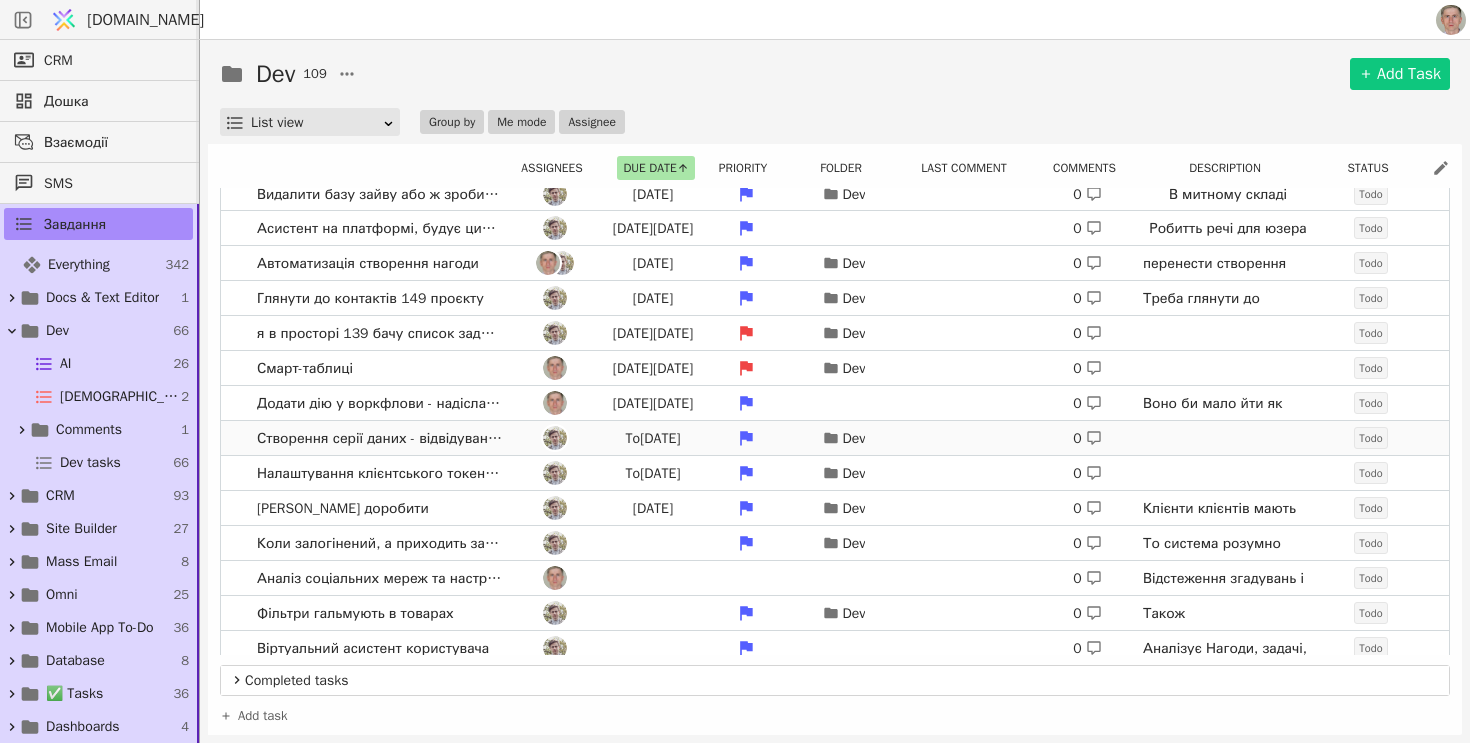click at bounding box center [555, 438] 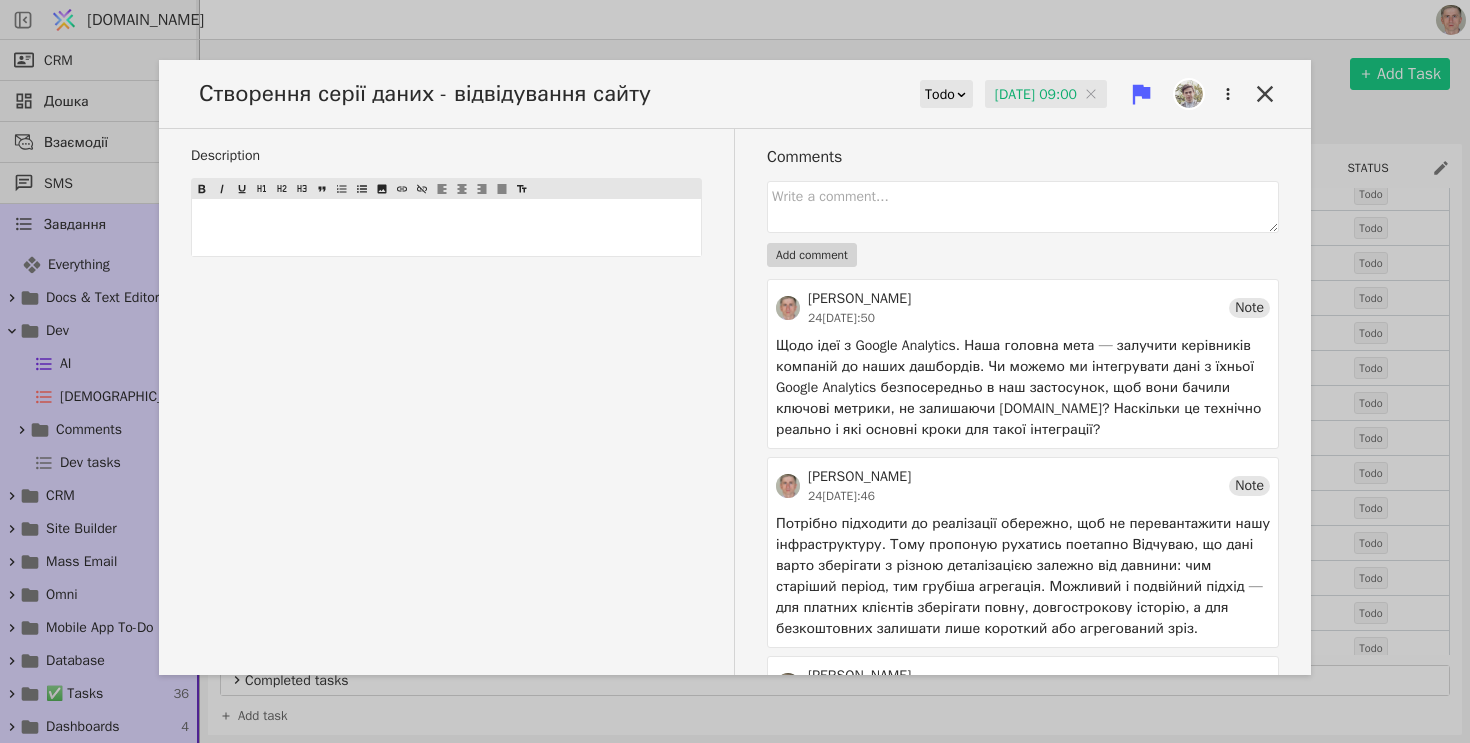 click at bounding box center [1189, 94] 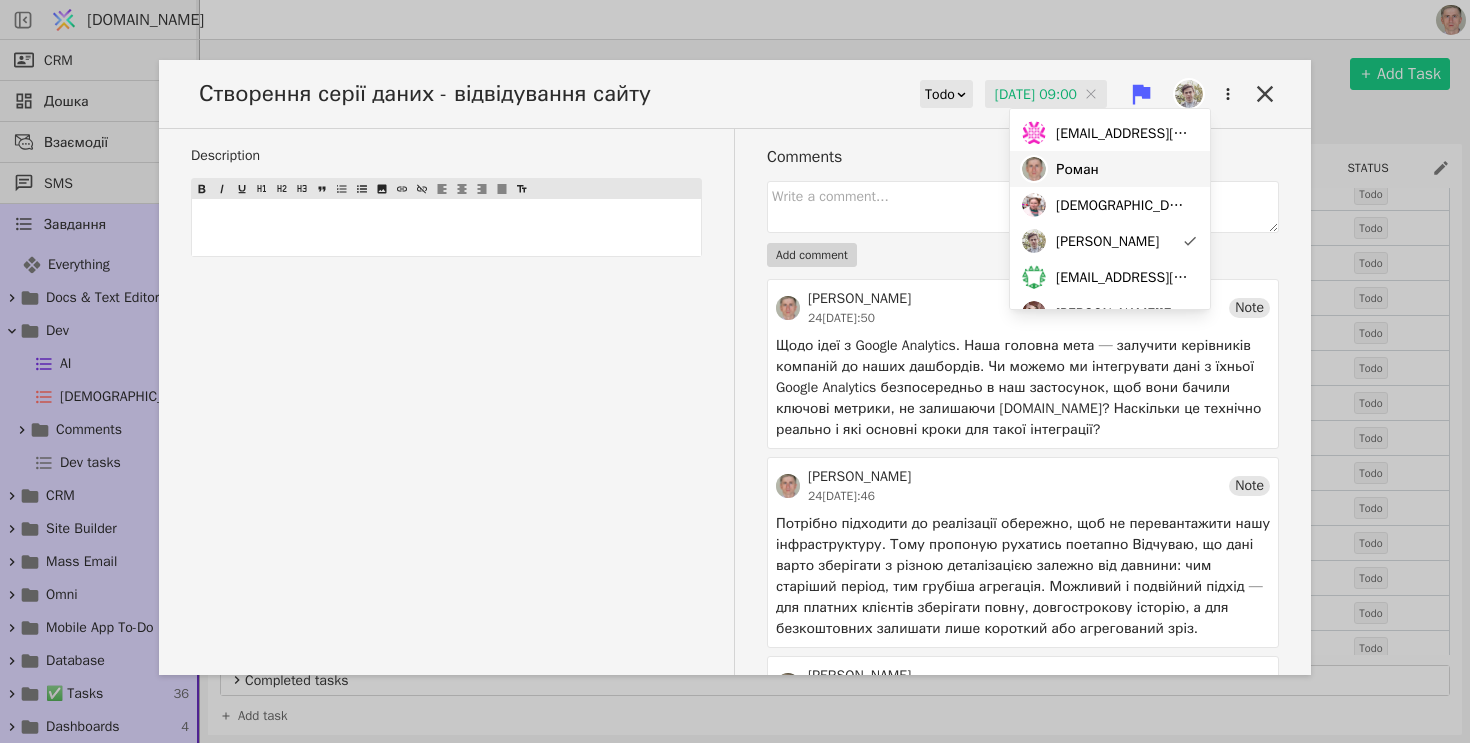 click on "Роман" at bounding box center (1110, 169) 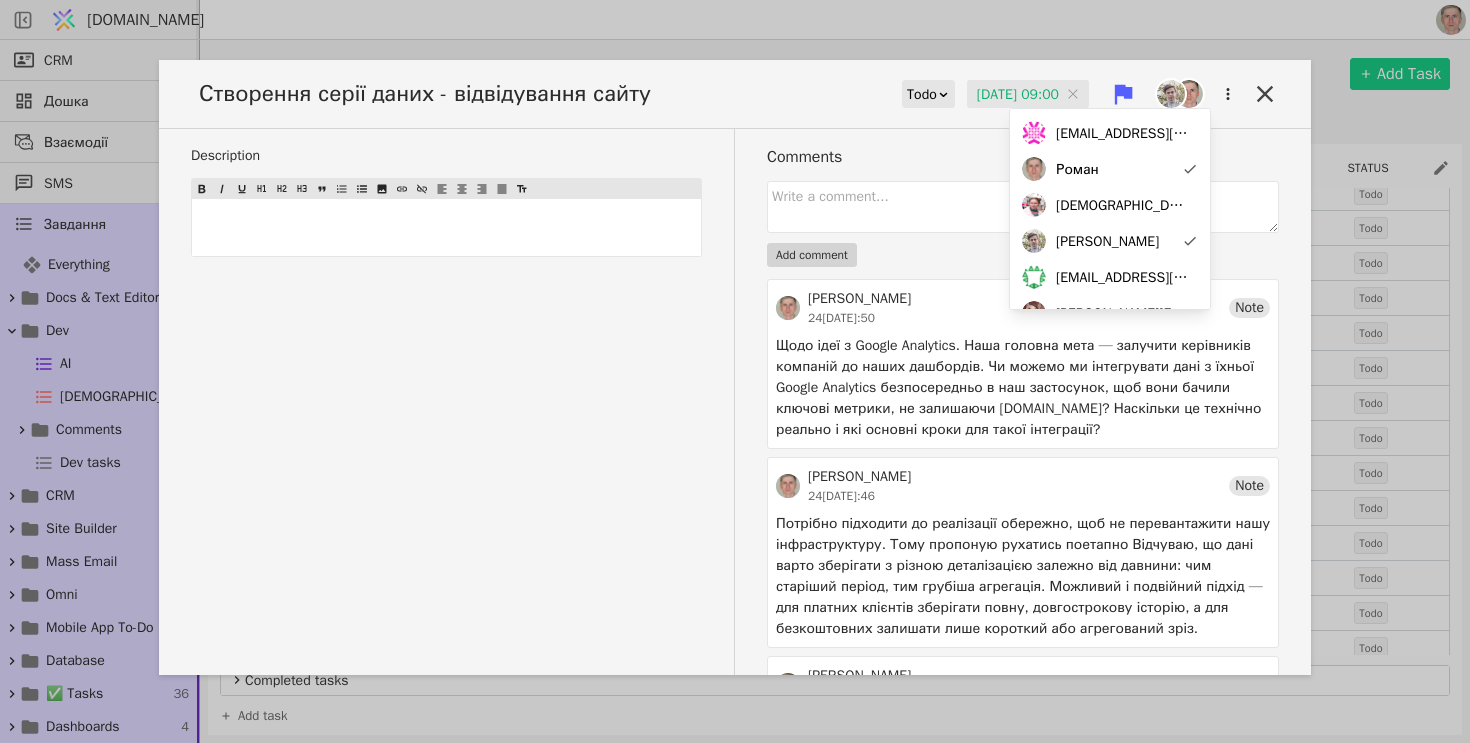 click at bounding box center [1189, 94] 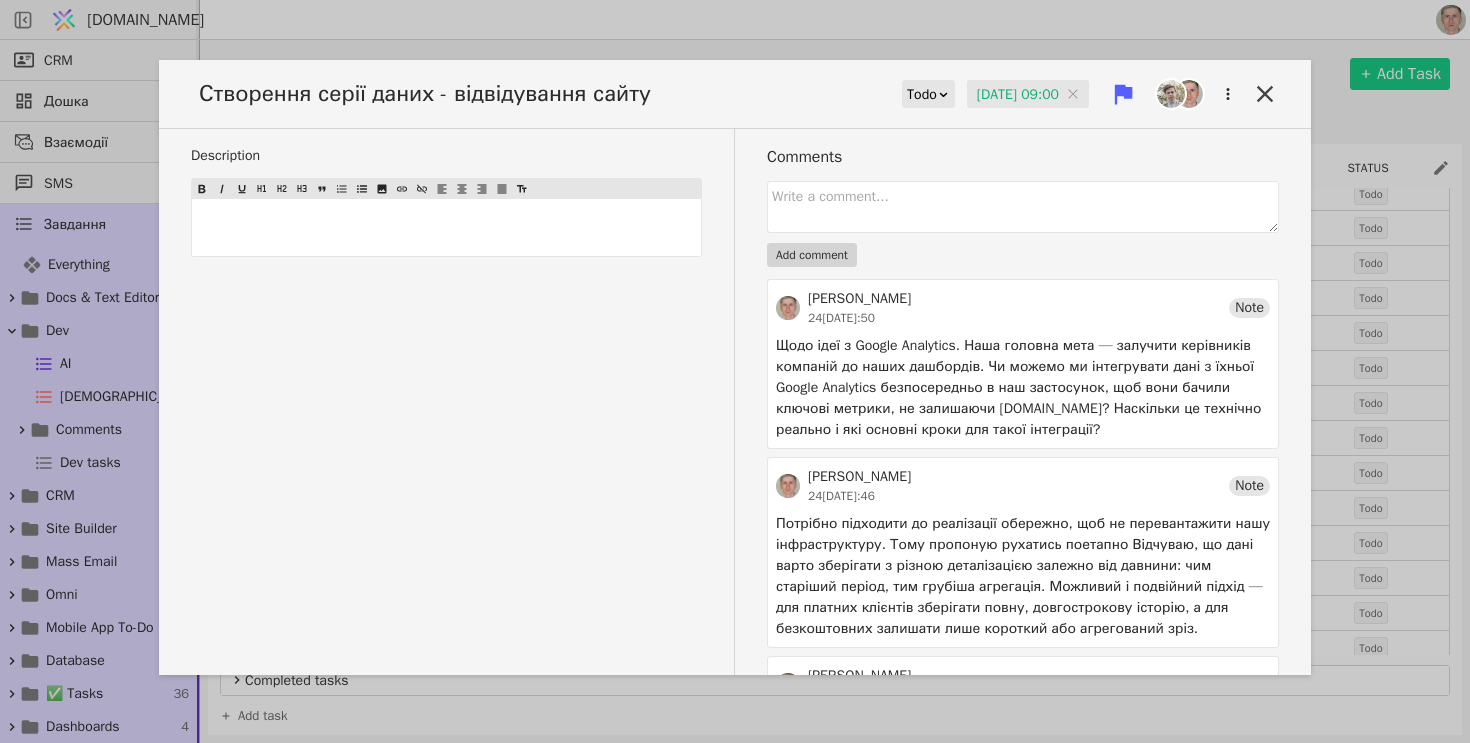 click at bounding box center (1189, 94) 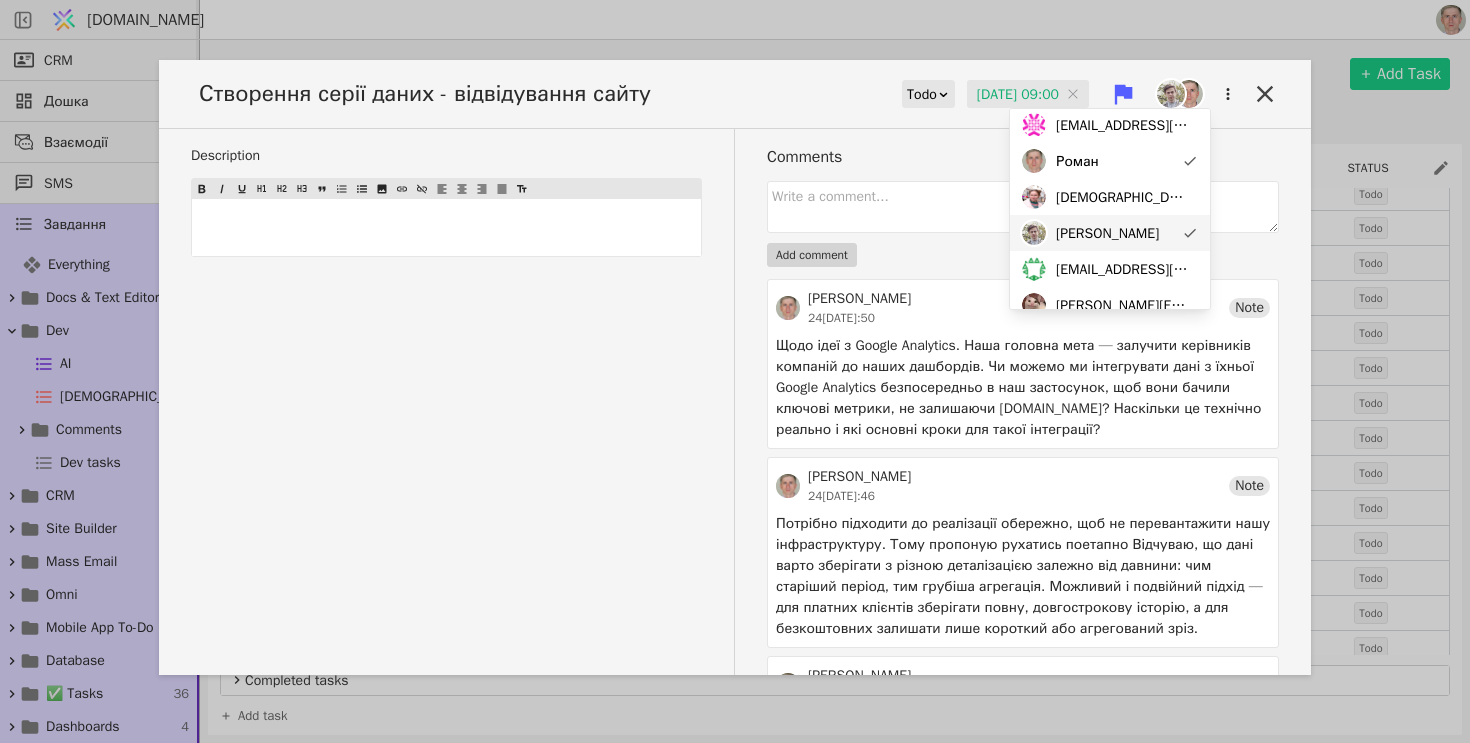 scroll, scrollTop: 1, scrollLeft: 0, axis: vertical 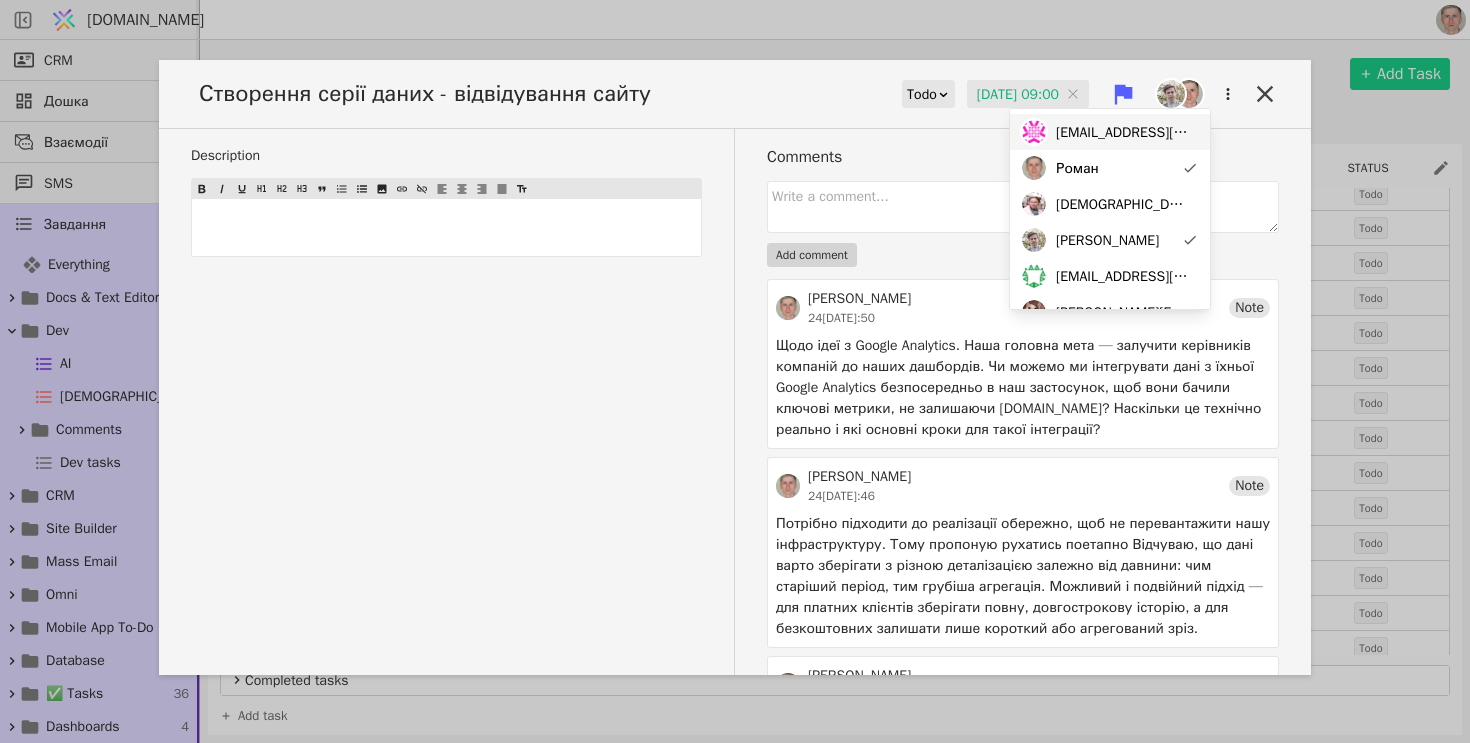 click on "[EMAIL_ADDRESS][DOMAIN_NAME]" at bounding box center (1123, 132) 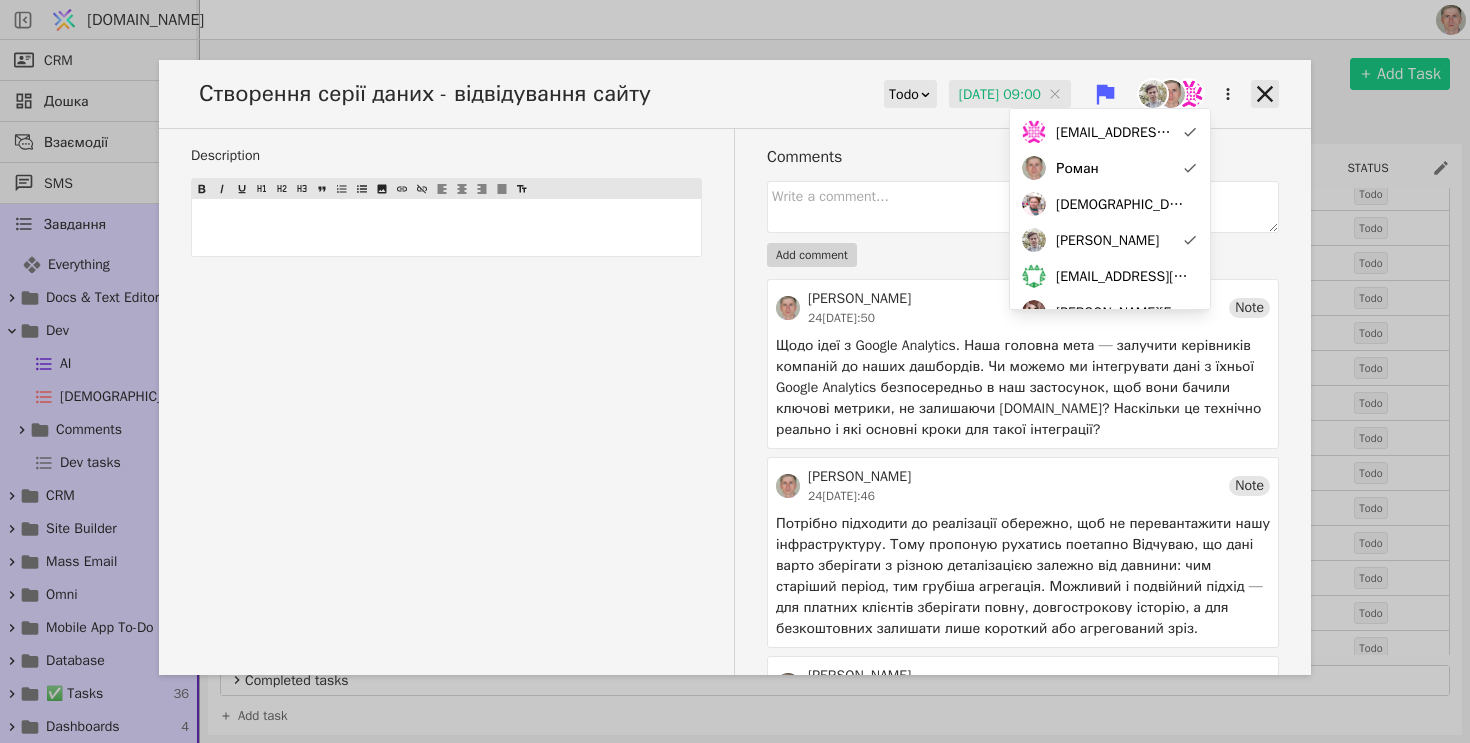 click 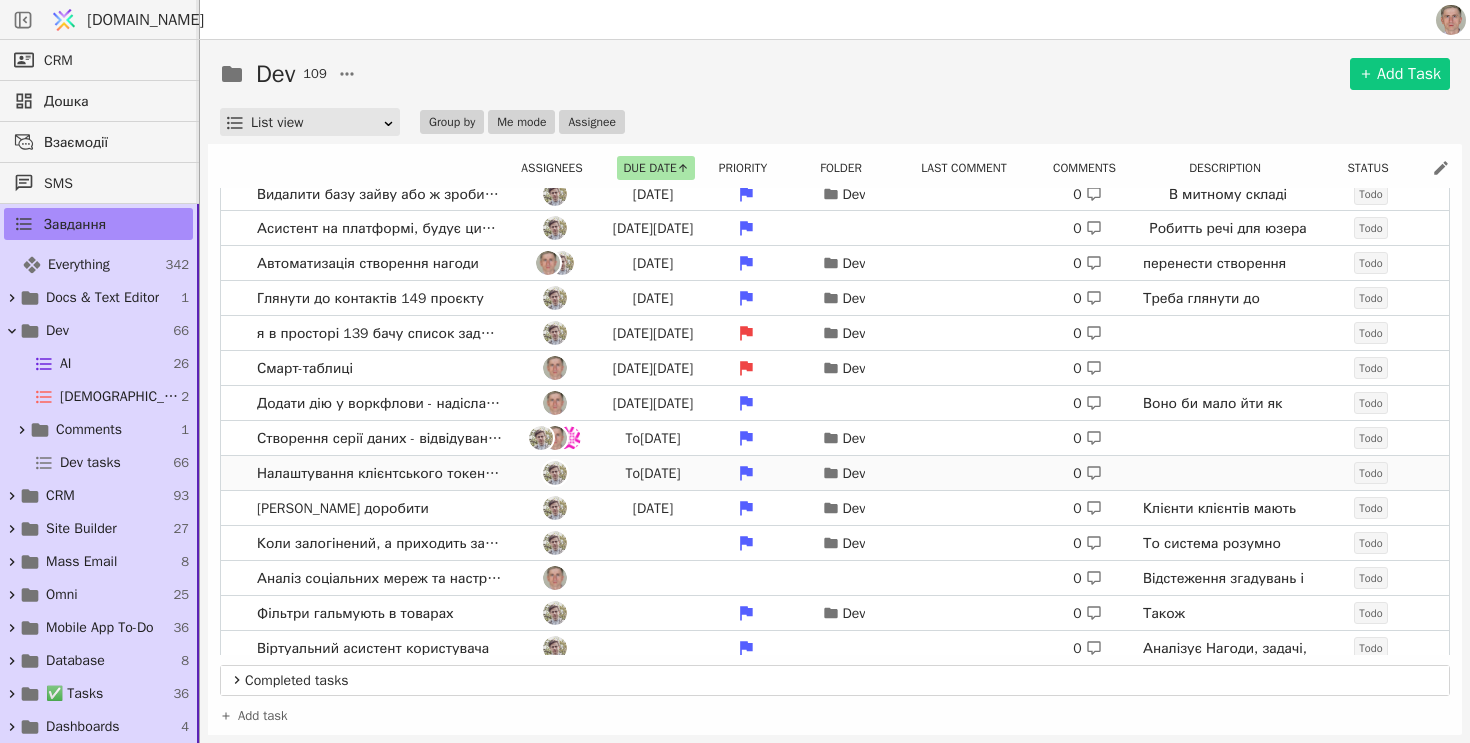 click at bounding box center [555, 473] 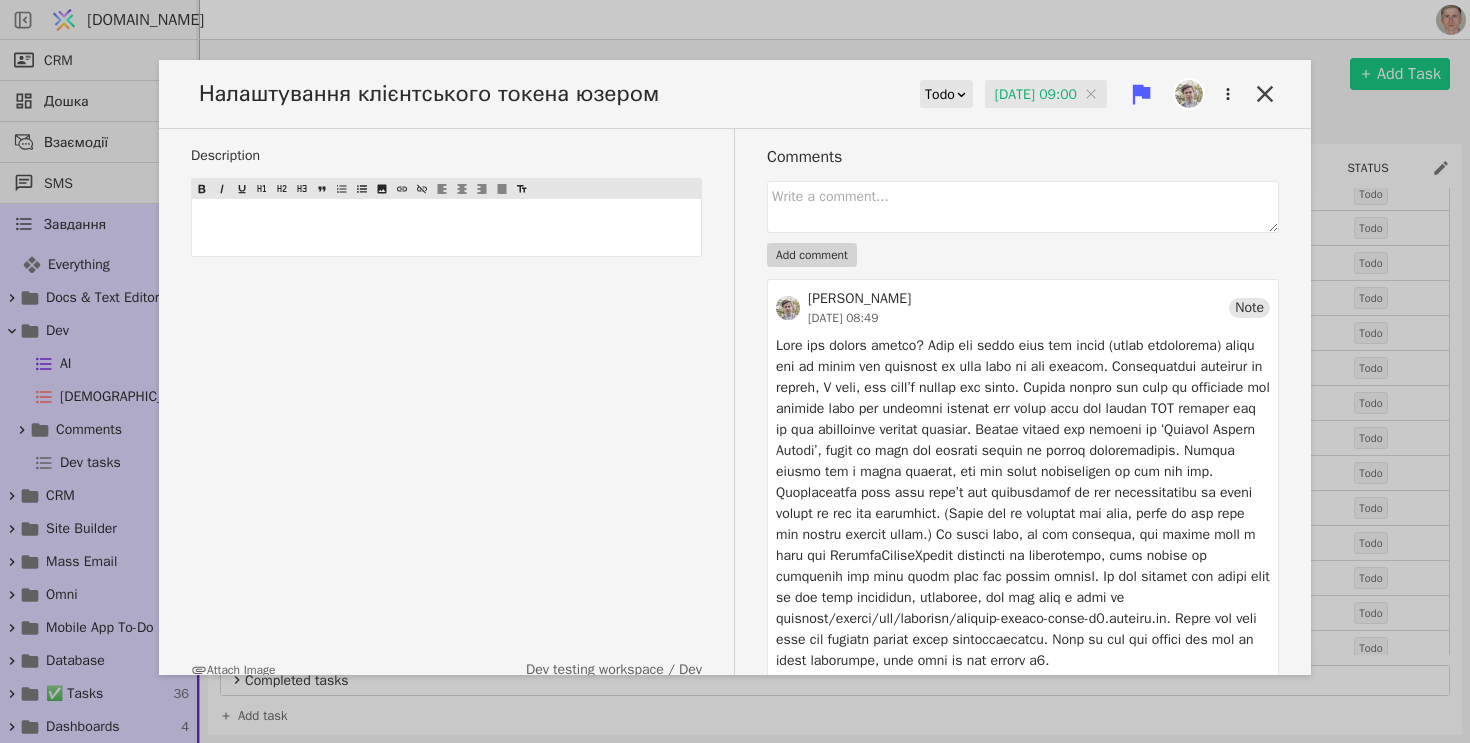 click at bounding box center (1189, 94) 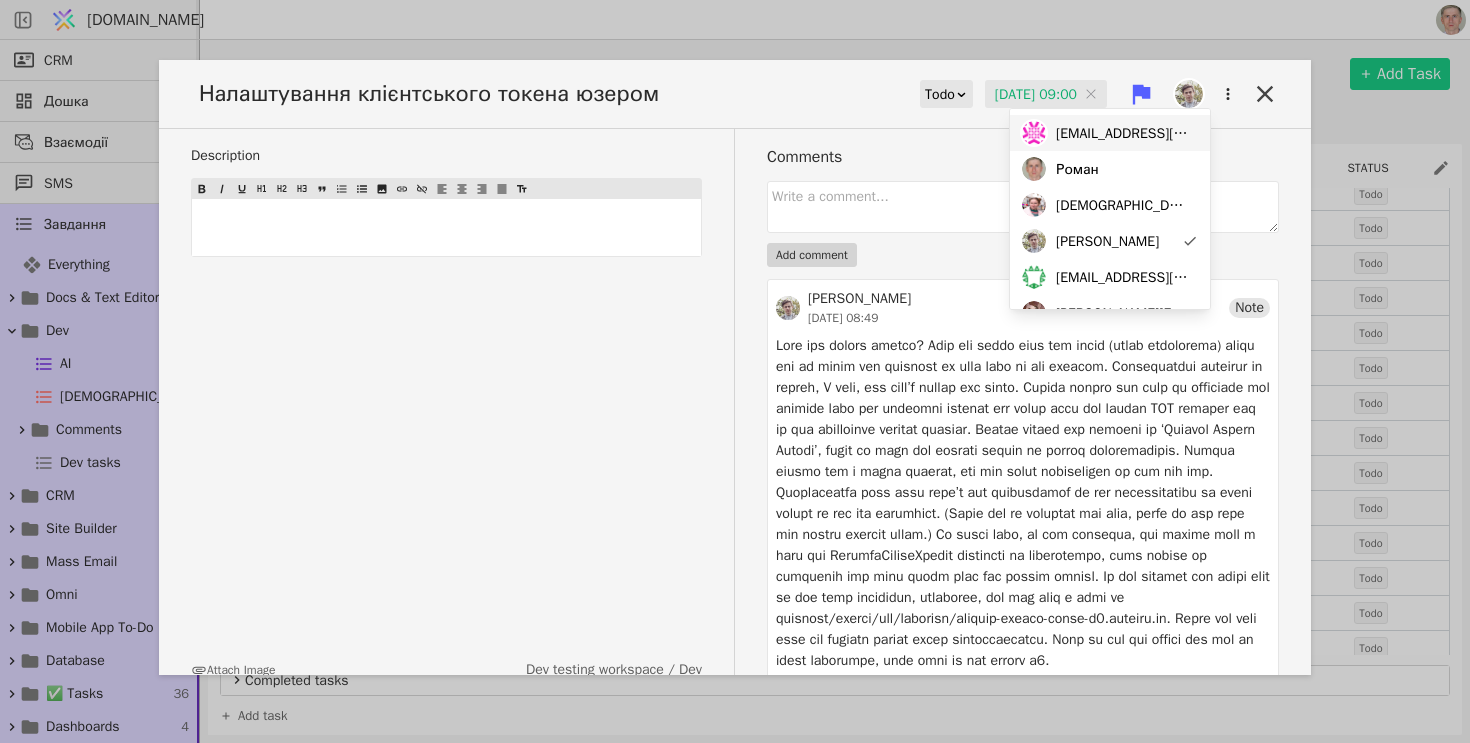 click on "[EMAIL_ADDRESS][DOMAIN_NAME]" at bounding box center [1123, 133] 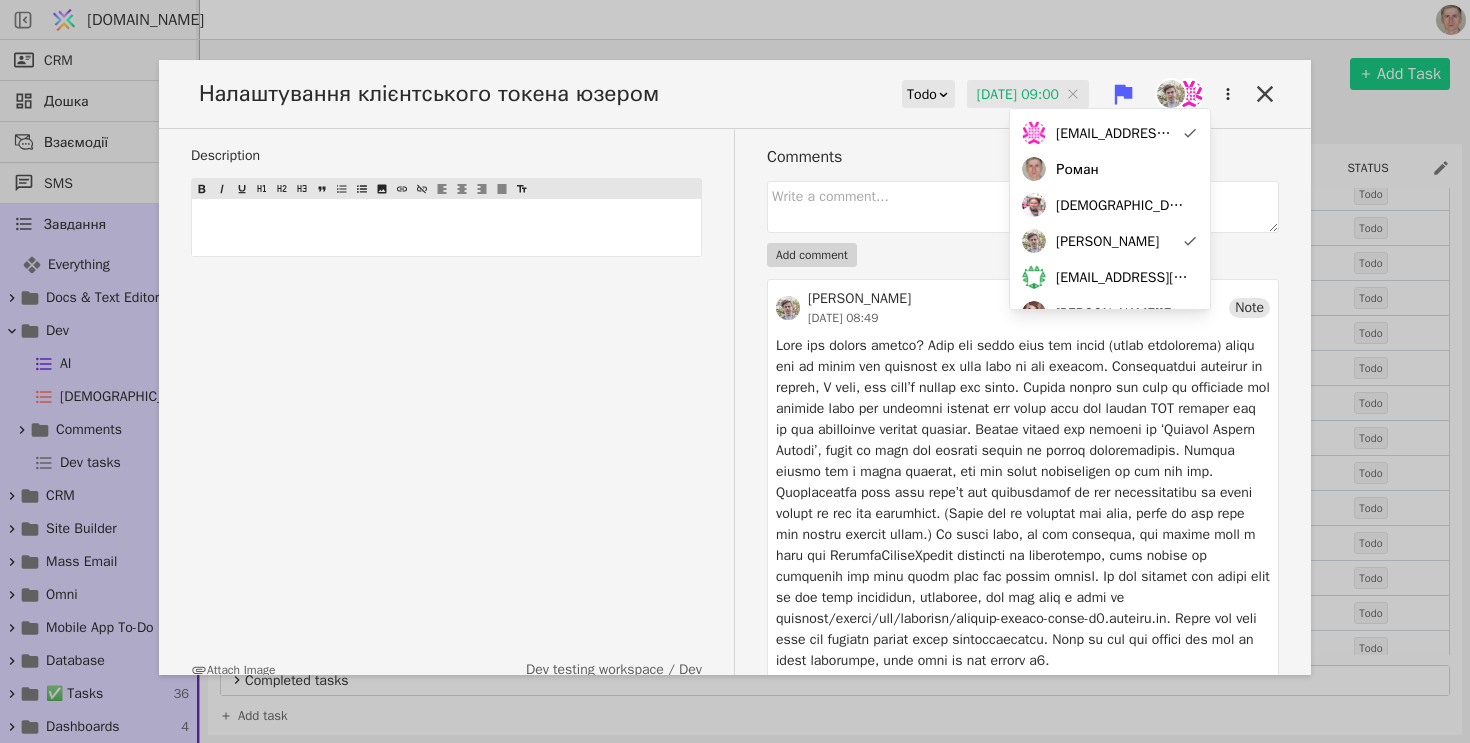 click at bounding box center (1189, 94) 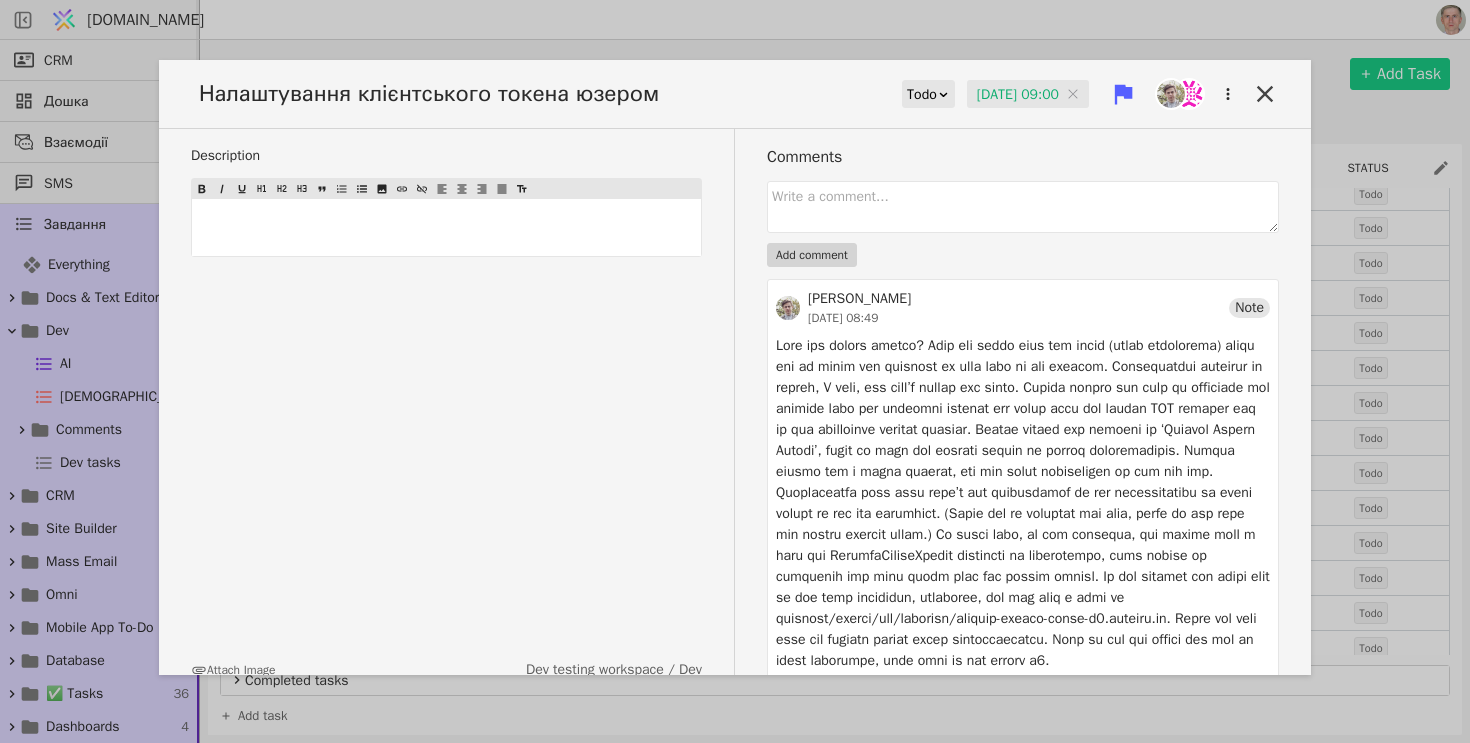 click at bounding box center [1189, 94] 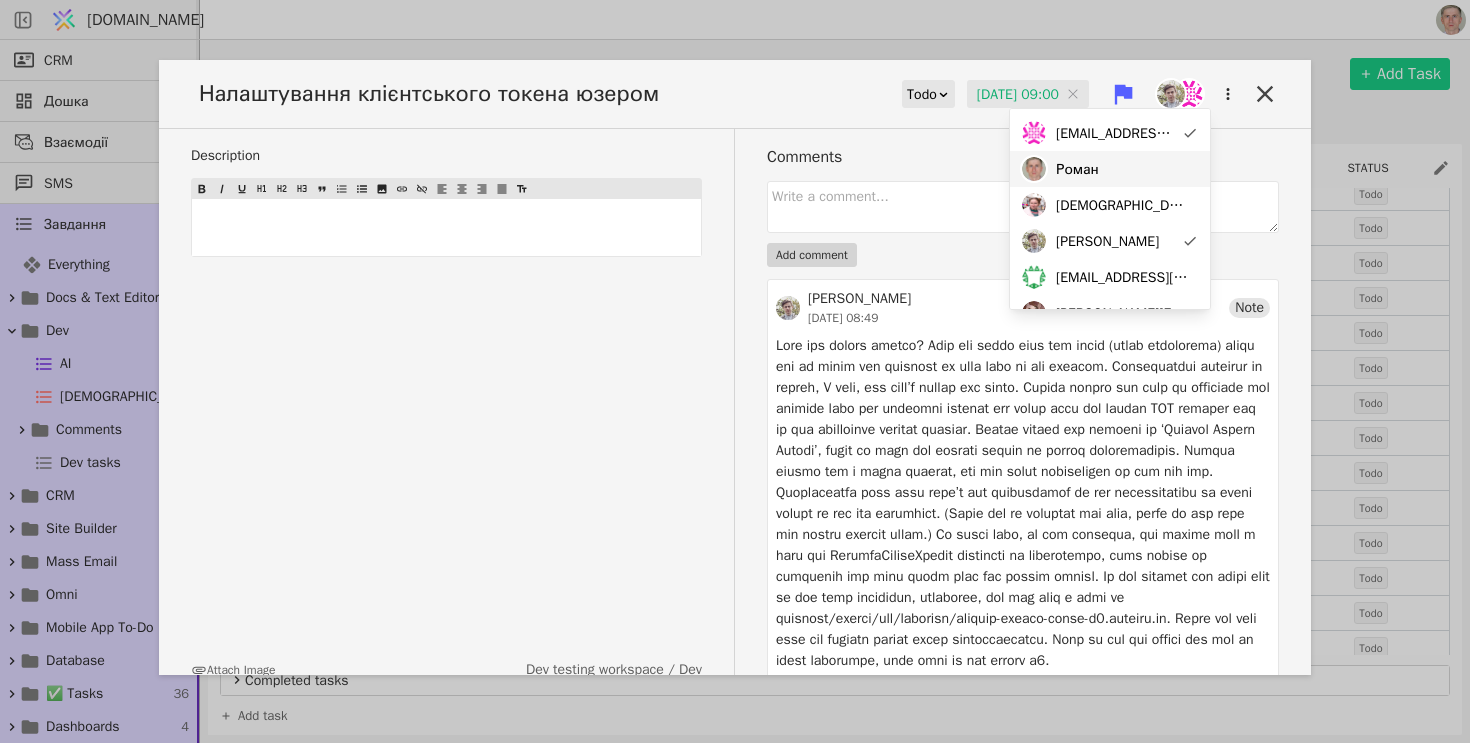 click on "Роман" at bounding box center (1110, 169) 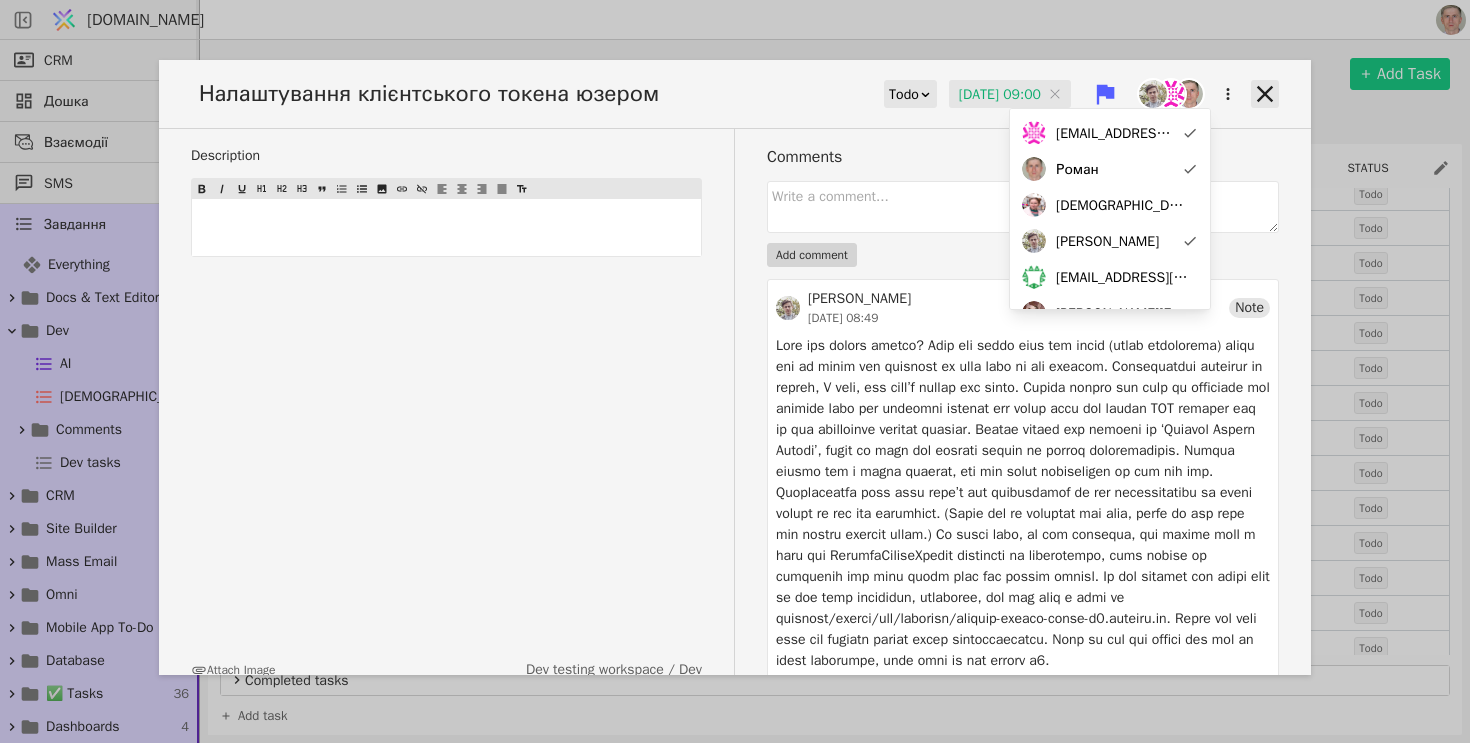 click 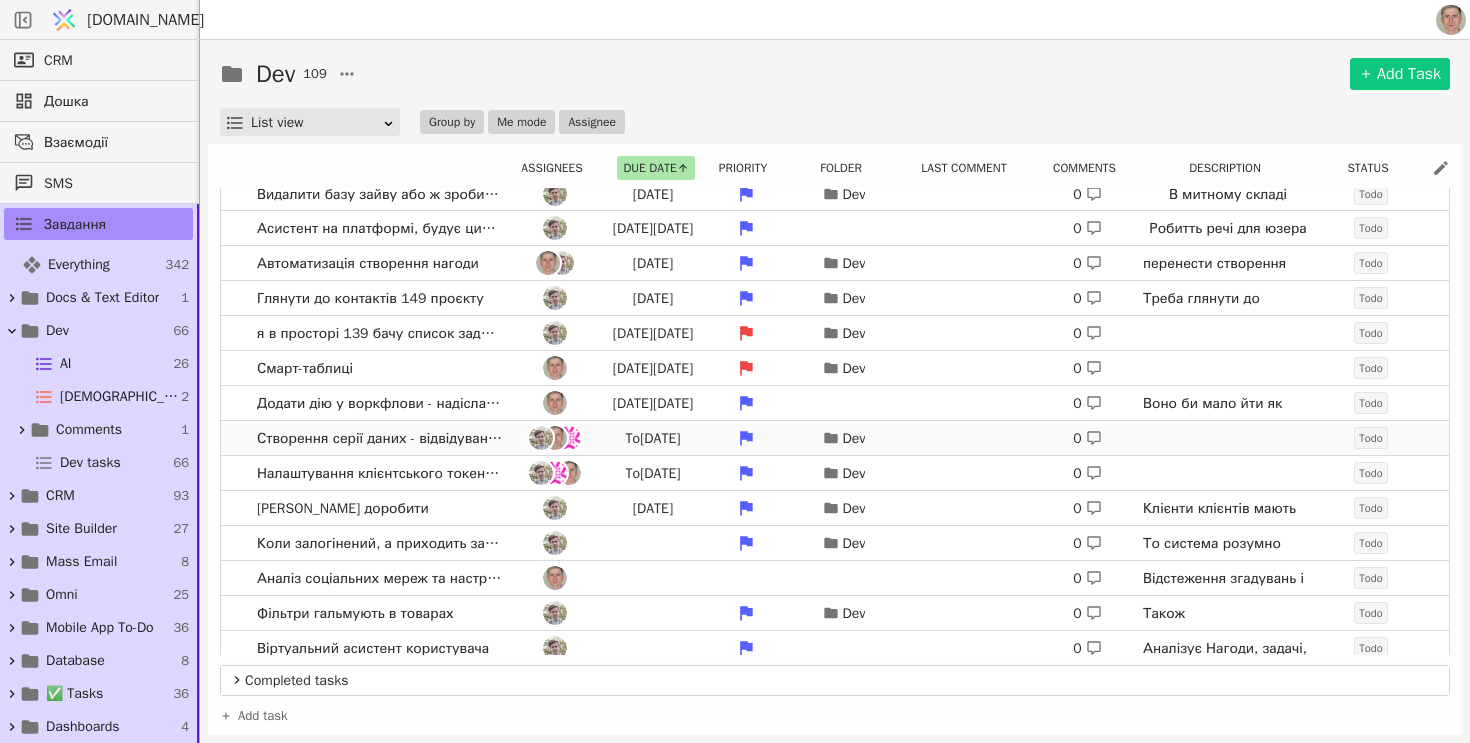 click on "Створення серії даних - відвідування сайту [DATE] Dev 0   Todo" at bounding box center (835, 438) 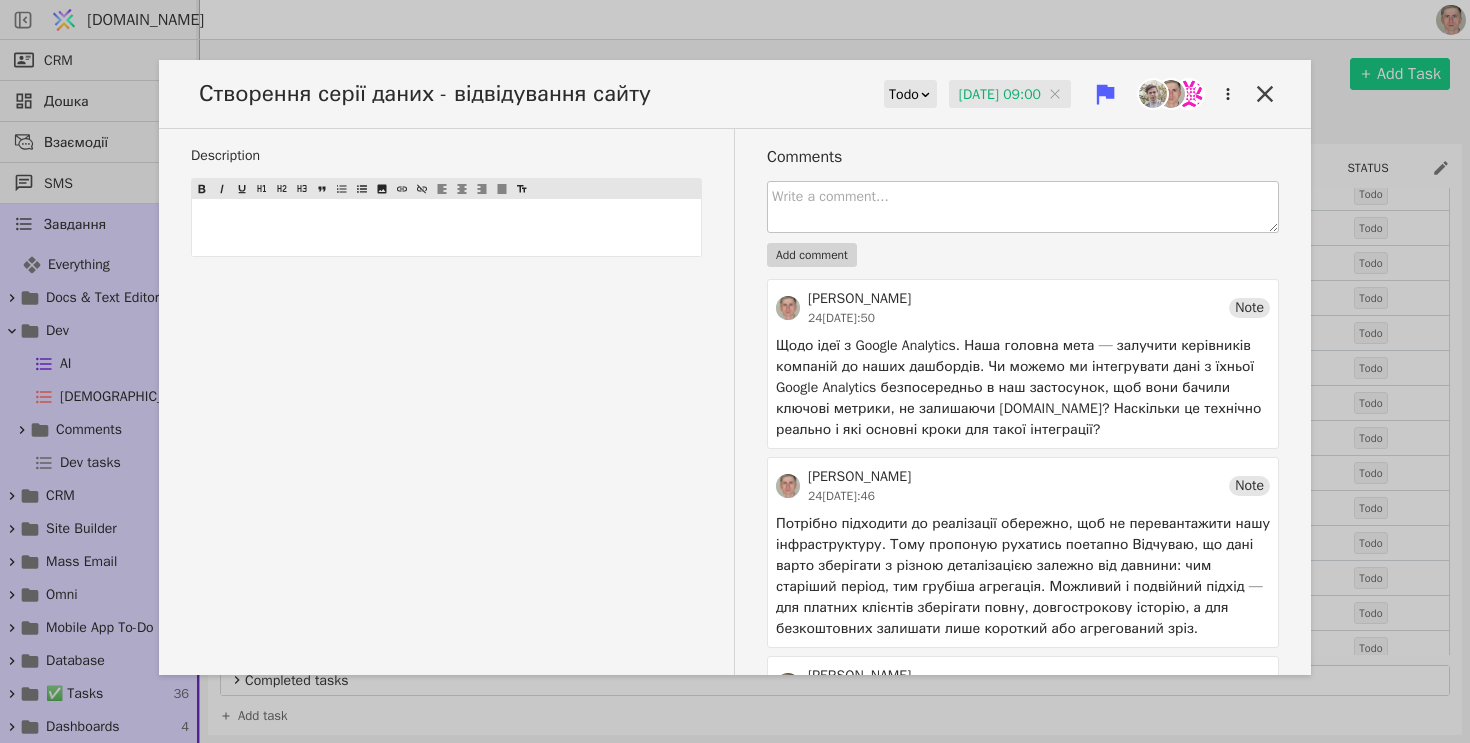 click at bounding box center (1023, 207) 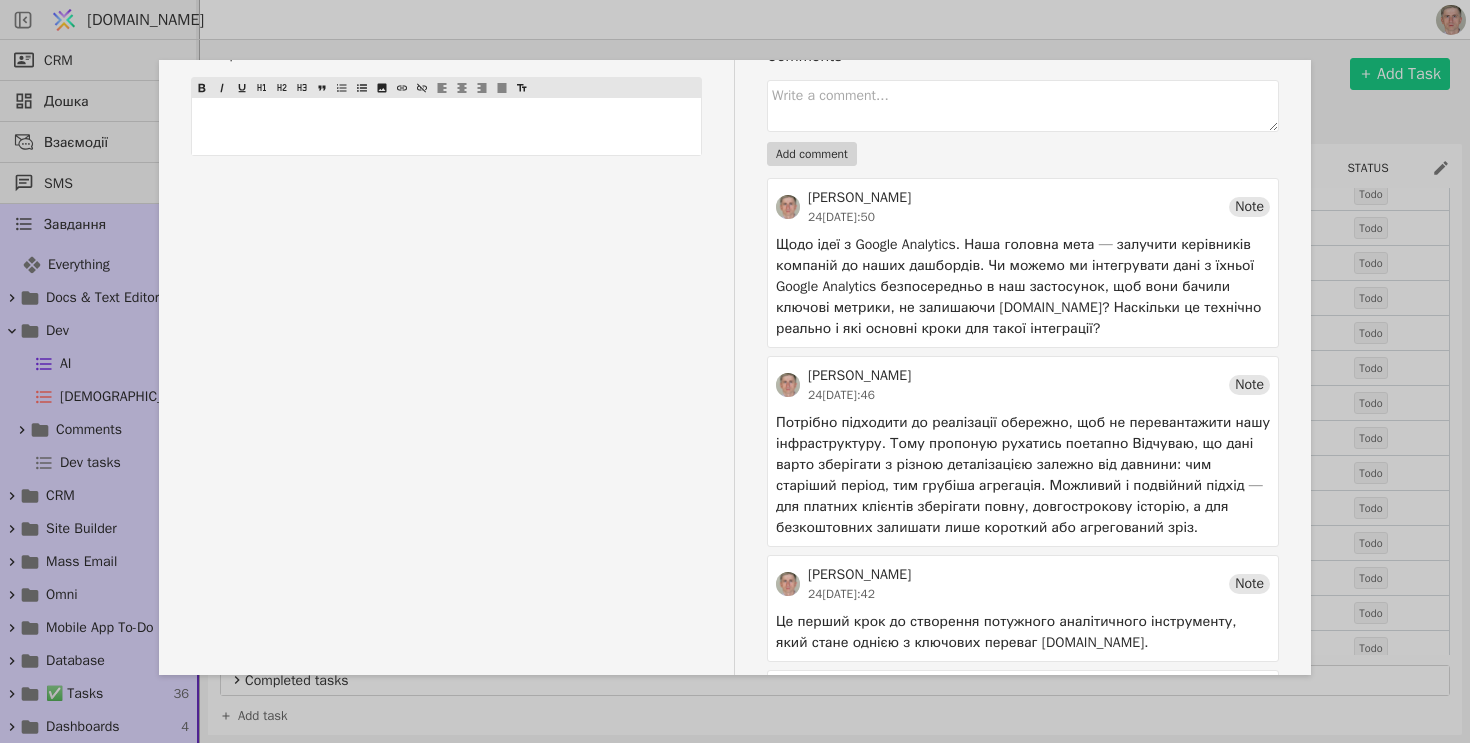 scroll, scrollTop: 0, scrollLeft: 0, axis: both 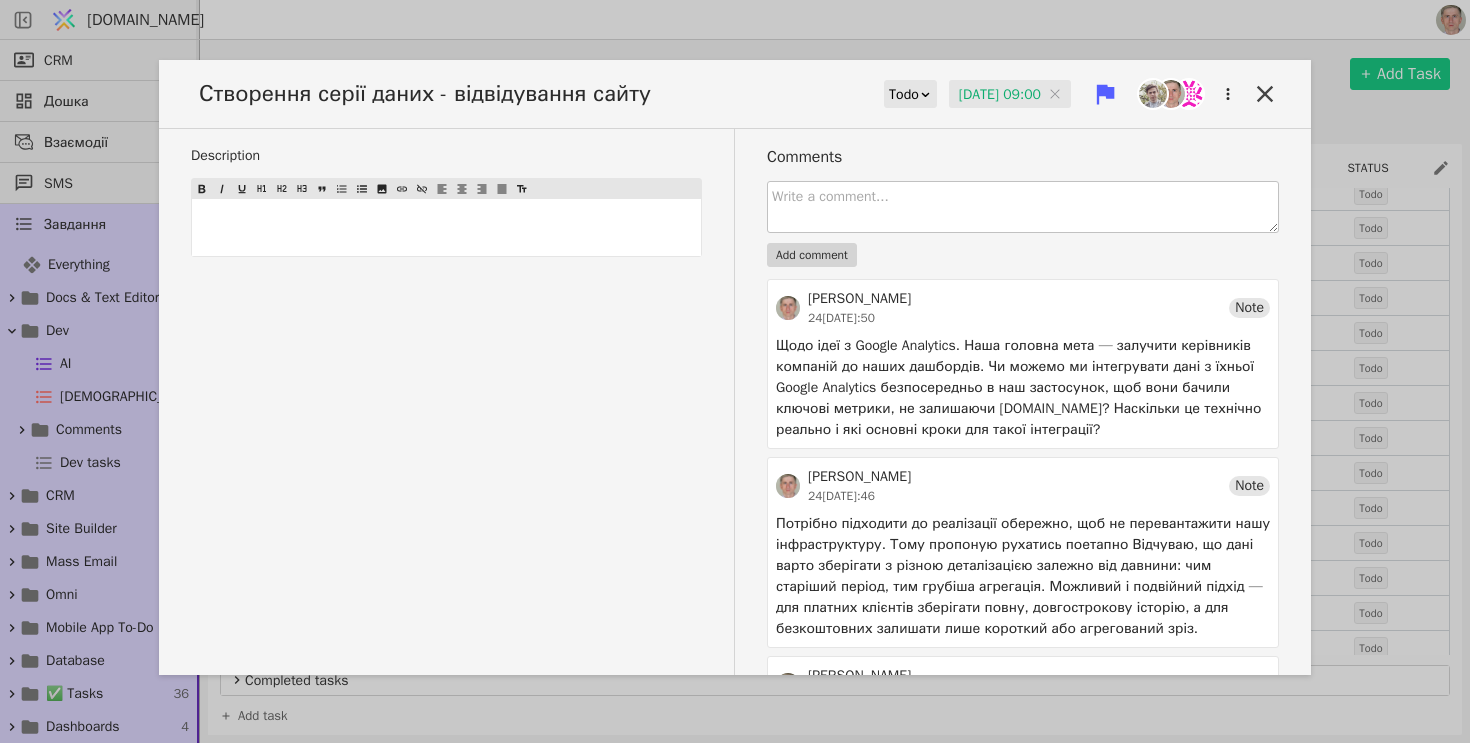 click at bounding box center [1023, 207] 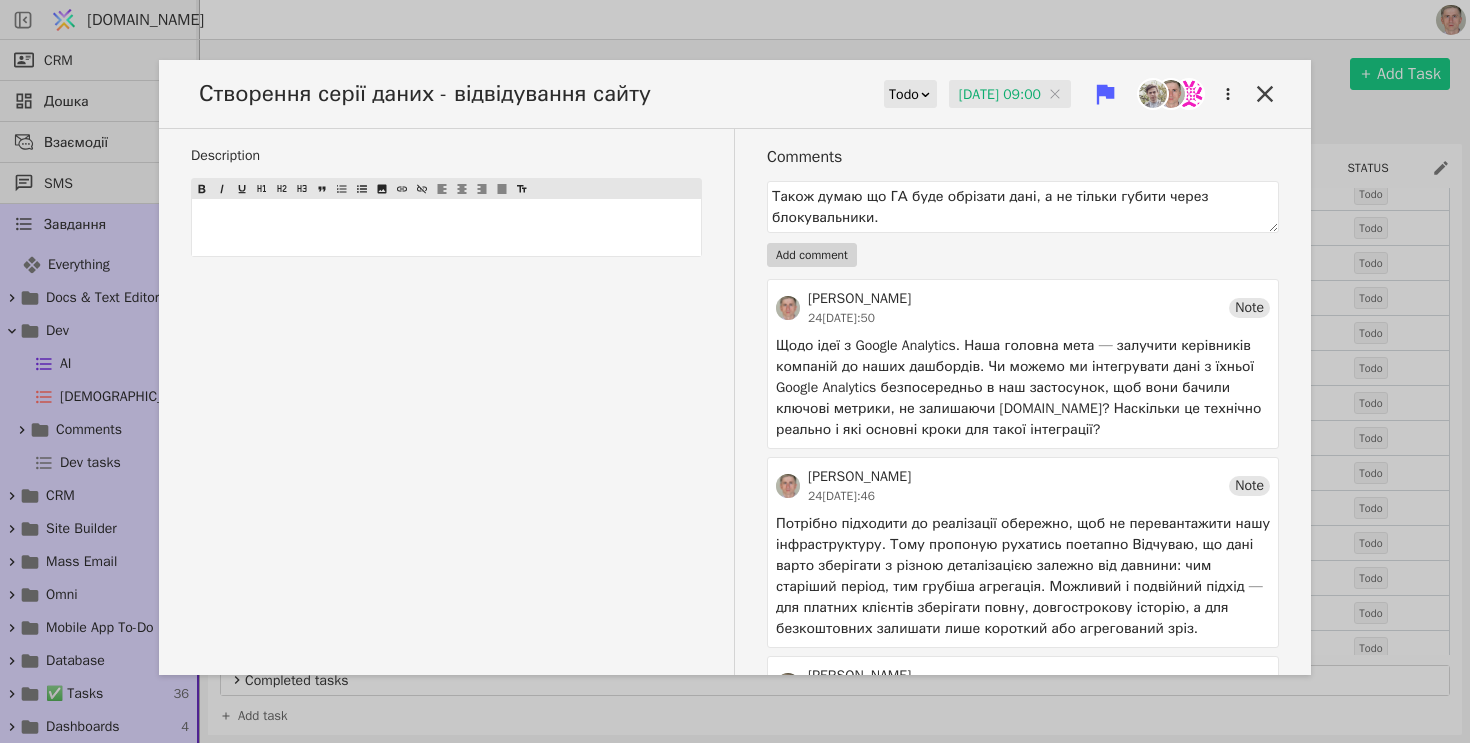 type on "Також думаю що ГА буде обрізати дані, а не тільки губити через блокувальники." 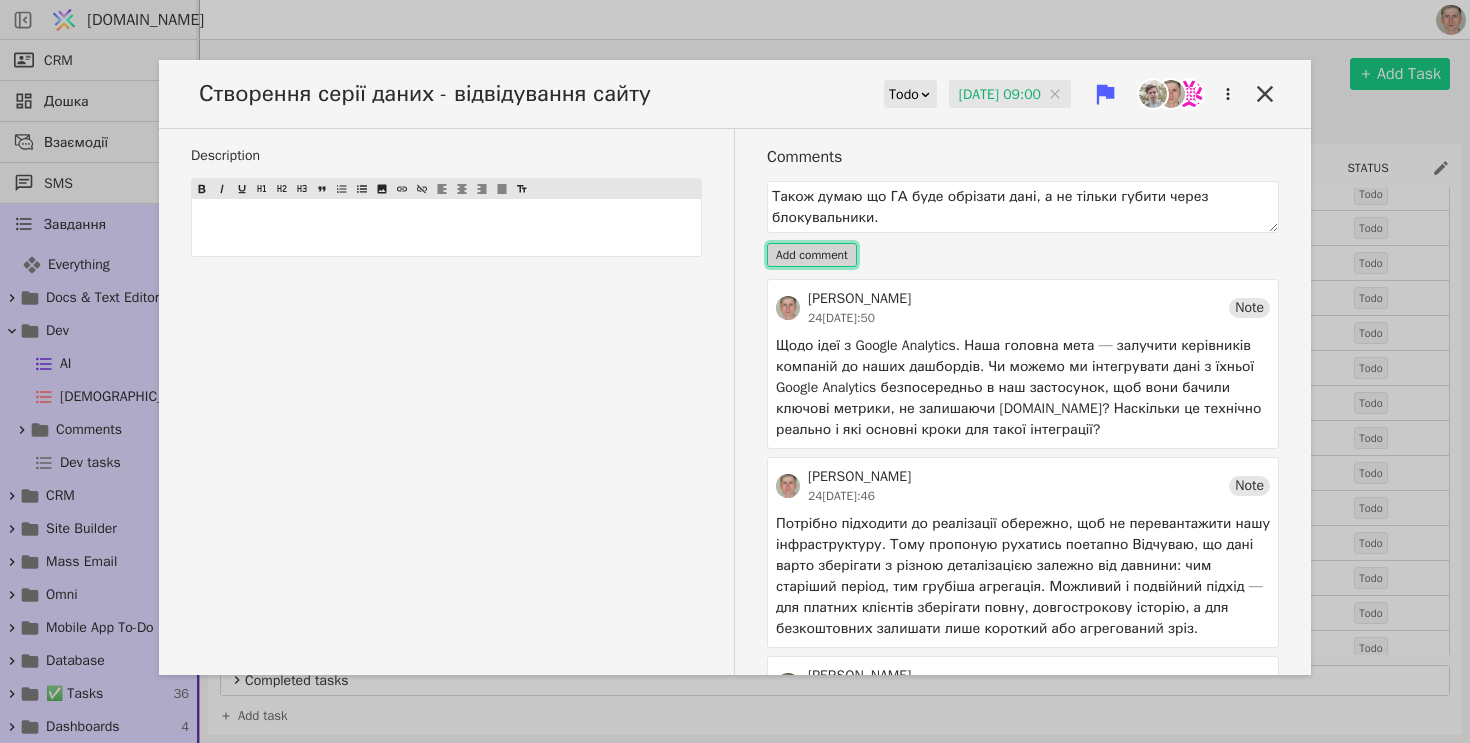 click on "Add comment" at bounding box center [812, 255] 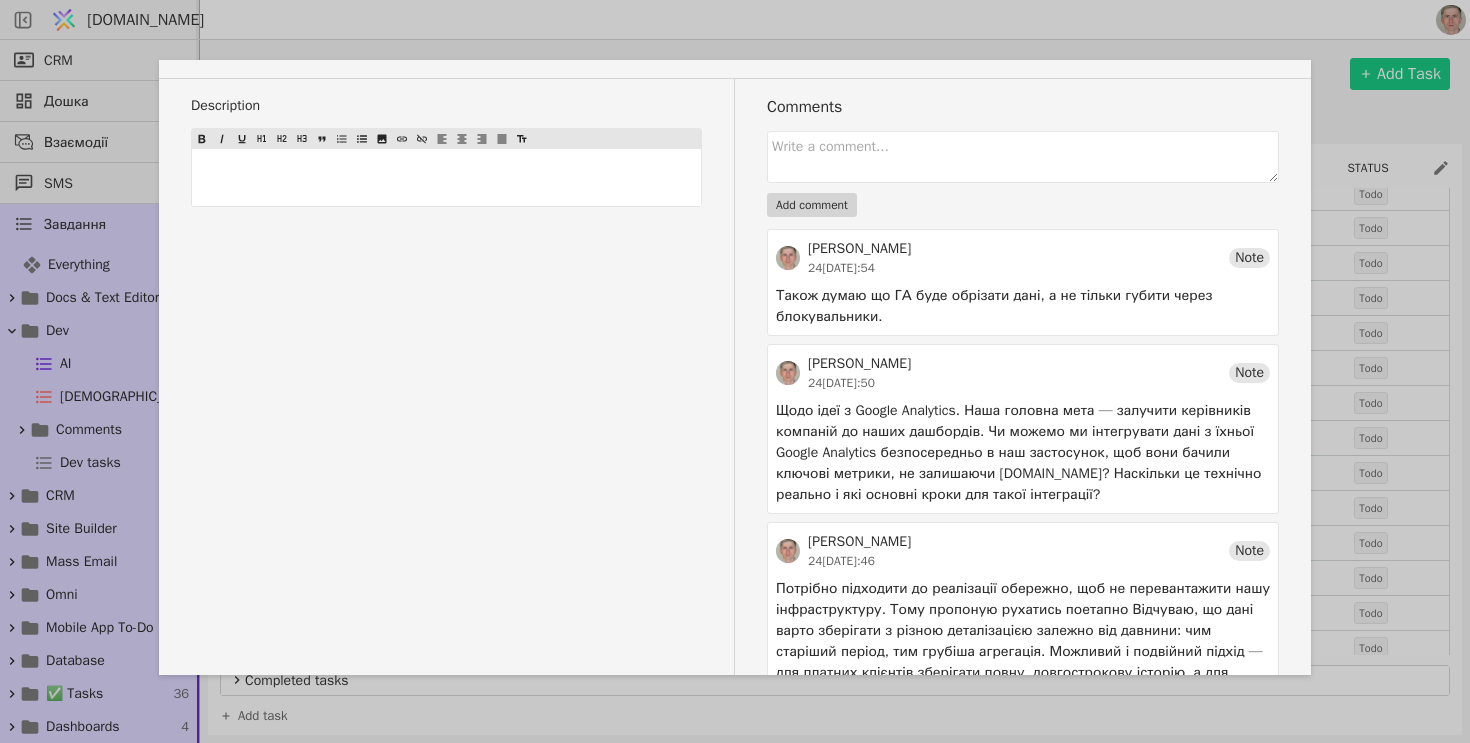 scroll, scrollTop: 0, scrollLeft: 0, axis: both 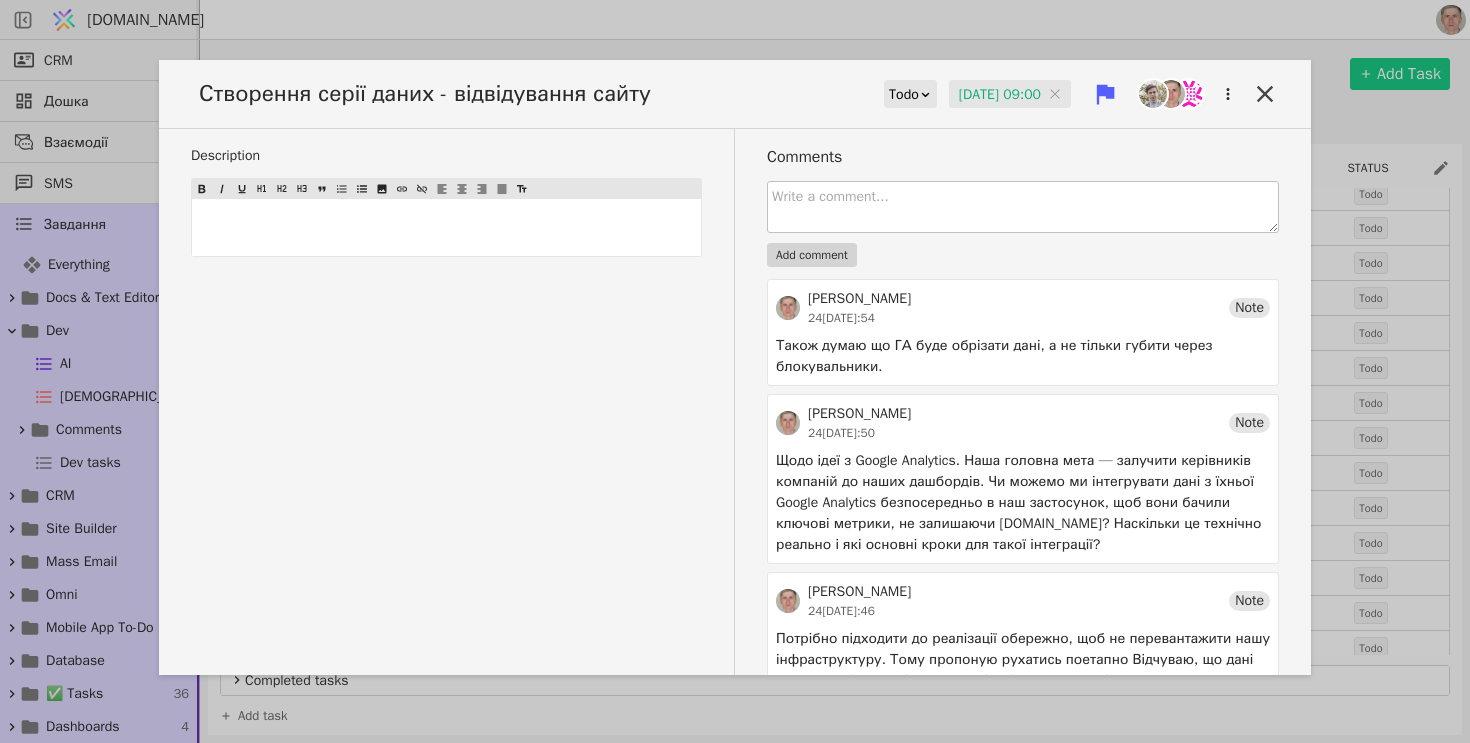 click at bounding box center [1023, 207] 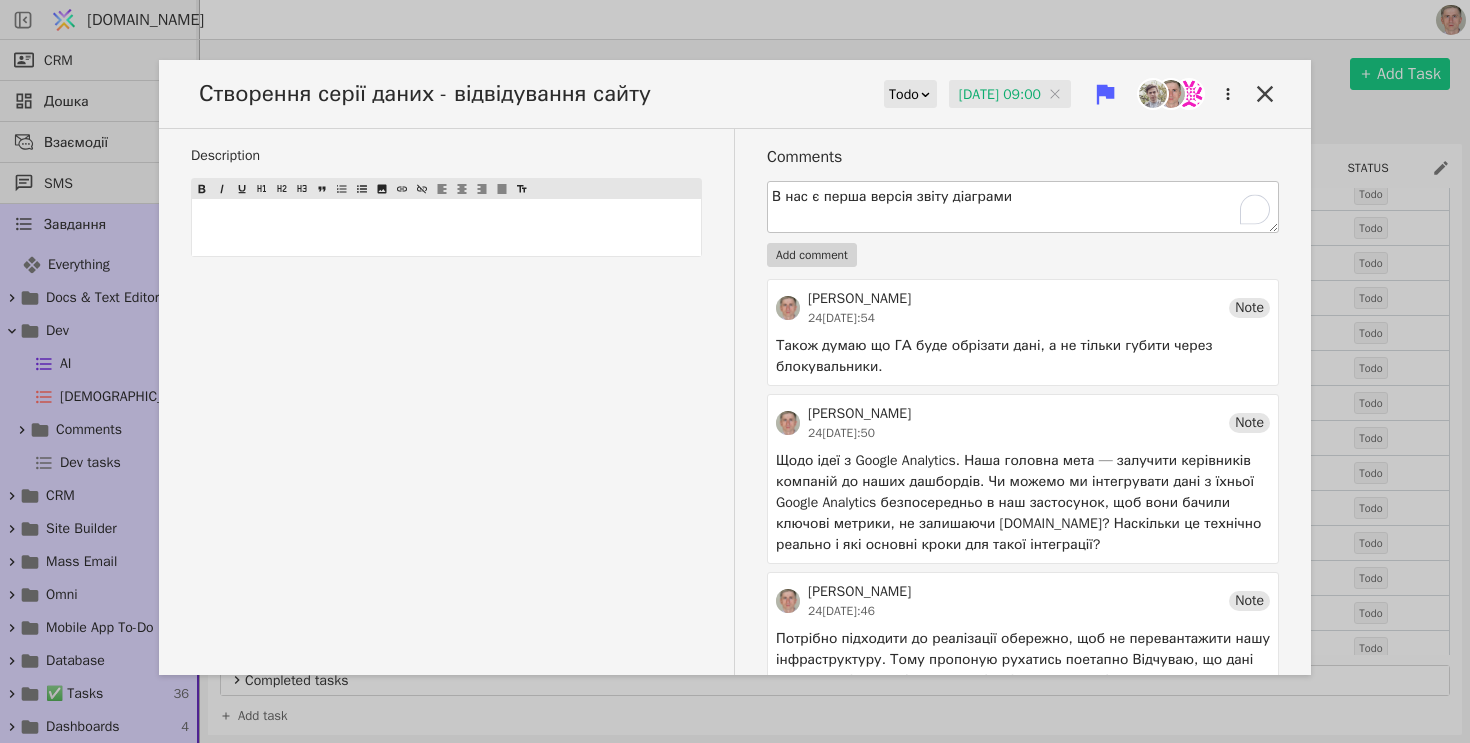 click on "В нас є перша версія звіту діаграми" at bounding box center (1023, 207) 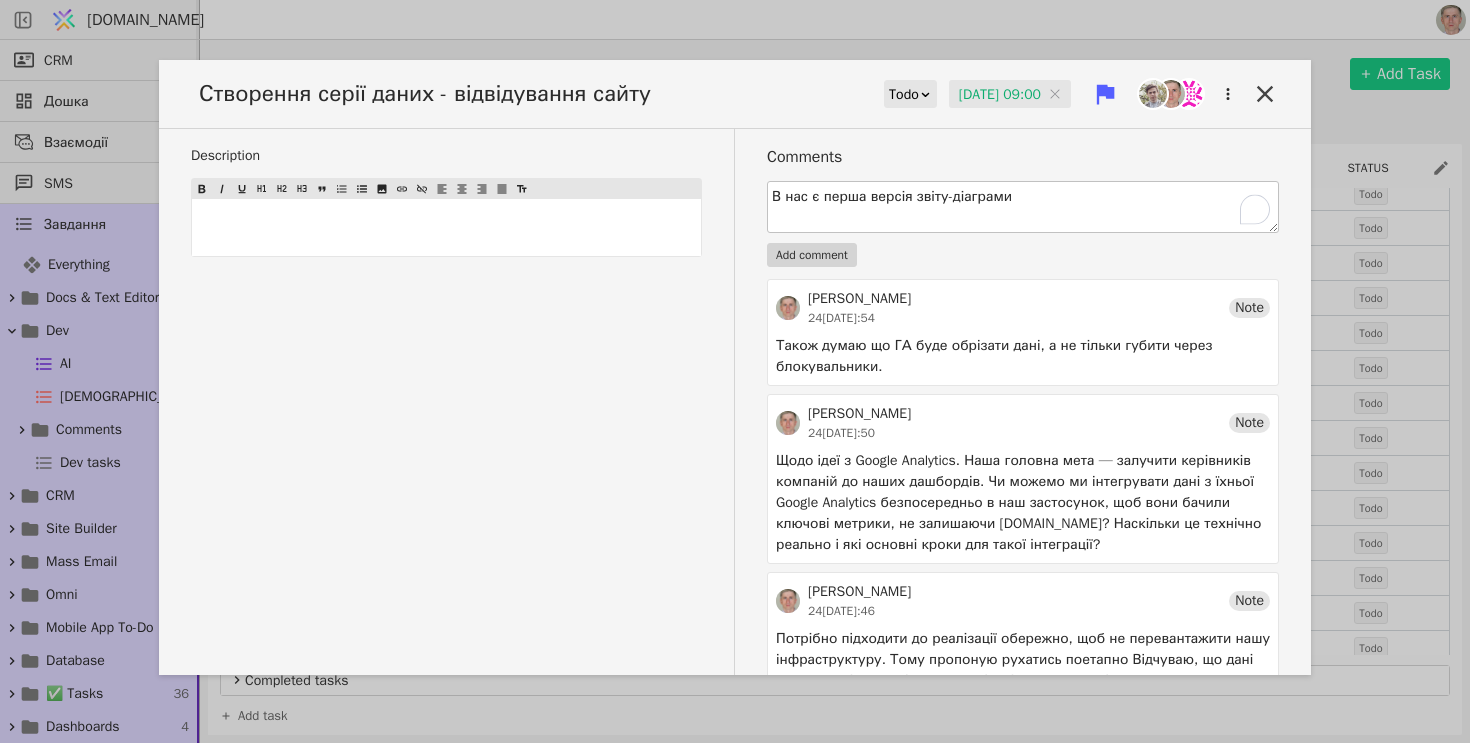 click on "В нас є перша версія звіту-діаграми" at bounding box center [1023, 207] 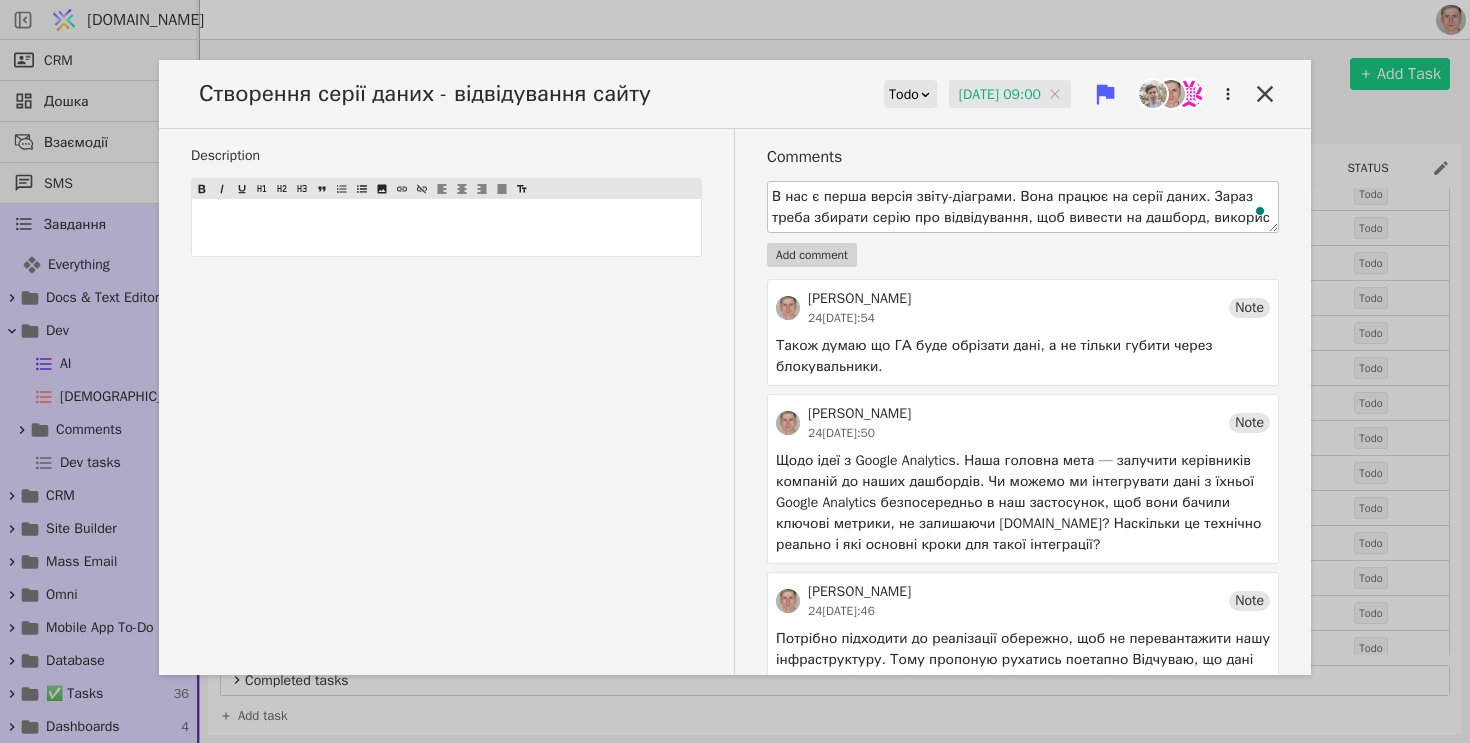 scroll, scrollTop: 15, scrollLeft: 0, axis: vertical 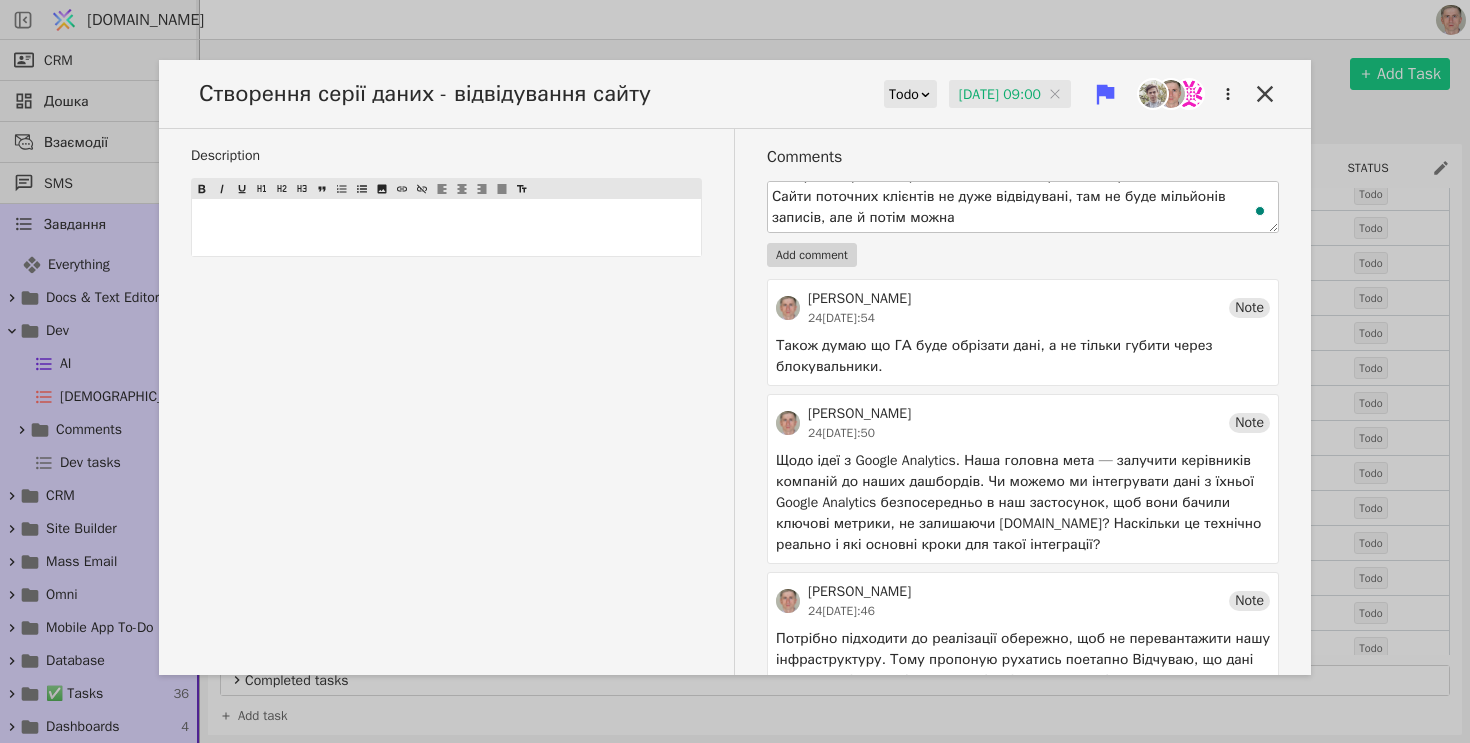 click on "В нас є перша версія звіту-діаграми. Вона працює на серії даних. Зараз треба збирати серію про відвідування, щоб вивести на дашборд, використовуючи існуючий віджет, походу його покращити.
Сайти поточних клієнтів не дуже відвідувані, там не буде мільйонів записів, але й потім можна" at bounding box center [1023, 207] 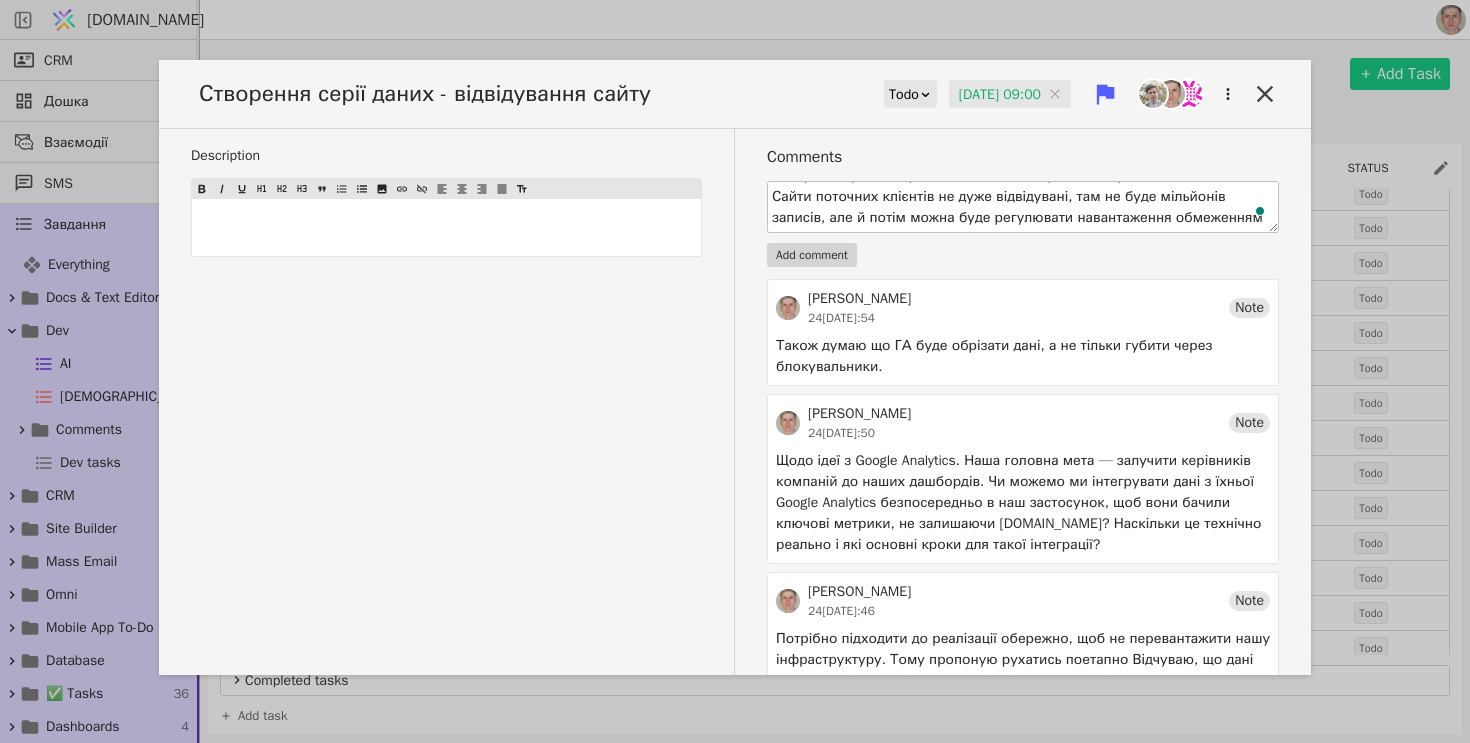 scroll, scrollTop: 78, scrollLeft: 0, axis: vertical 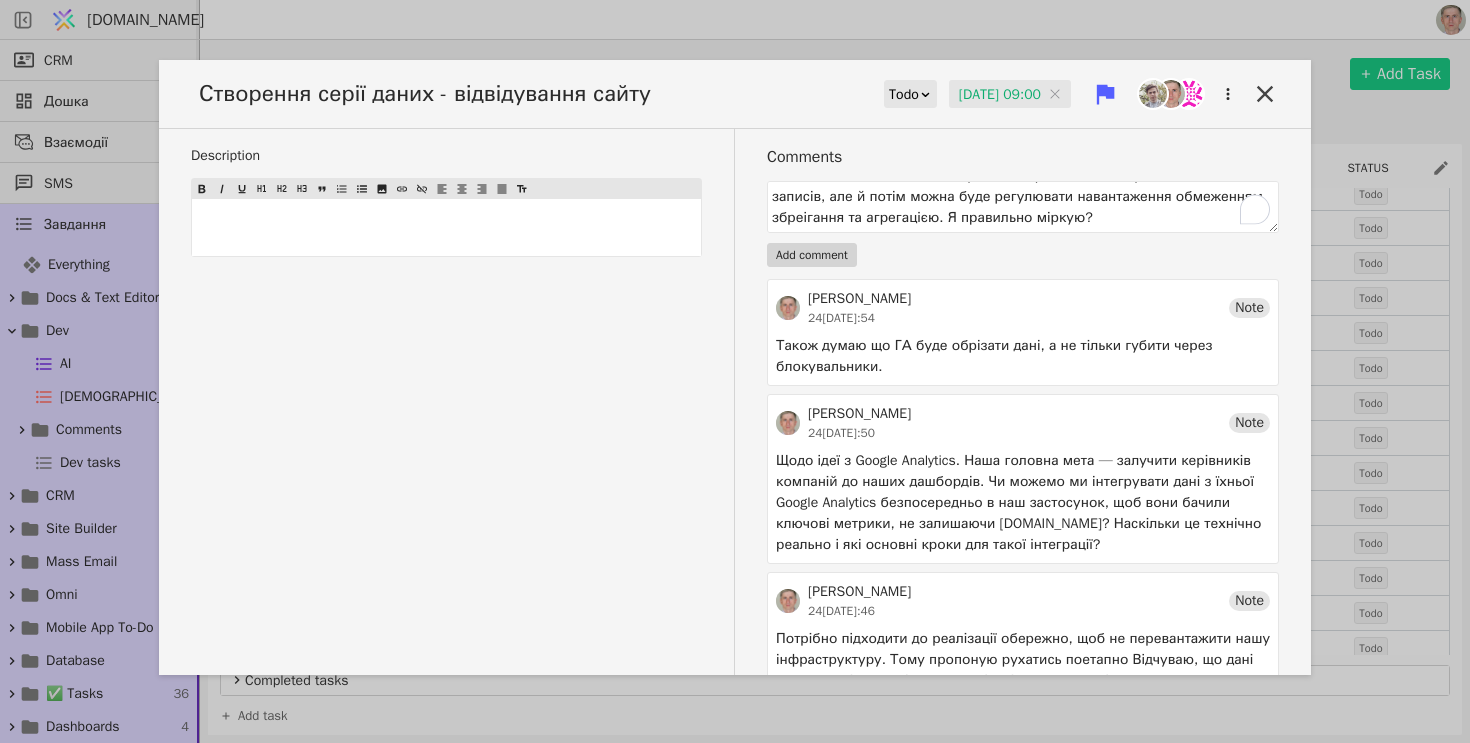 type on "В нас є перша версія звіту-діаграми. Вона працює на серії даних. Зараз треба збирати серію про відвідування, щоб вивести на дашборд, використовуючи існуючий віджет, походу його покращити.
Сайти поточних клієнтів не дуже відвідувані, там не буде мільйонів записів, але й потім можна буде регулювати навантаження обмеженням збреігання та агрегацією. Я правильно міркую?" 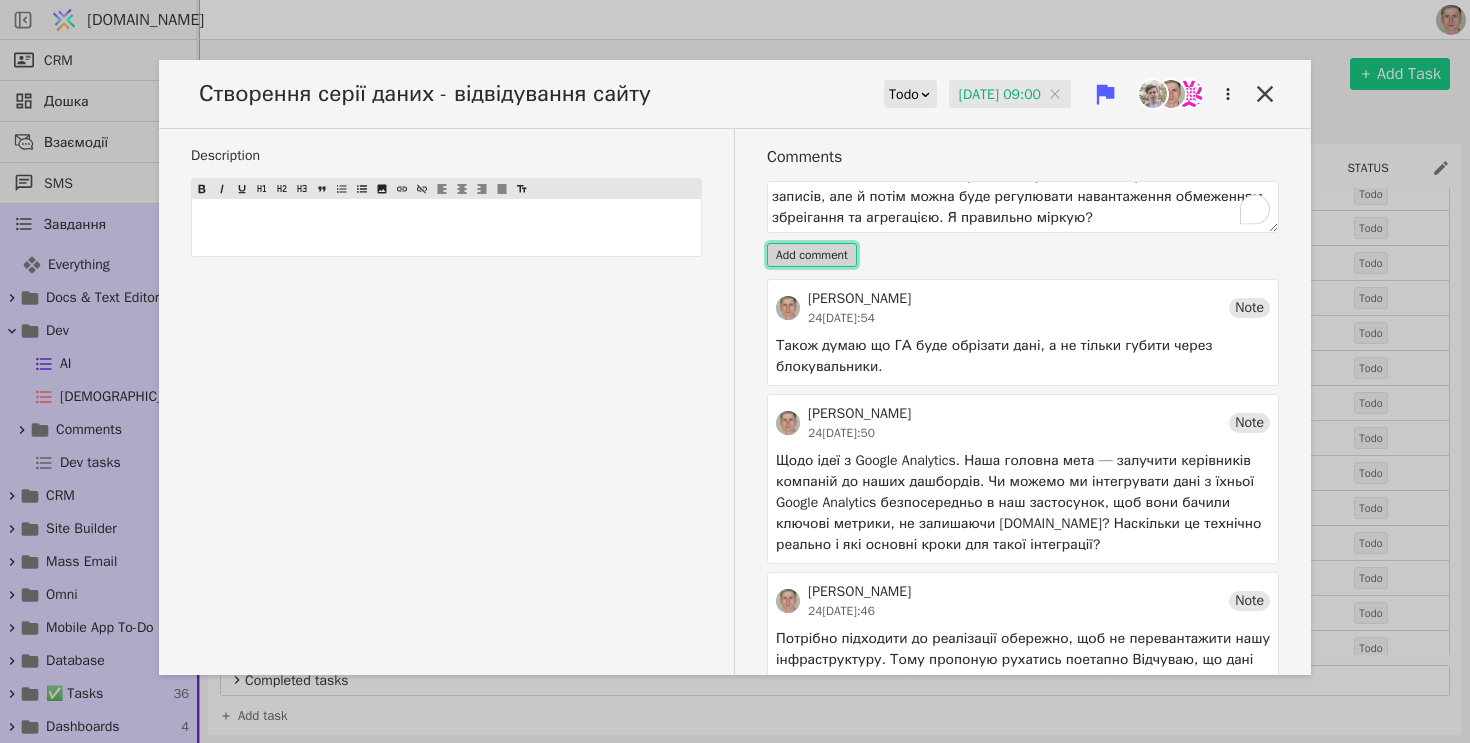 click on "Add comment" at bounding box center (812, 255) 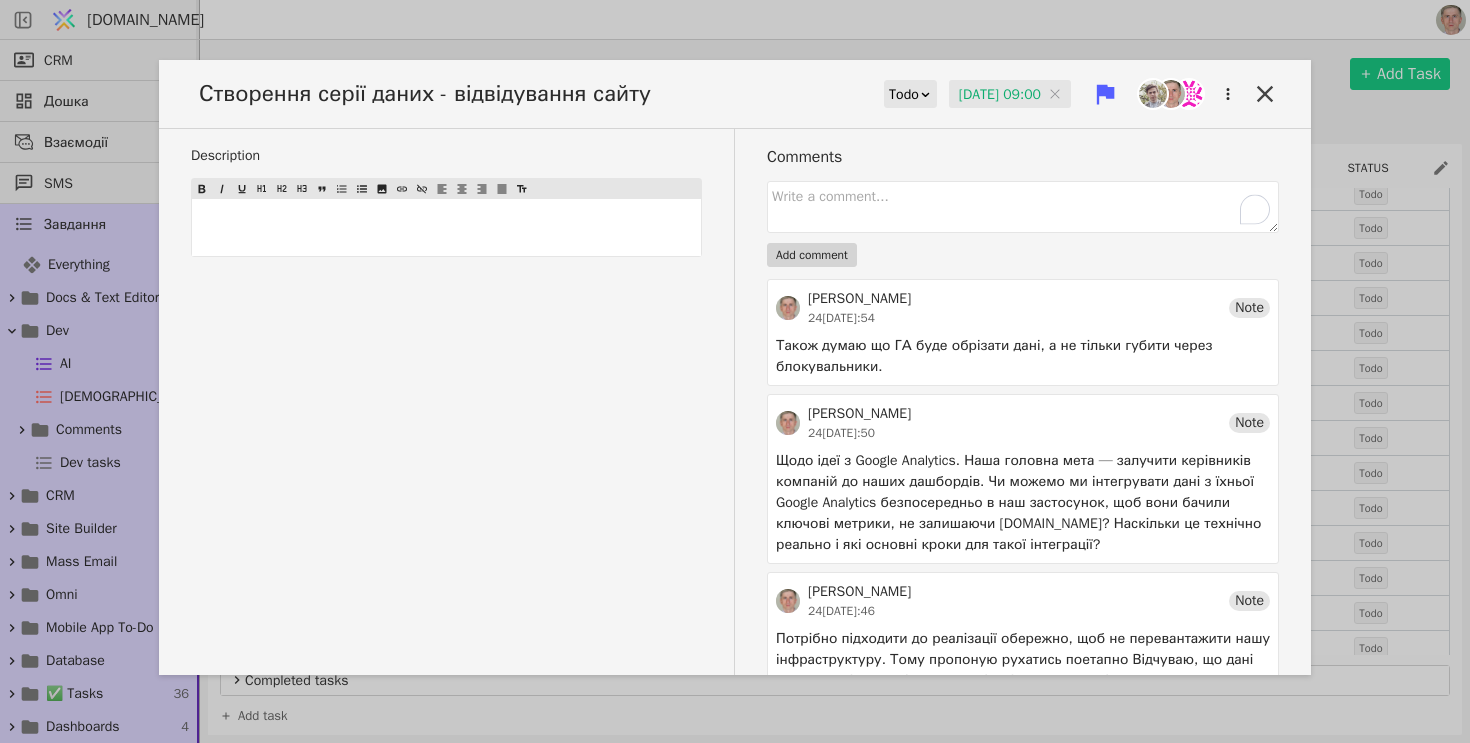 scroll, scrollTop: 0, scrollLeft: 0, axis: both 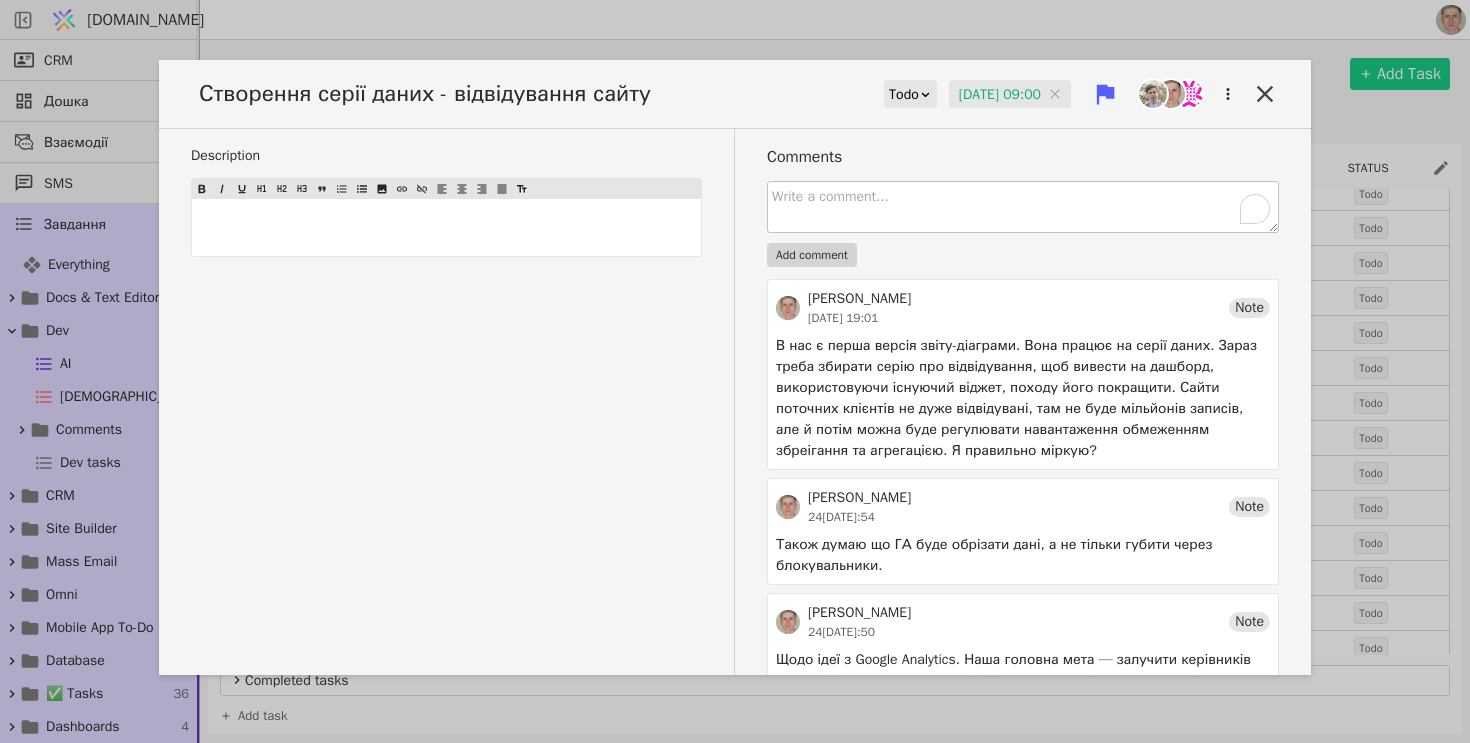 click at bounding box center [1023, 207] 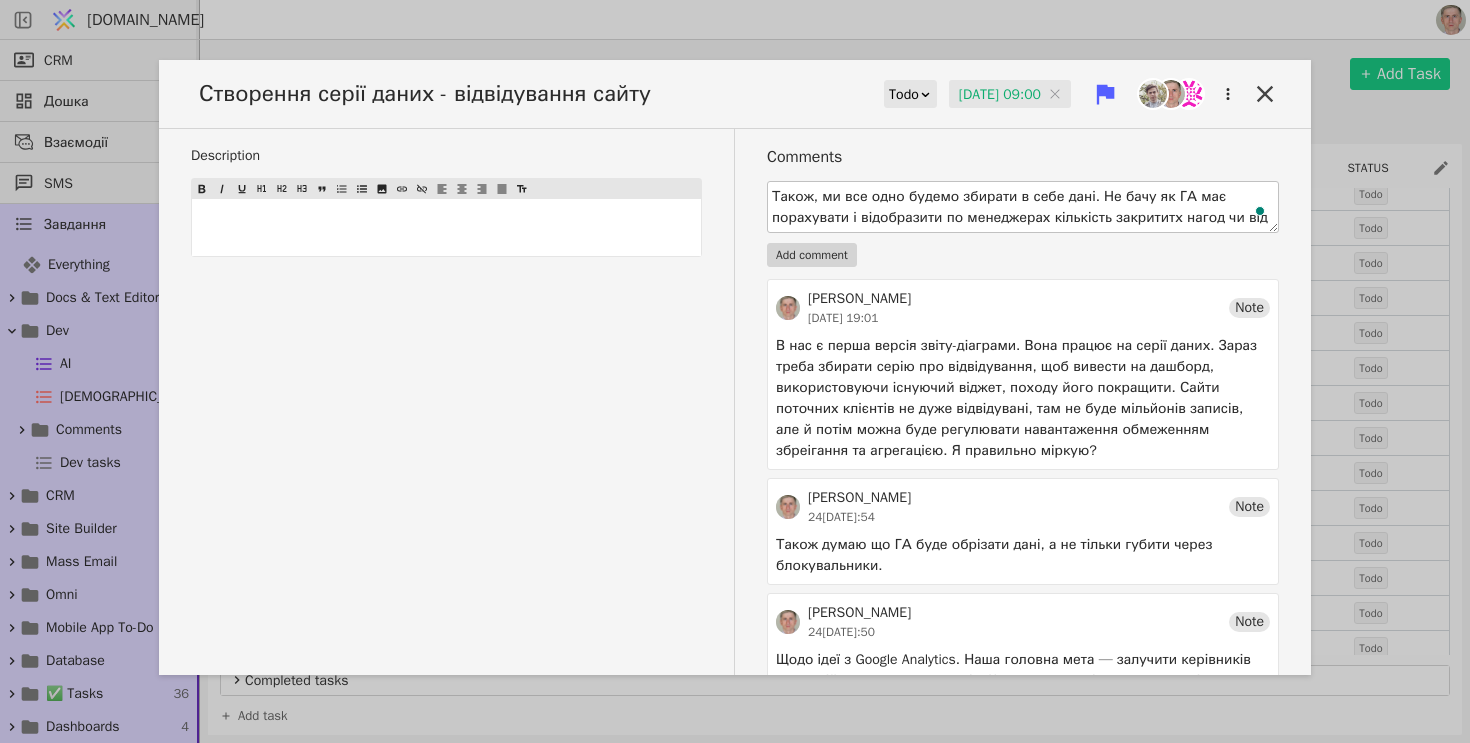scroll, scrollTop: 15, scrollLeft: 0, axis: vertical 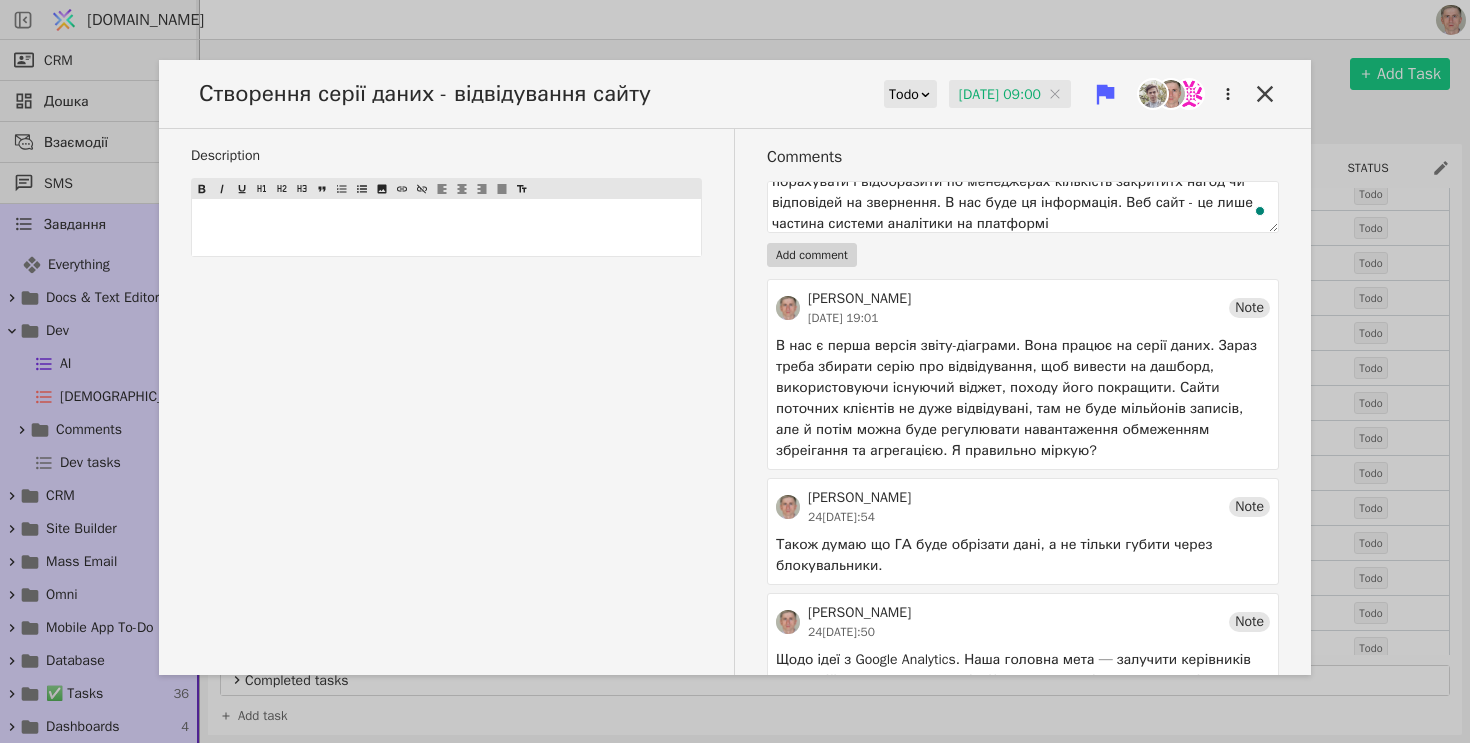 type on "Також, ми все одно будемо збирати в себе дані. Не бачу як ГА має порахувати і відобразити по менеджерах кількість закрититх нагод чи відповідей на звернення. В нас буде ця інформація. Веб сайт - це лише частина системи аналітики на платформі" 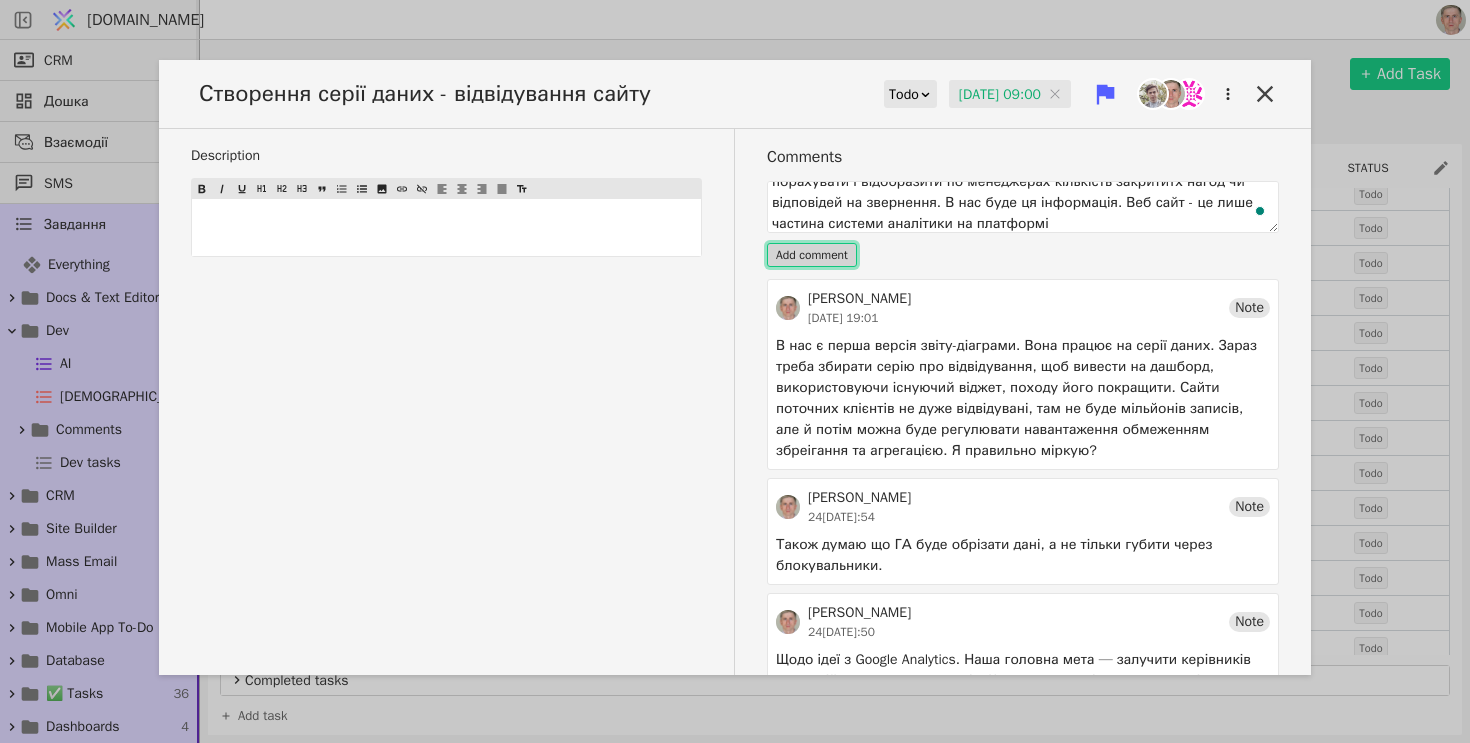 click on "Add comment" at bounding box center (812, 255) 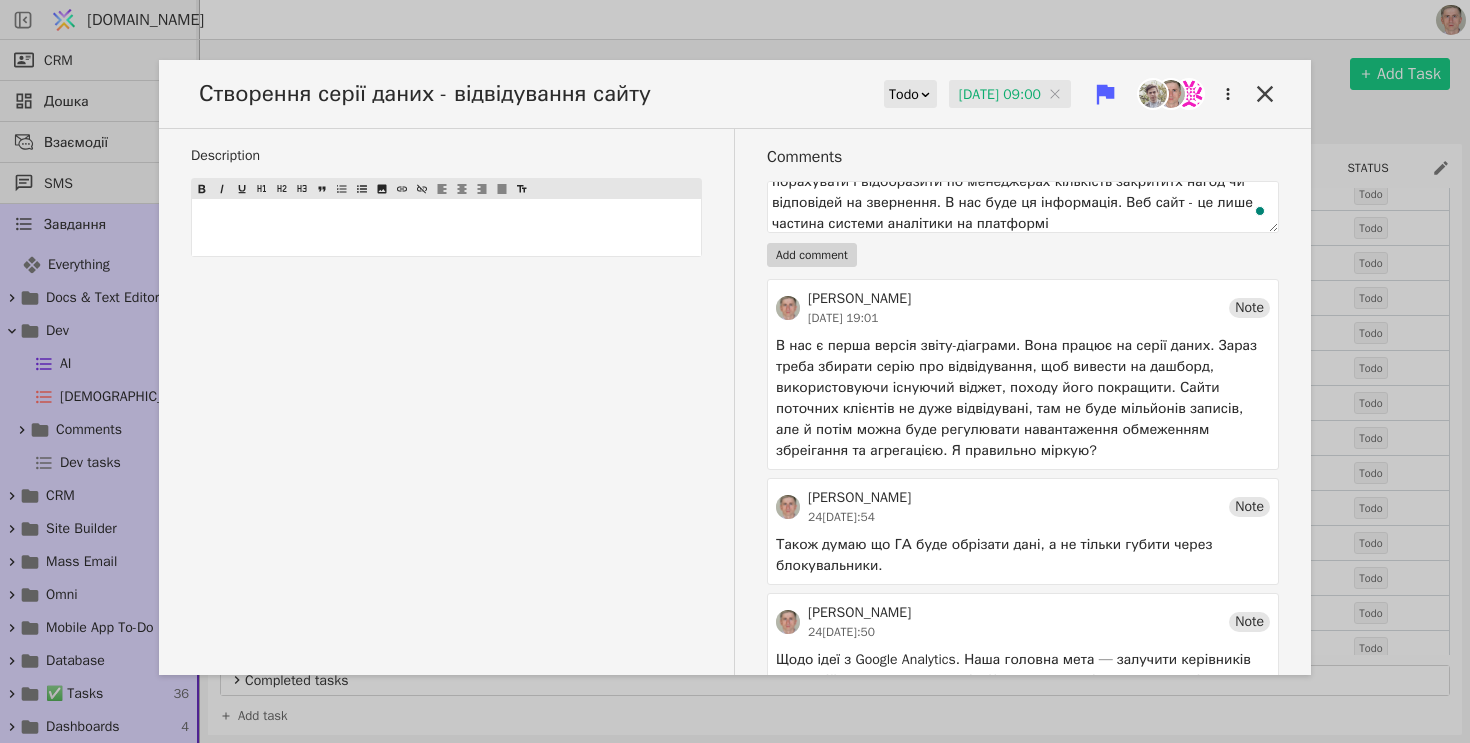 type 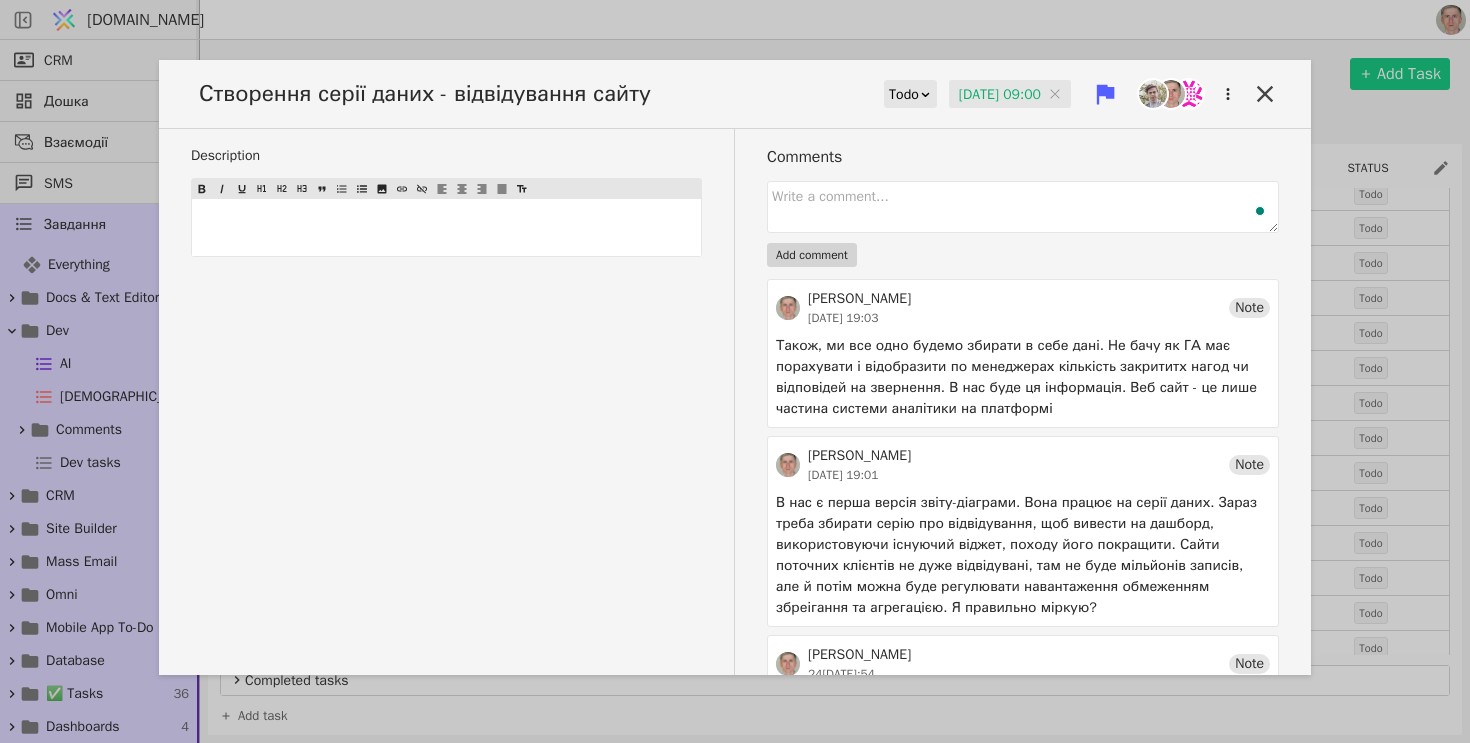 scroll, scrollTop: 0, scrollLeft: 0, axis: both 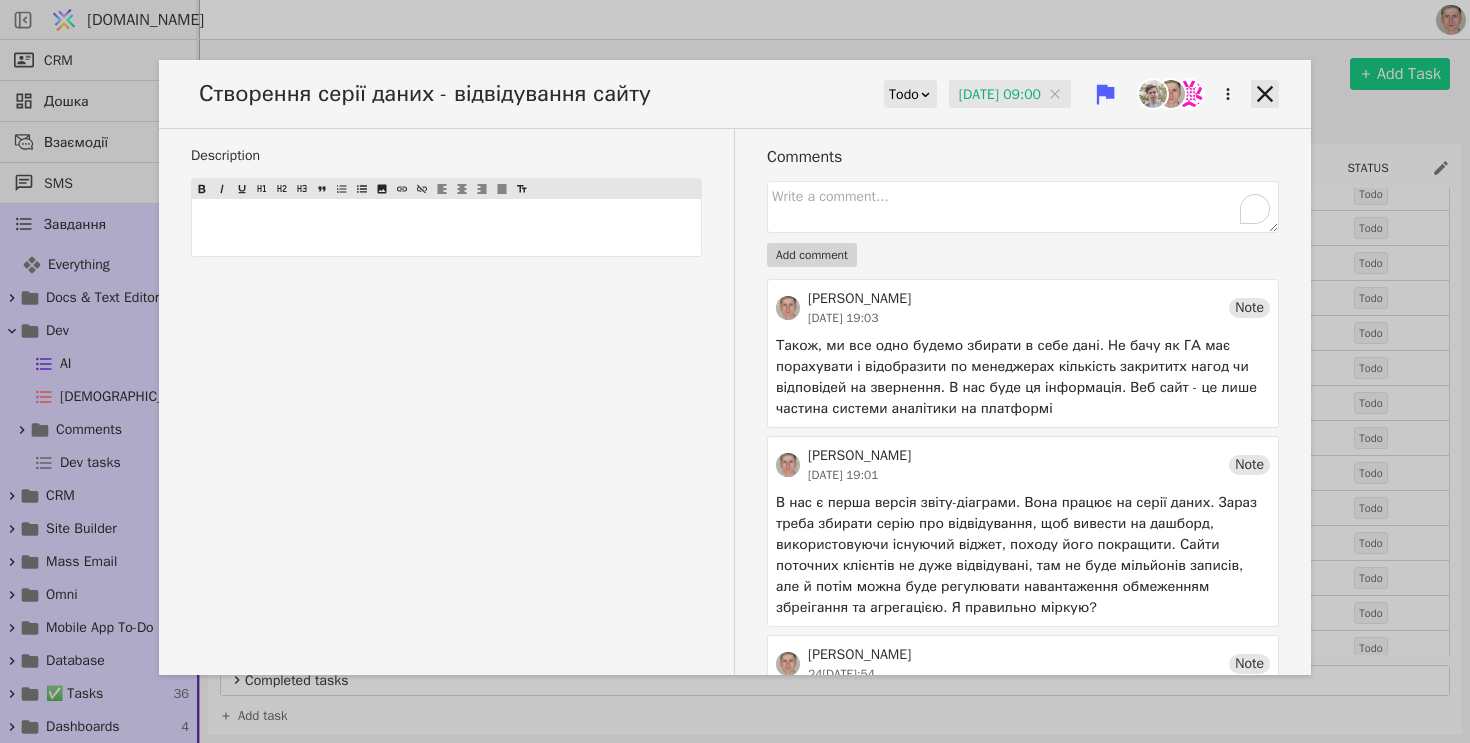 click 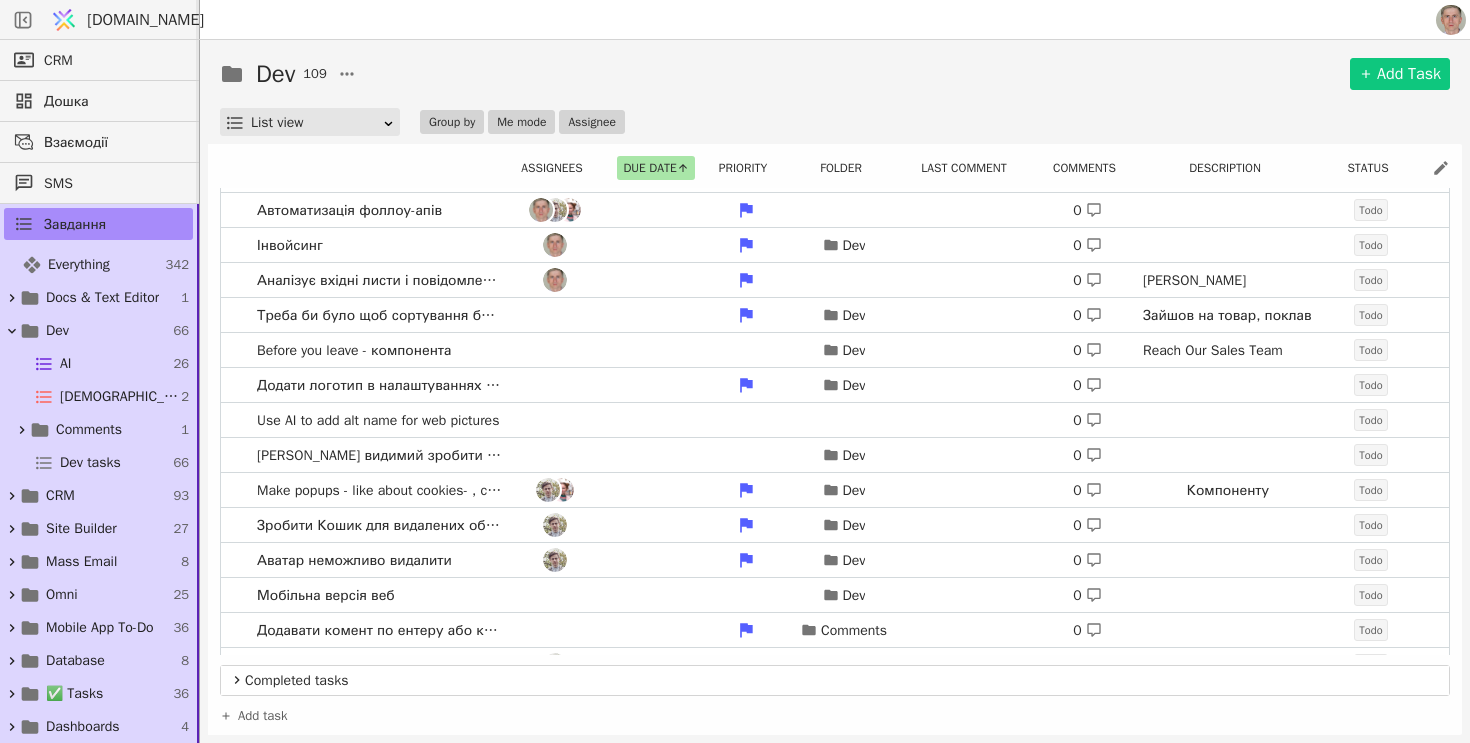 scroll, scrollTop: 0, scrollLeft: 0, axis: both 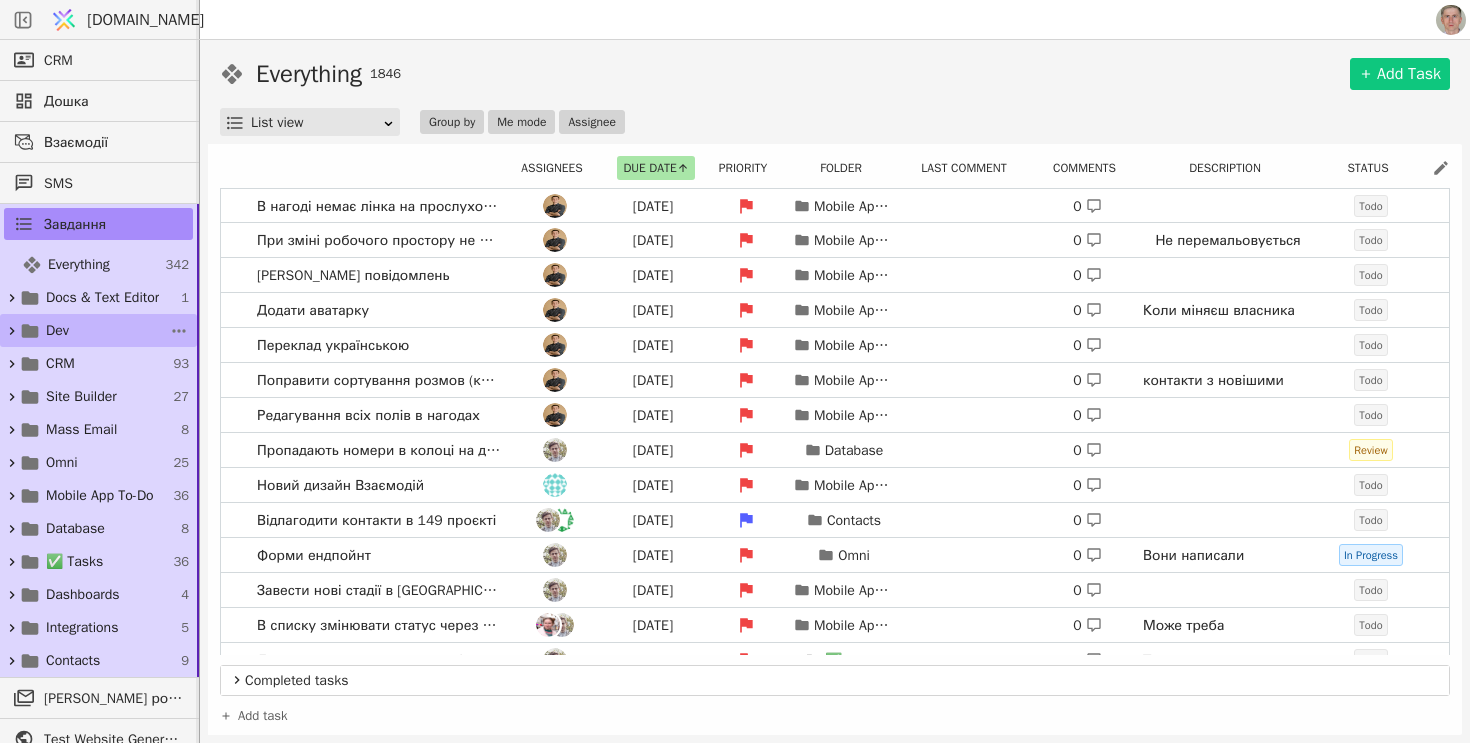 click on "Dev 66" at bounding box center (98, 330) 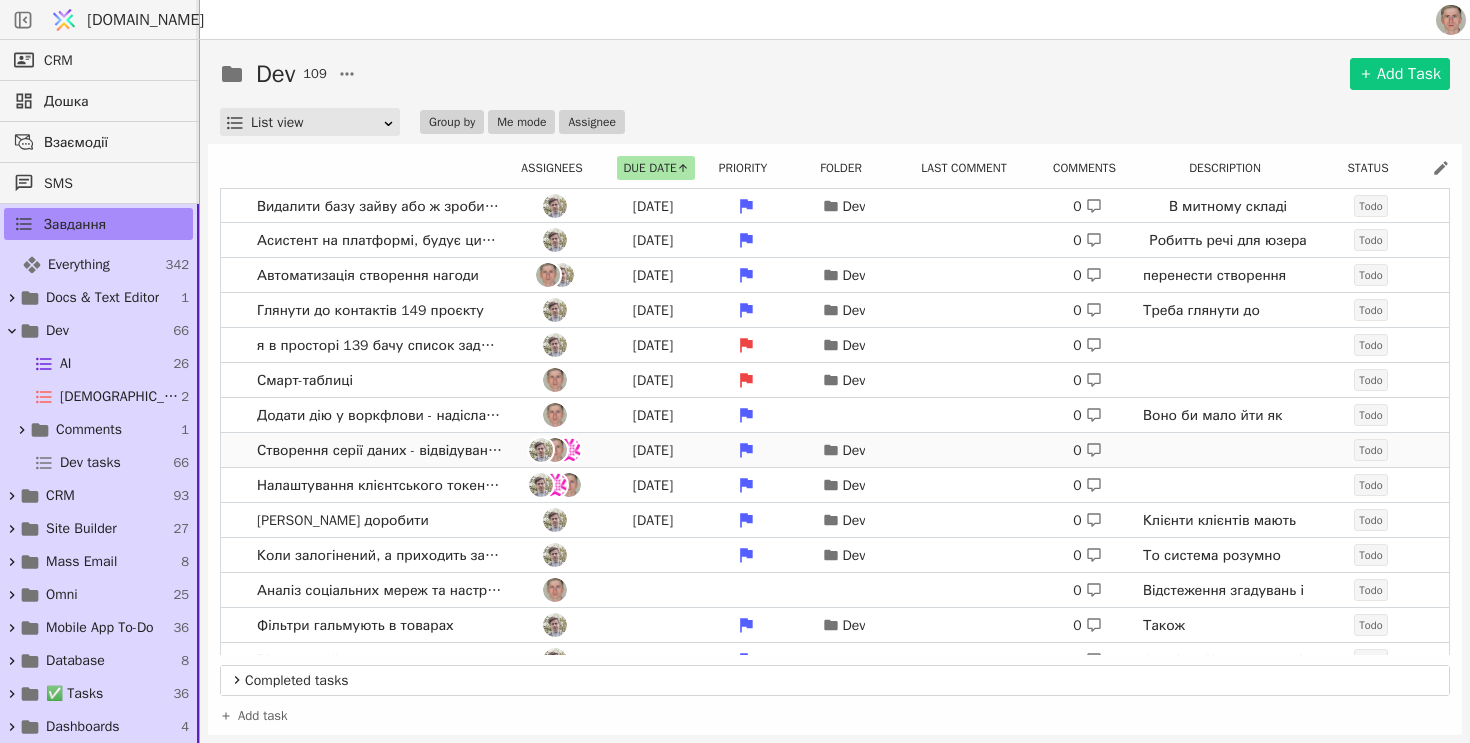 click on "Tomorrow Dev 0   Todo" at bounding box center [965, 450] 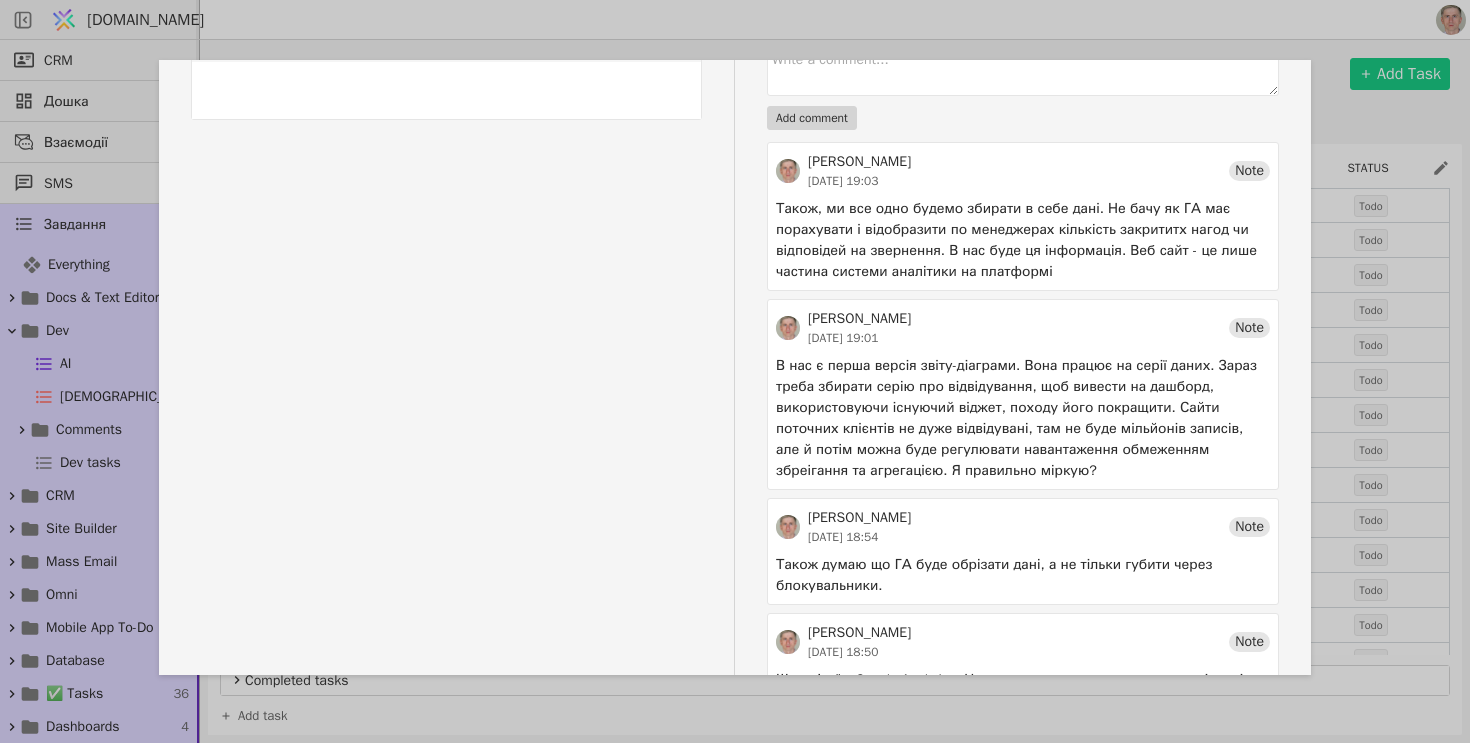 scroll, scrollTop: 0, scrollLeft: 0, axis: both 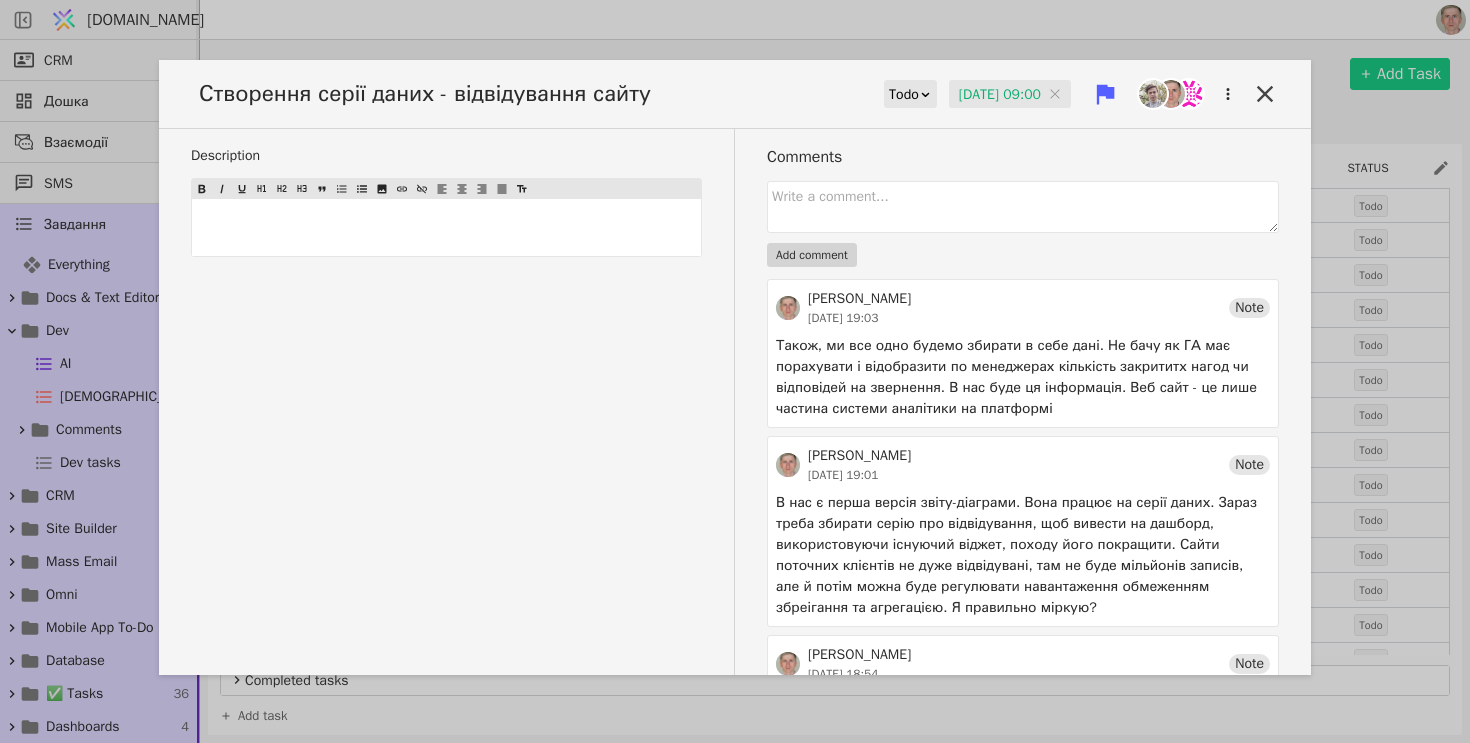 click on "Створення серії даних - відвідування сайту Todo 25.07.2025 09:00 25.07.2025 09:00 Description ﻿ Attach Image Dev testing workspace /  Dev Comments Add comment Роман Svystun 24.07.2025  19:03 Note Також, ми все одно будемо збирати в себе дані. Не бачу як ГА має порахувати і відобразити по менеджерах кількість закрититх нагод чи відповідей на звернення. В нас буде ця інформація. Веб сайт - це лише частина системи аналітики на платформі Роман Svystun 24.07.2025  19:01 Note Роман Svystun 24.07.2025  18:54 Note Також думаю що ГА буде обрізати дані, а не тільки губити через блокувальники.  Роман Svystun 24.07.2025  18:50 Note Роман Svystun 24.07.2025  18:46 Note Роман Svystun 24.07.2025  18:42" at bounding box center (735, 371) 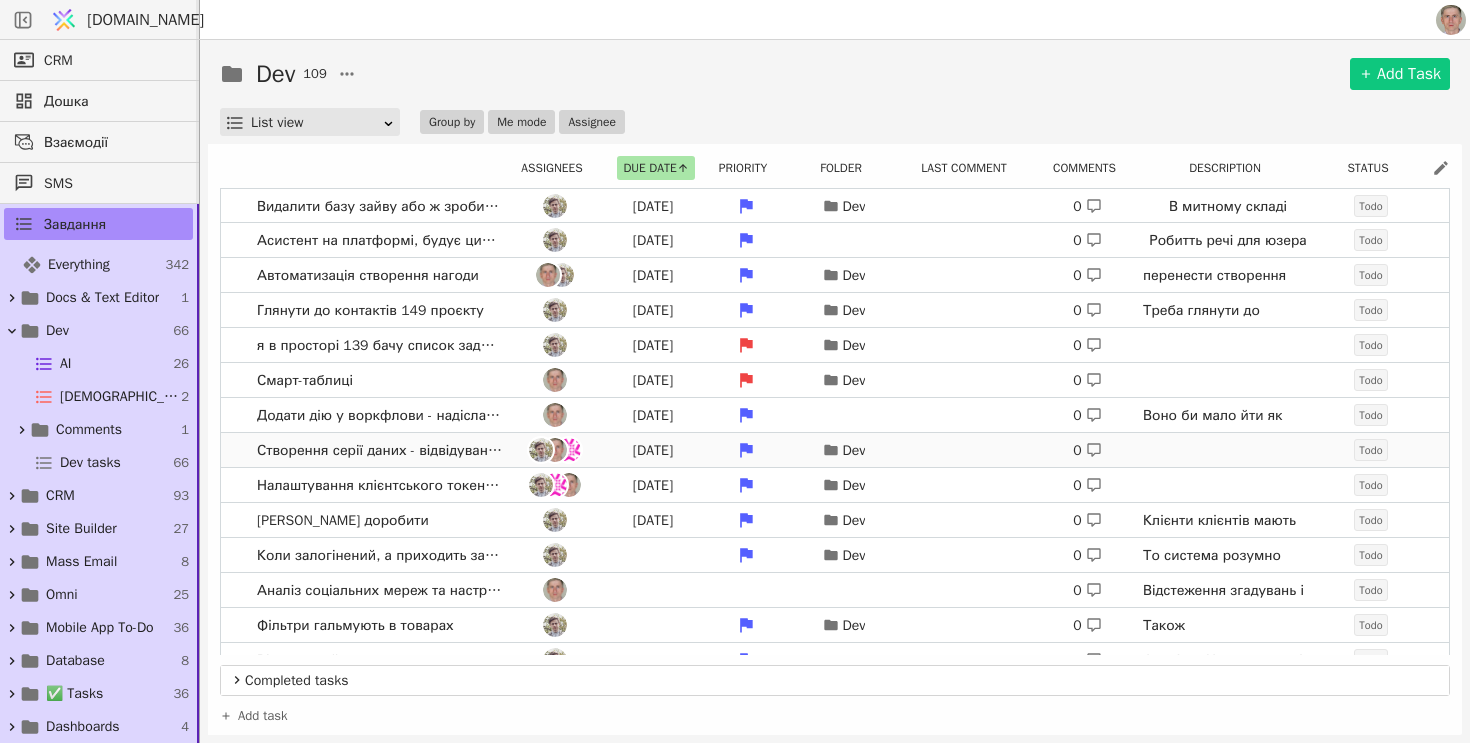 click on "Створення серії даних - відвідування сайту [DATE] Dev 0   Todo" at bounding box center (835, 450) 